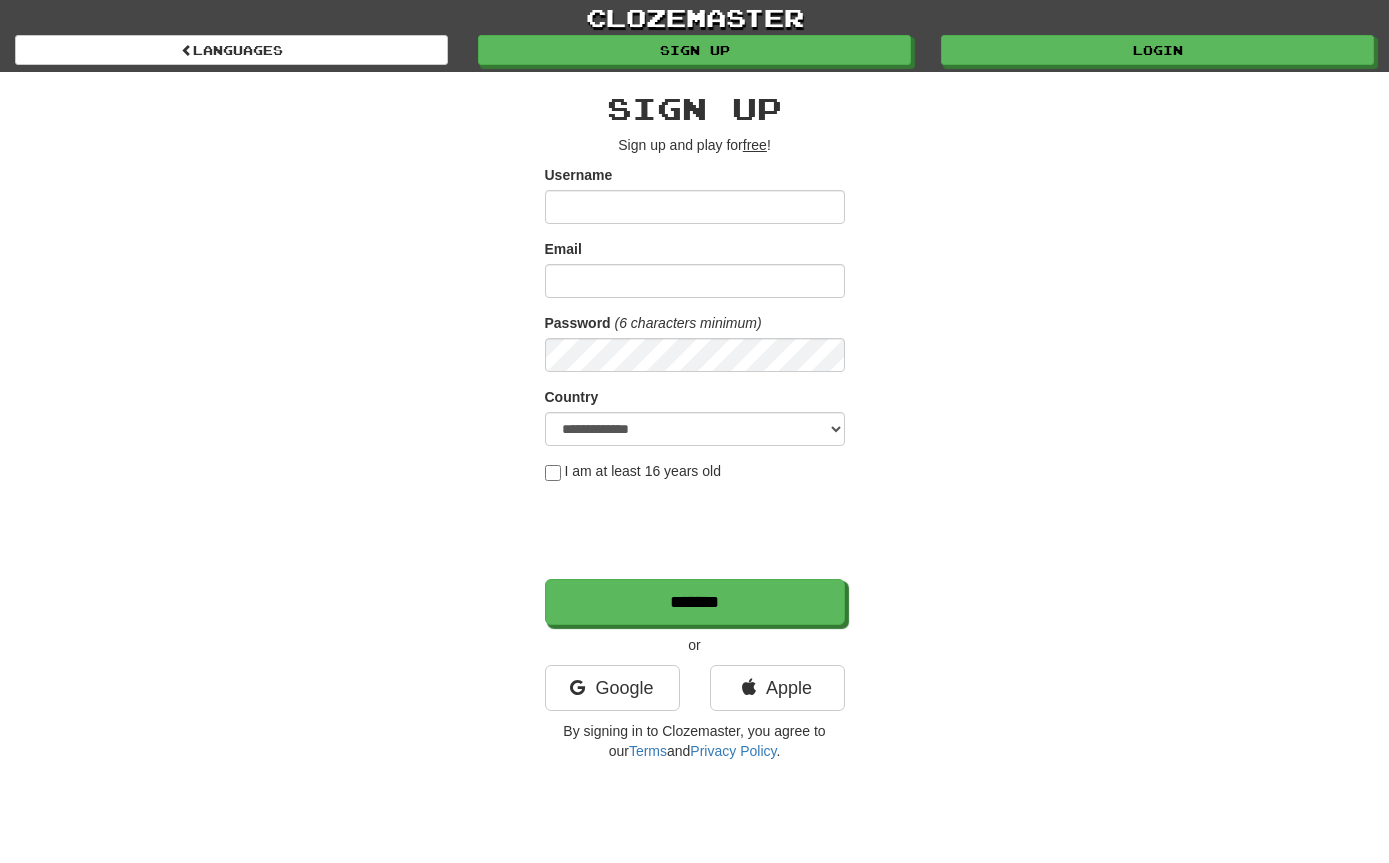 scroll, scrollTop: 0, scrollLeft: 0, axis: both 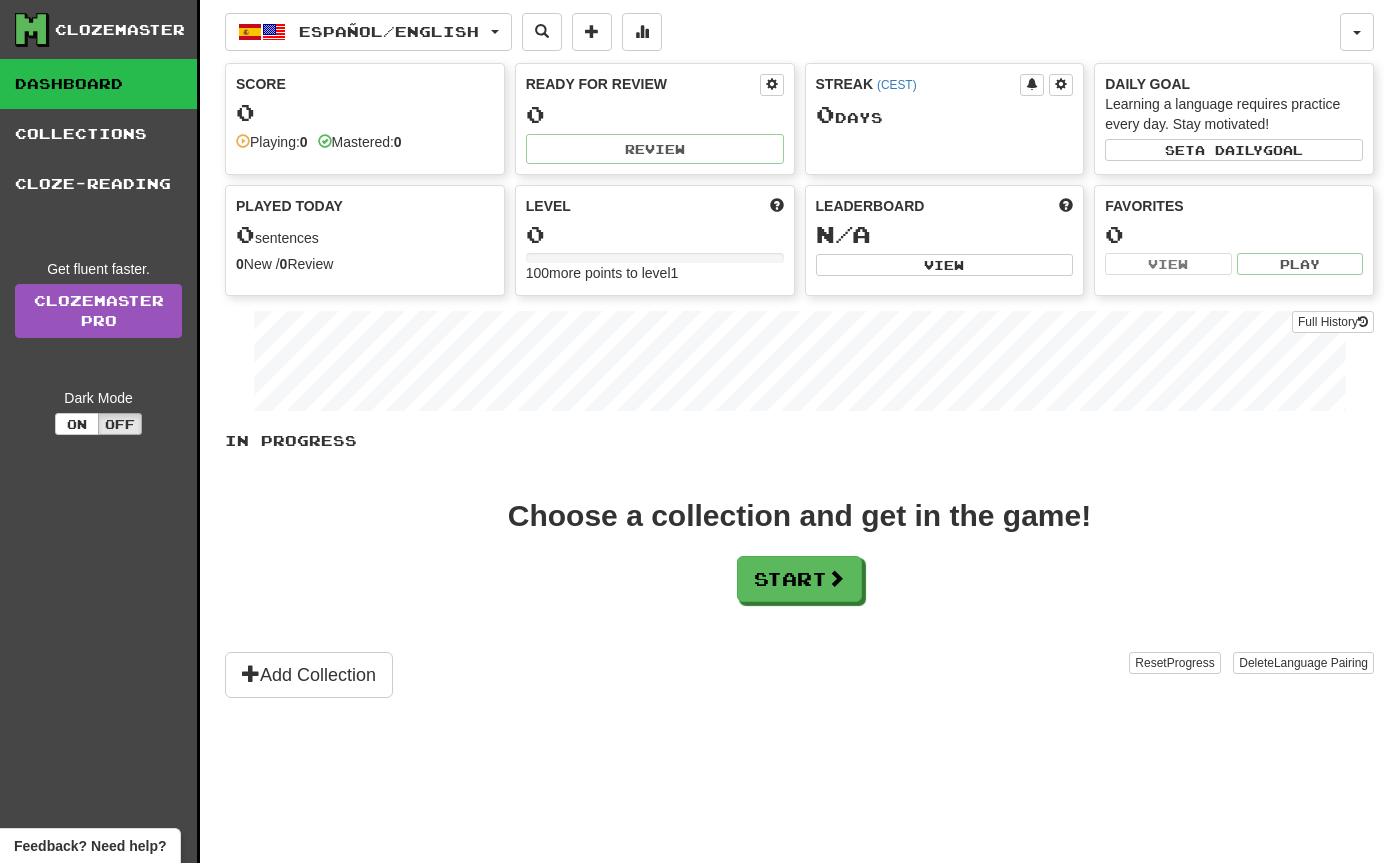 click on "Start" at bounding box center (799, 579) 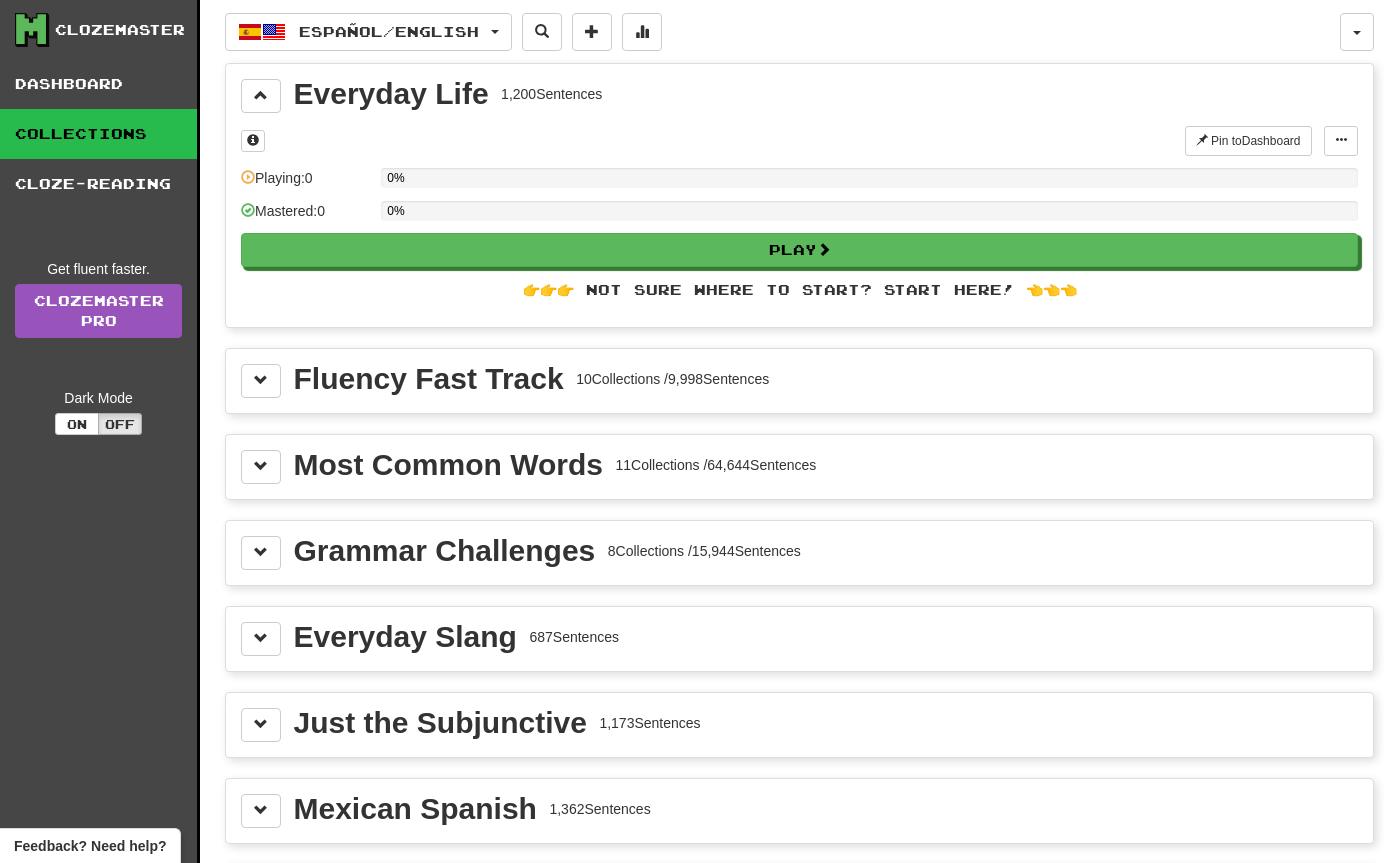 click on "Play" at bounding box center (799, 250) 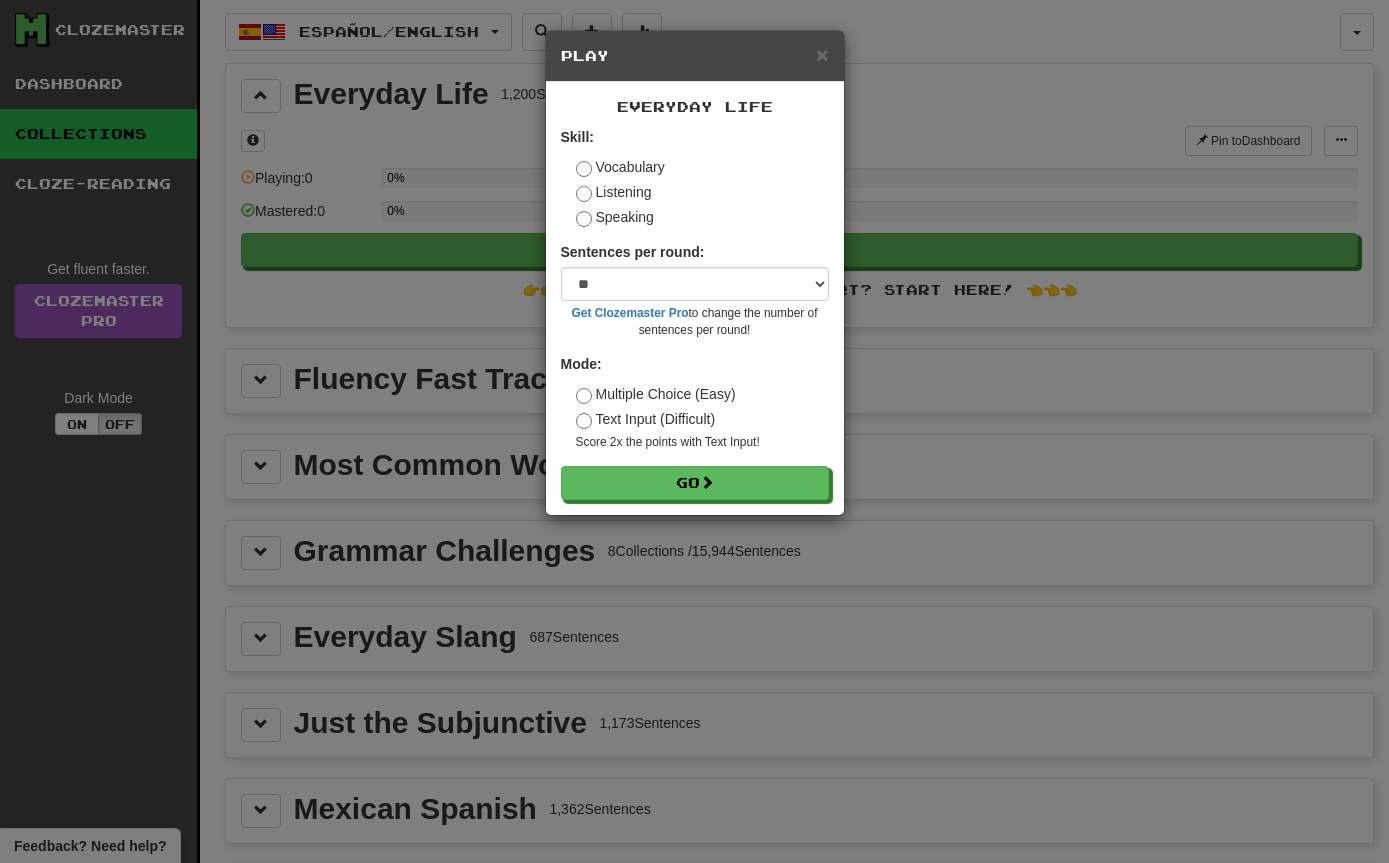 click on "Go" at bounding box center (695, 483) 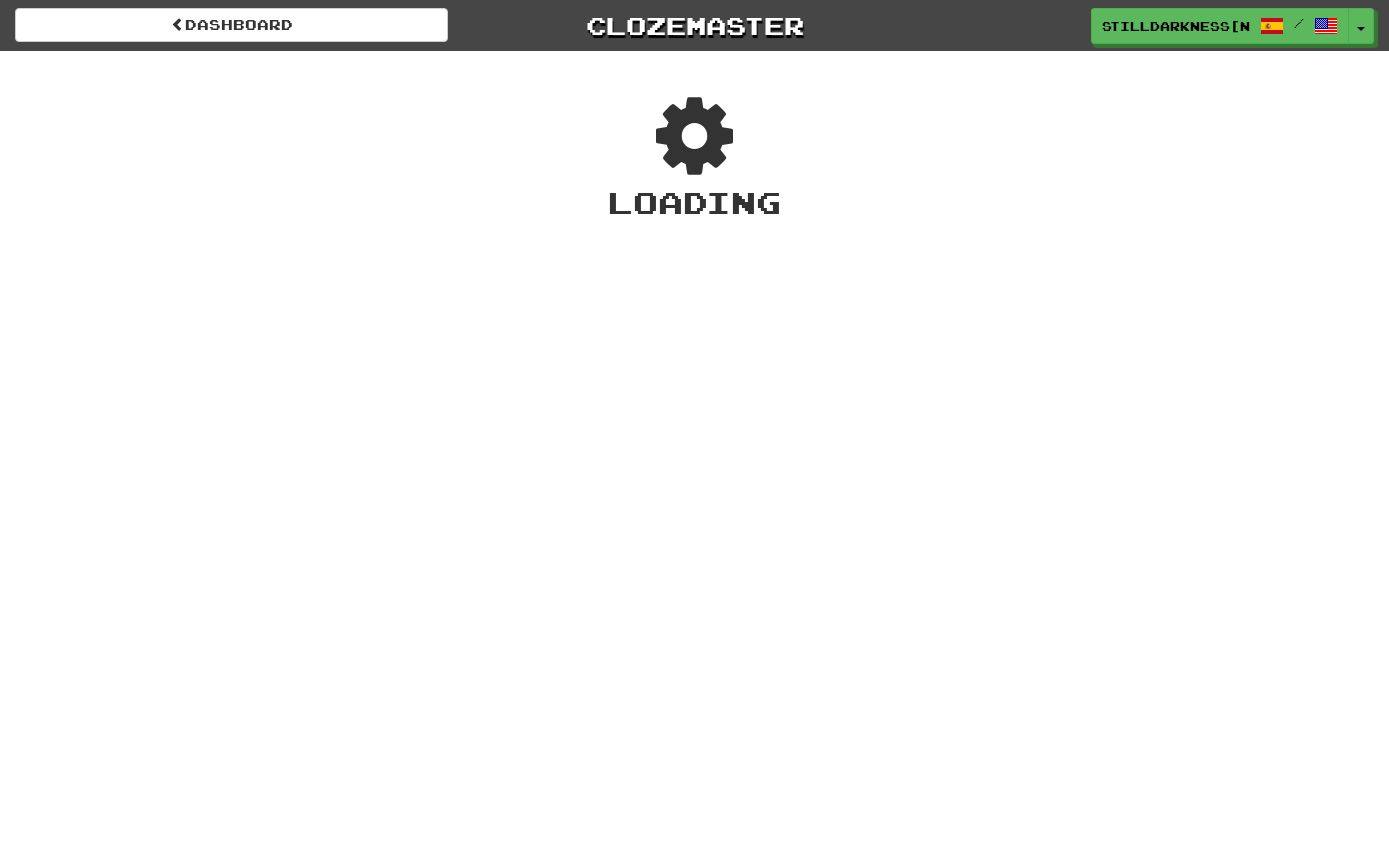 scroll, scrollTop: 0, scrollLeft: 0, axis: both 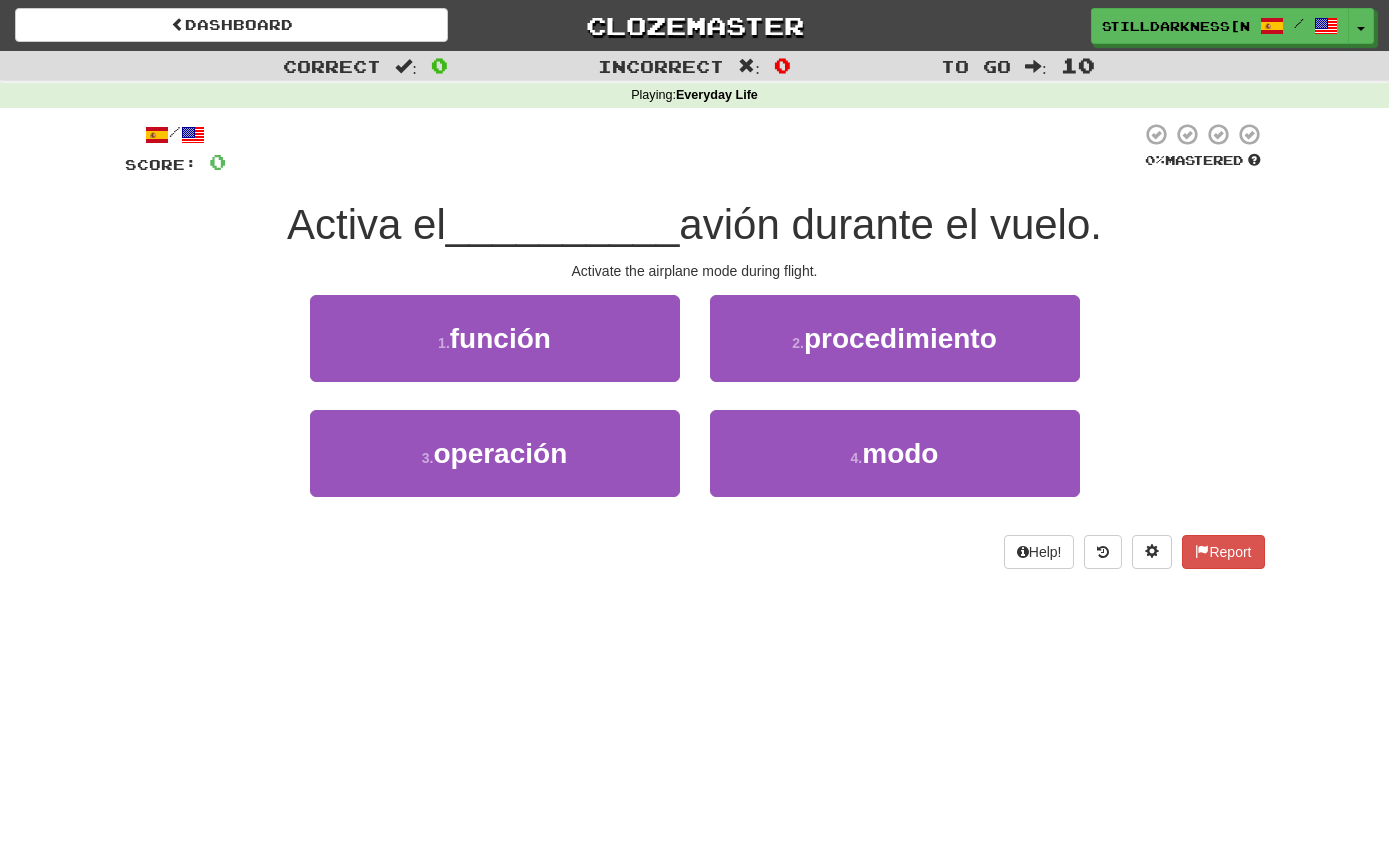 click on "4 .  modo" at bounding box center [895, 453] 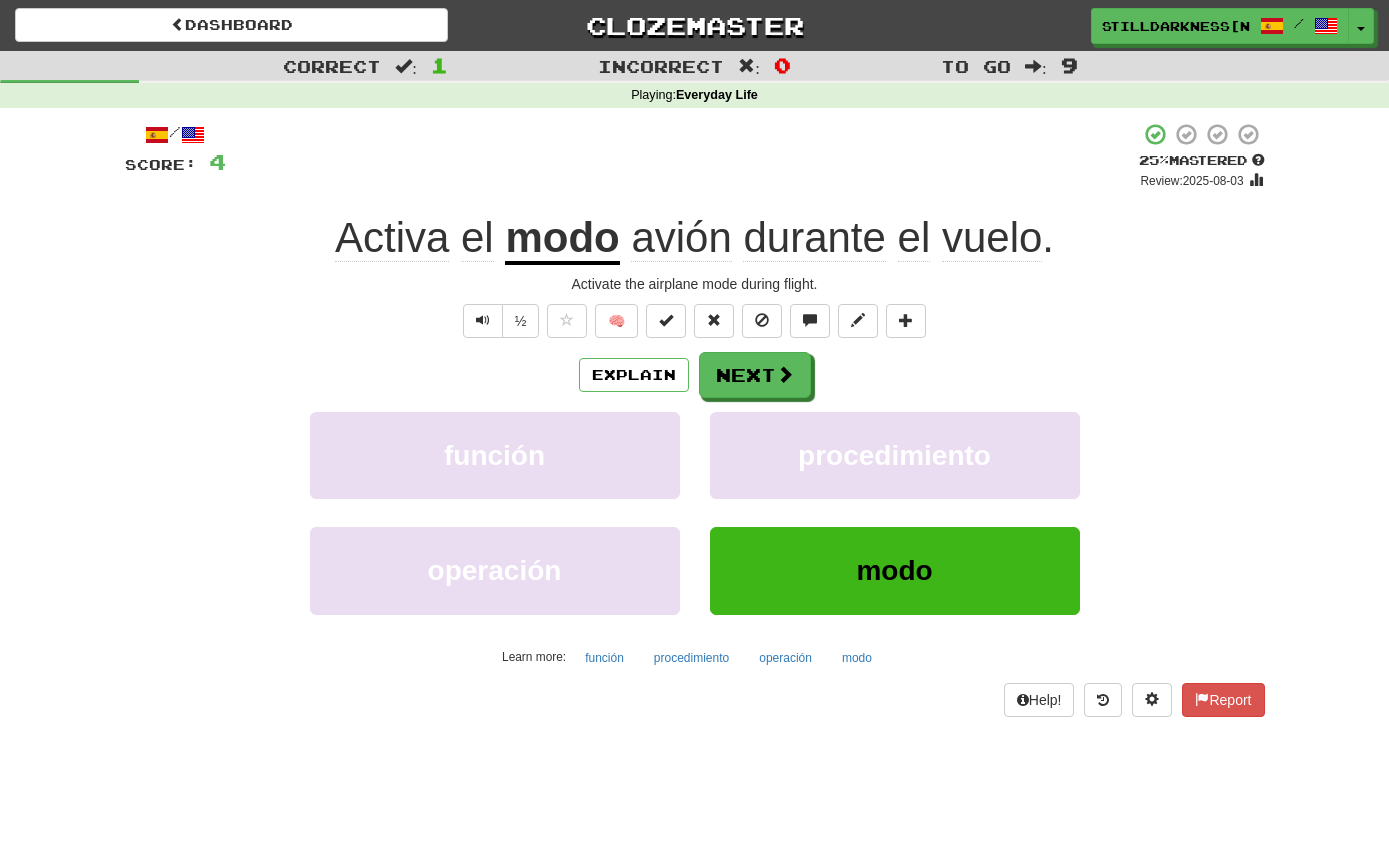 click at bounding box center [785, 374] 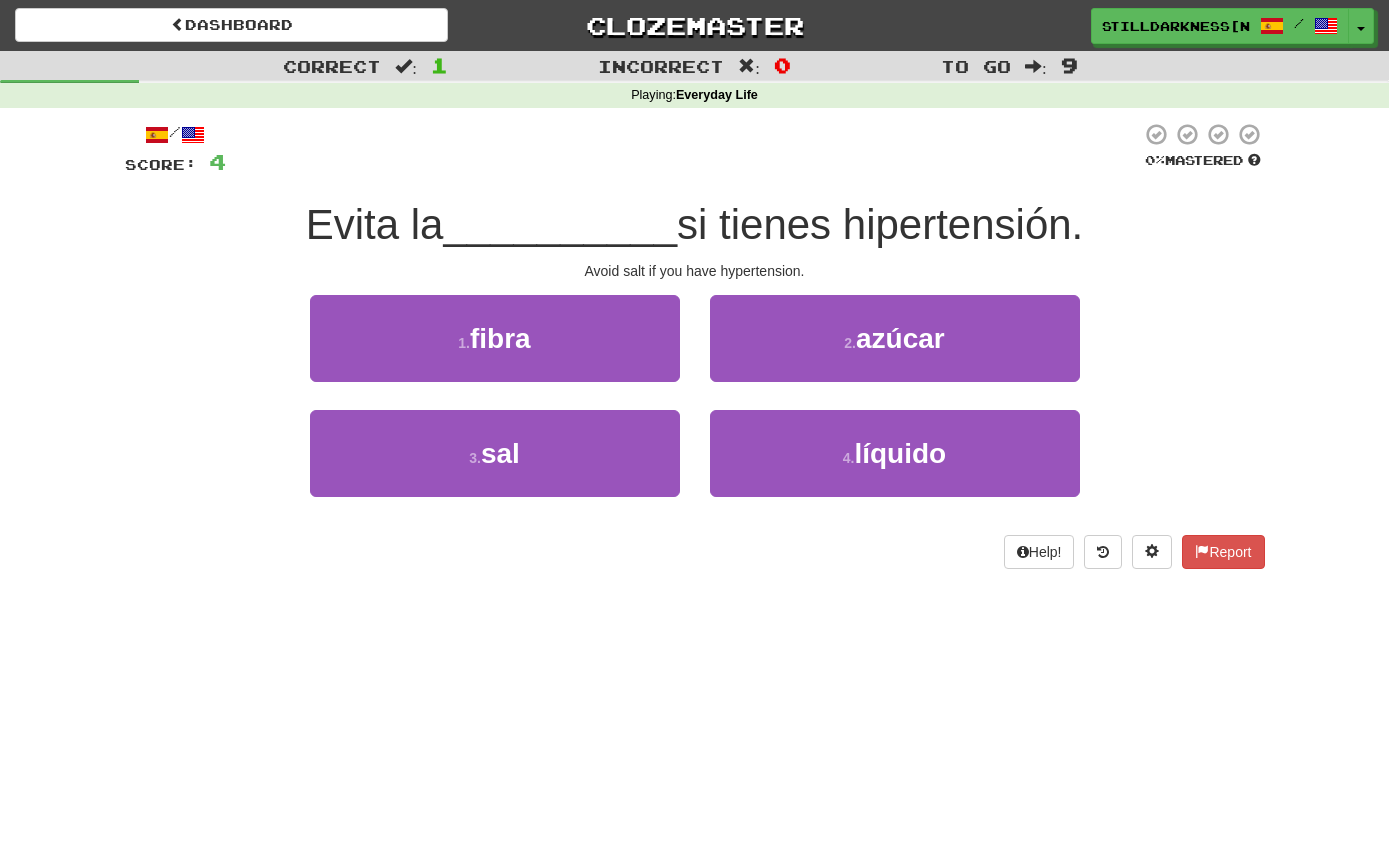 click on "3 .  sal" at bounding box center [495, 453] 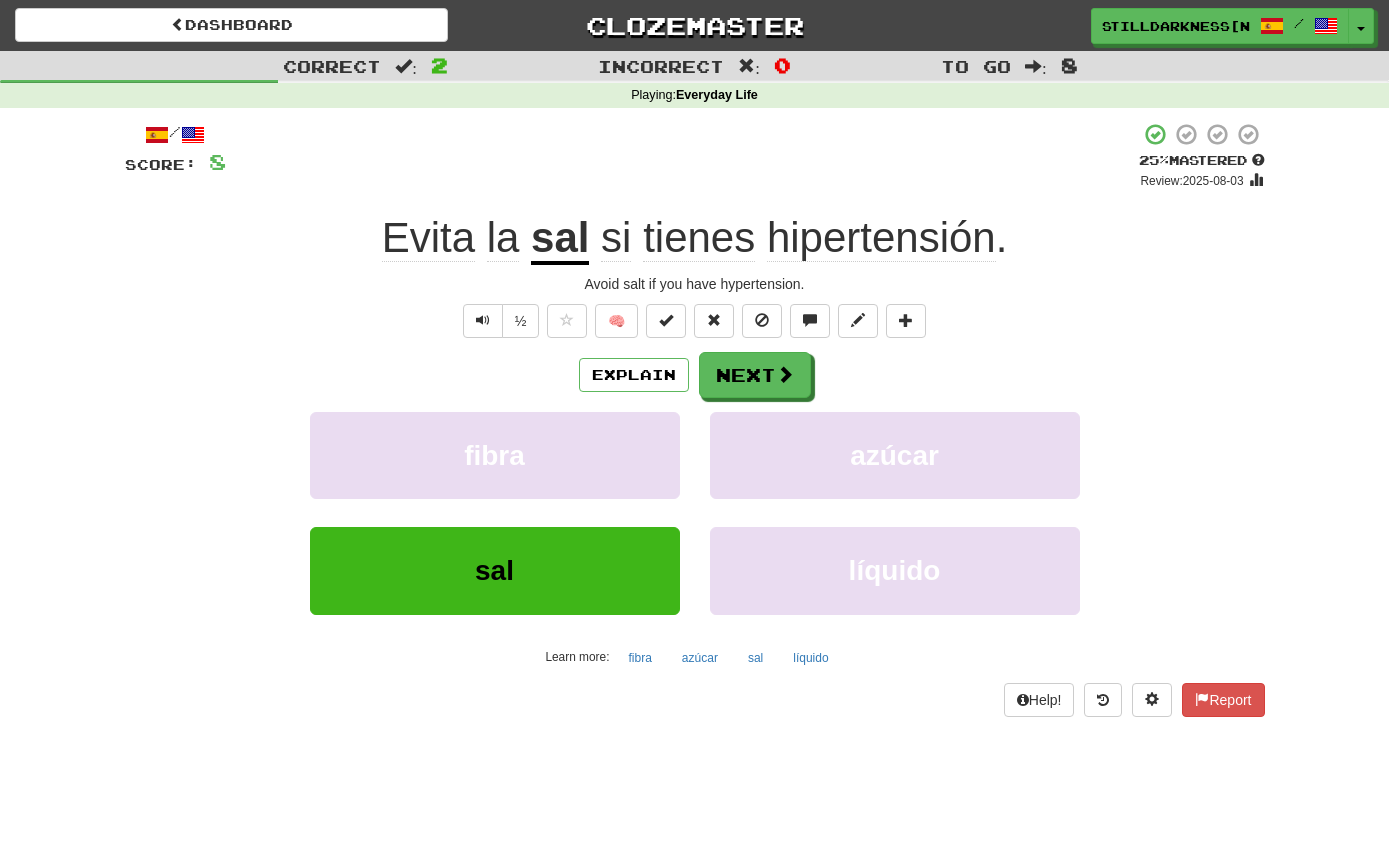 click at bounding box center [483, 321] 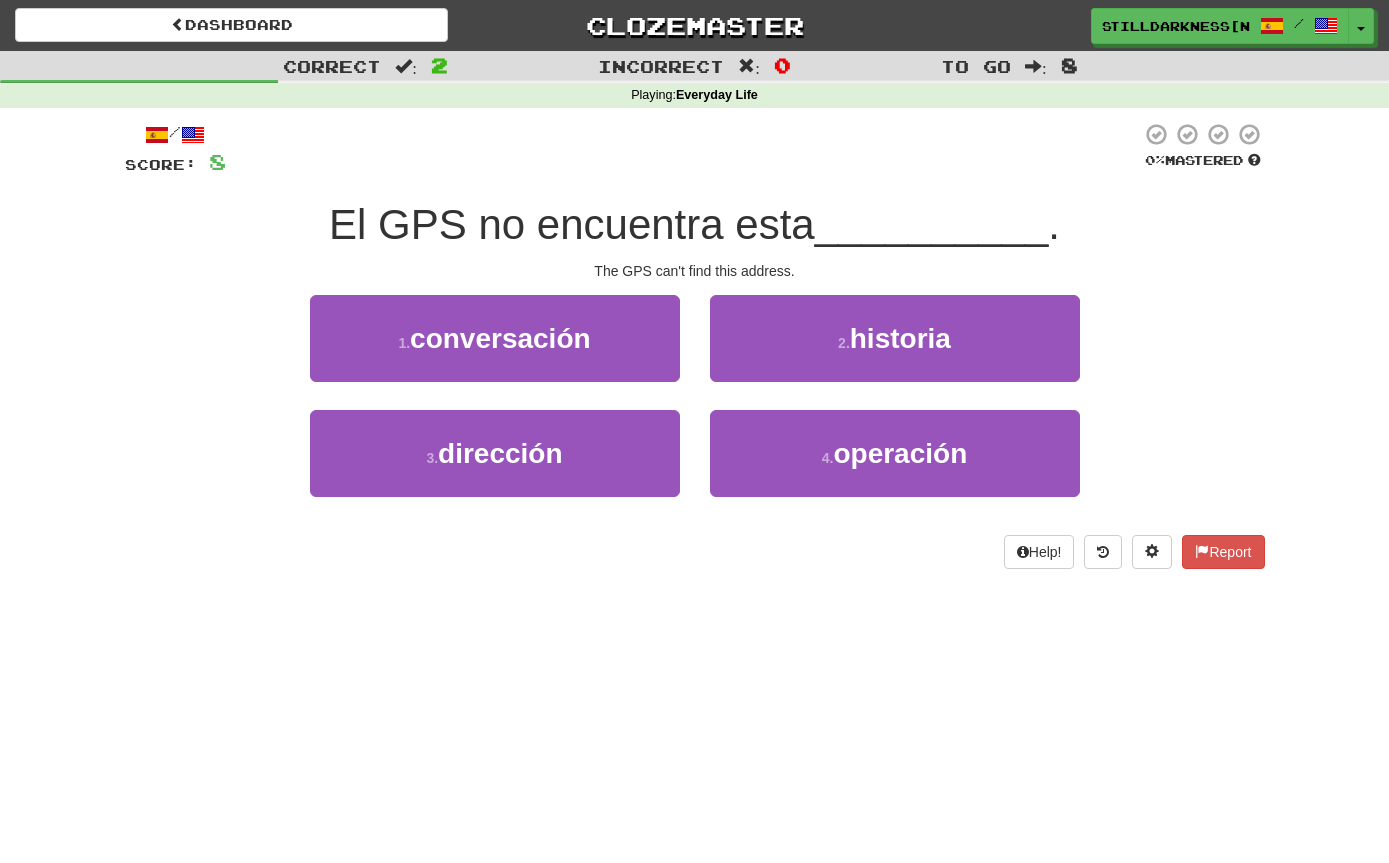 click on "3 .  dirección" at bounding box center (495, 453) 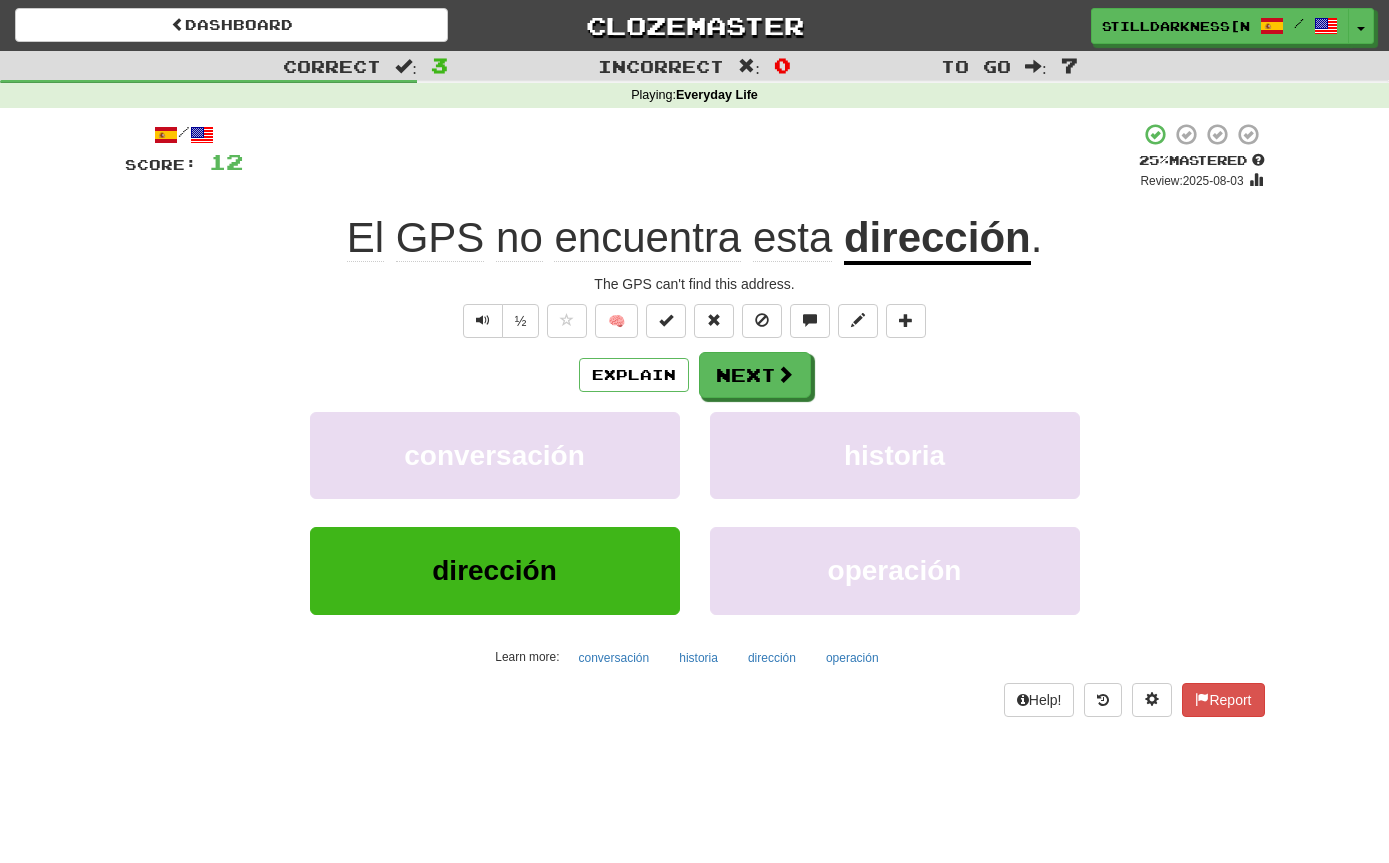 click at bounding box center (483, 321) 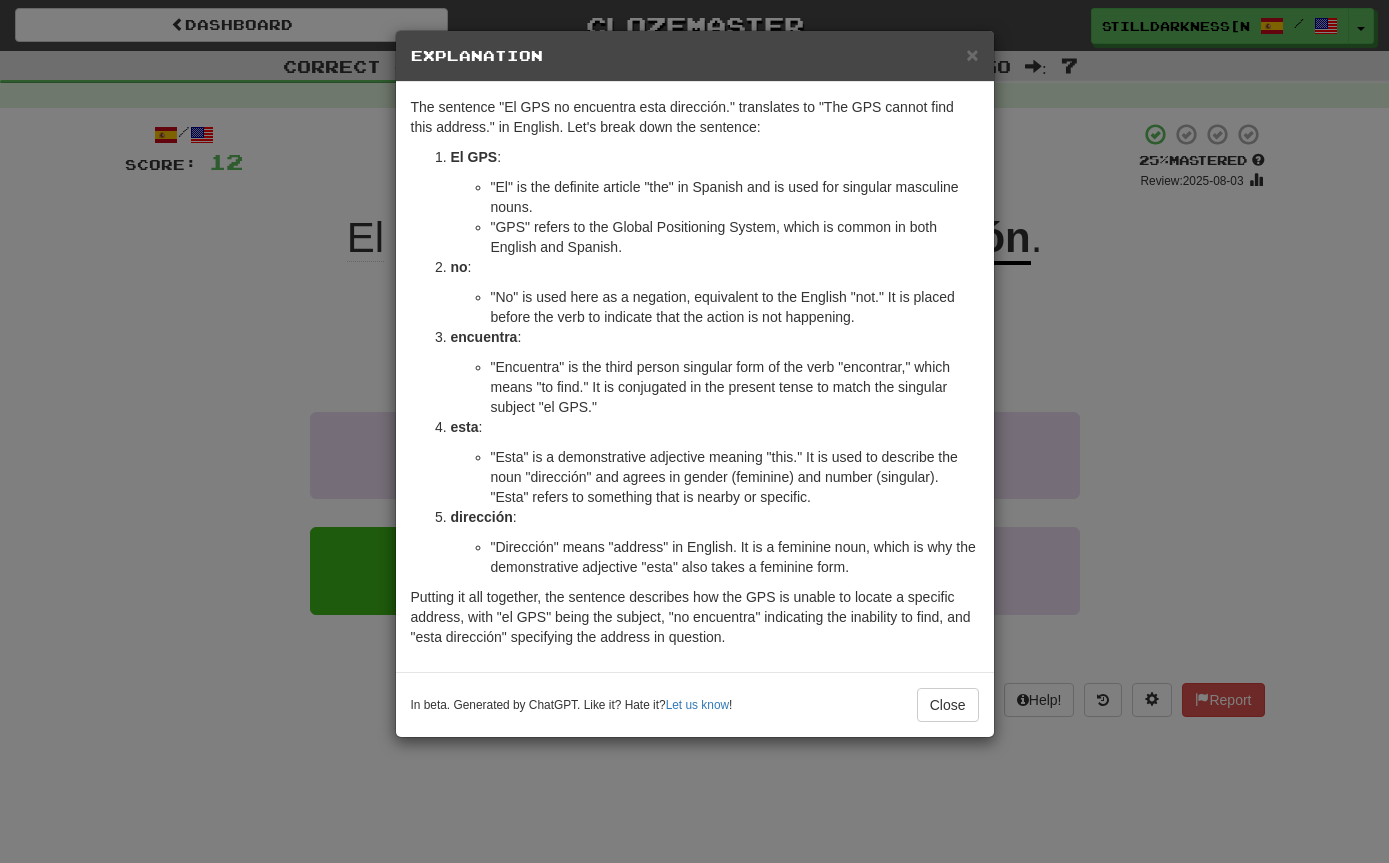 click on "Close" at bounding box center (948, 705) 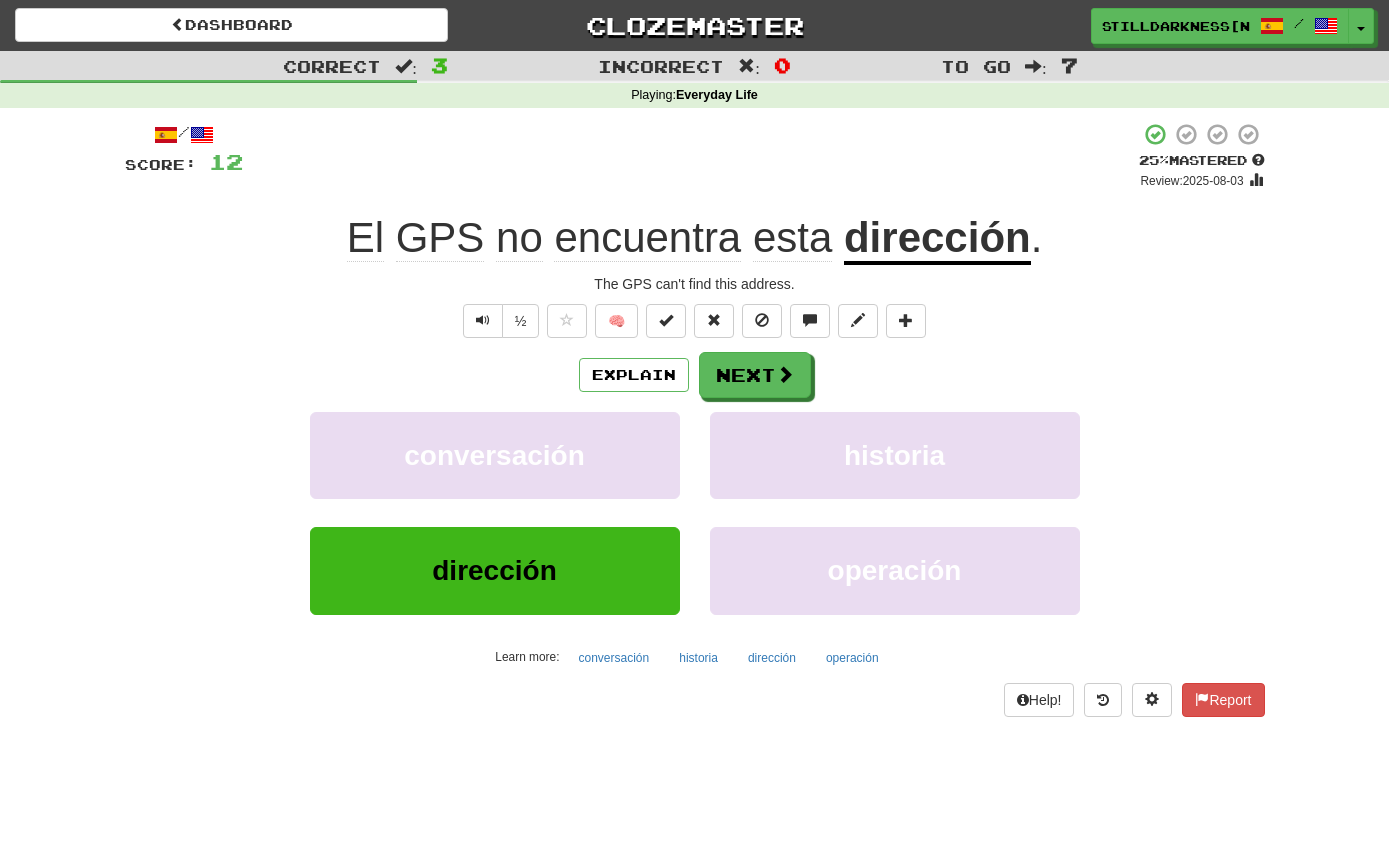 click at bounding box center [785, 374] 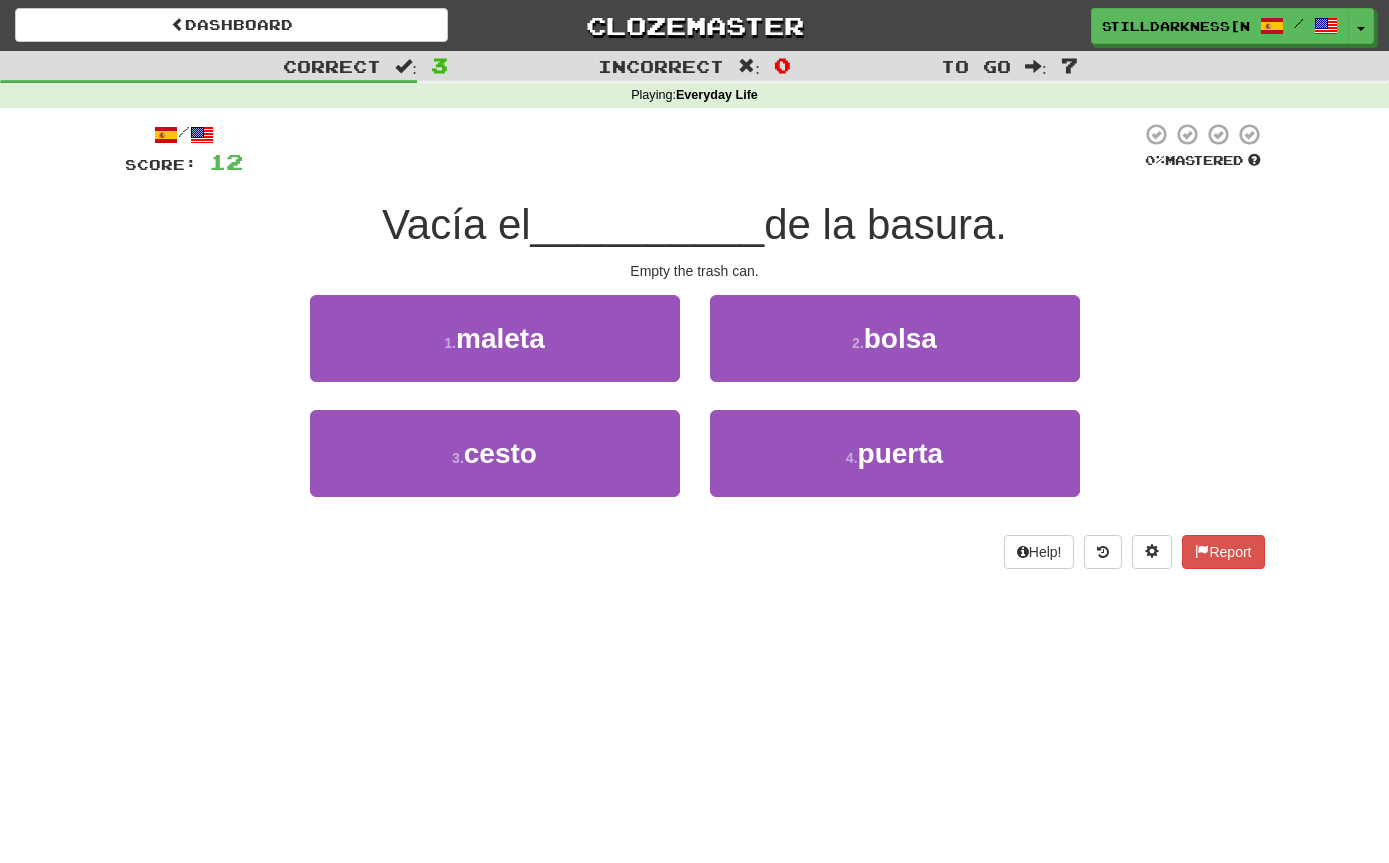 click on "1 .  maleta" at bounding box center (495, 338) 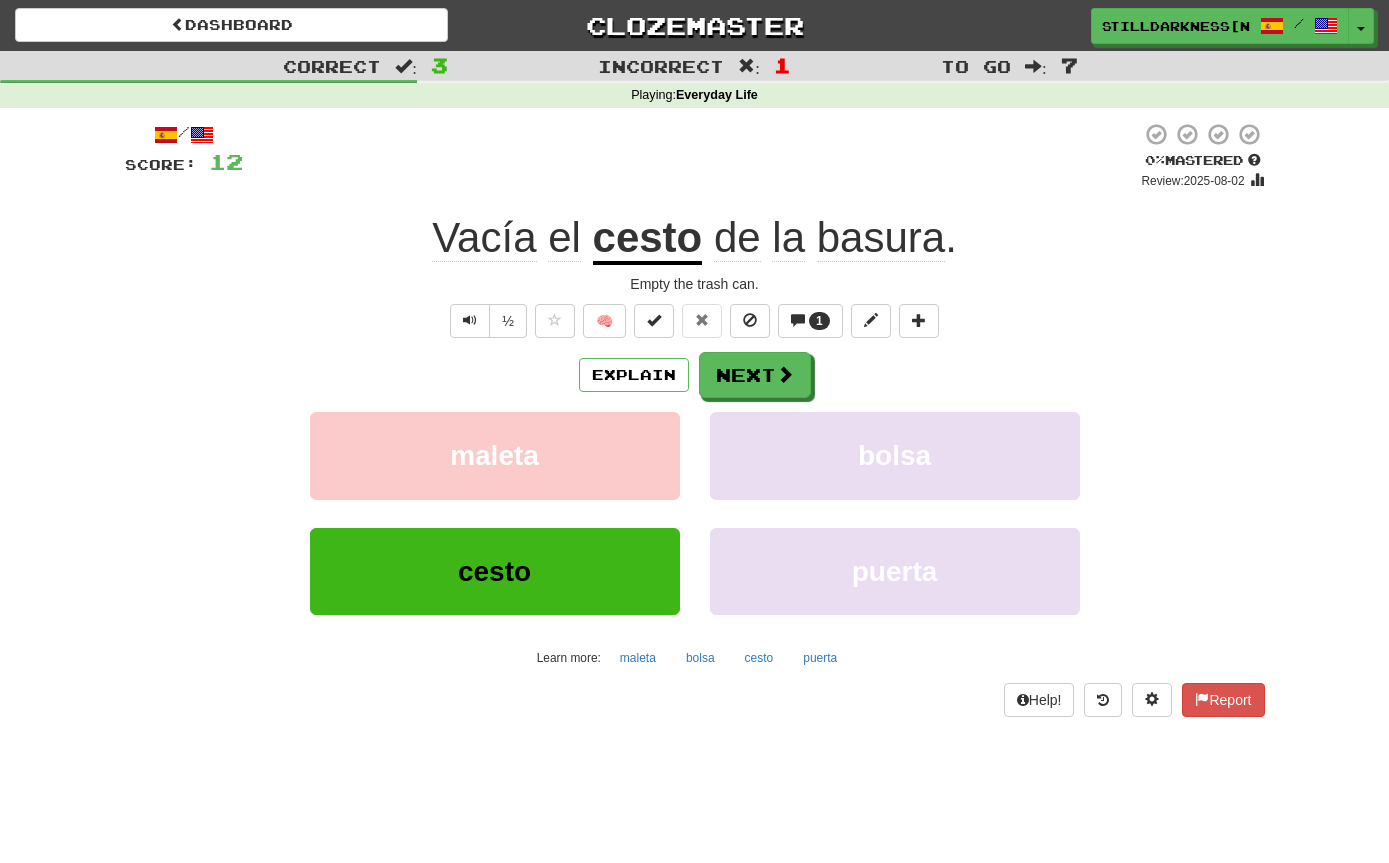 click on "Explain" at bounding box center [634, 375] 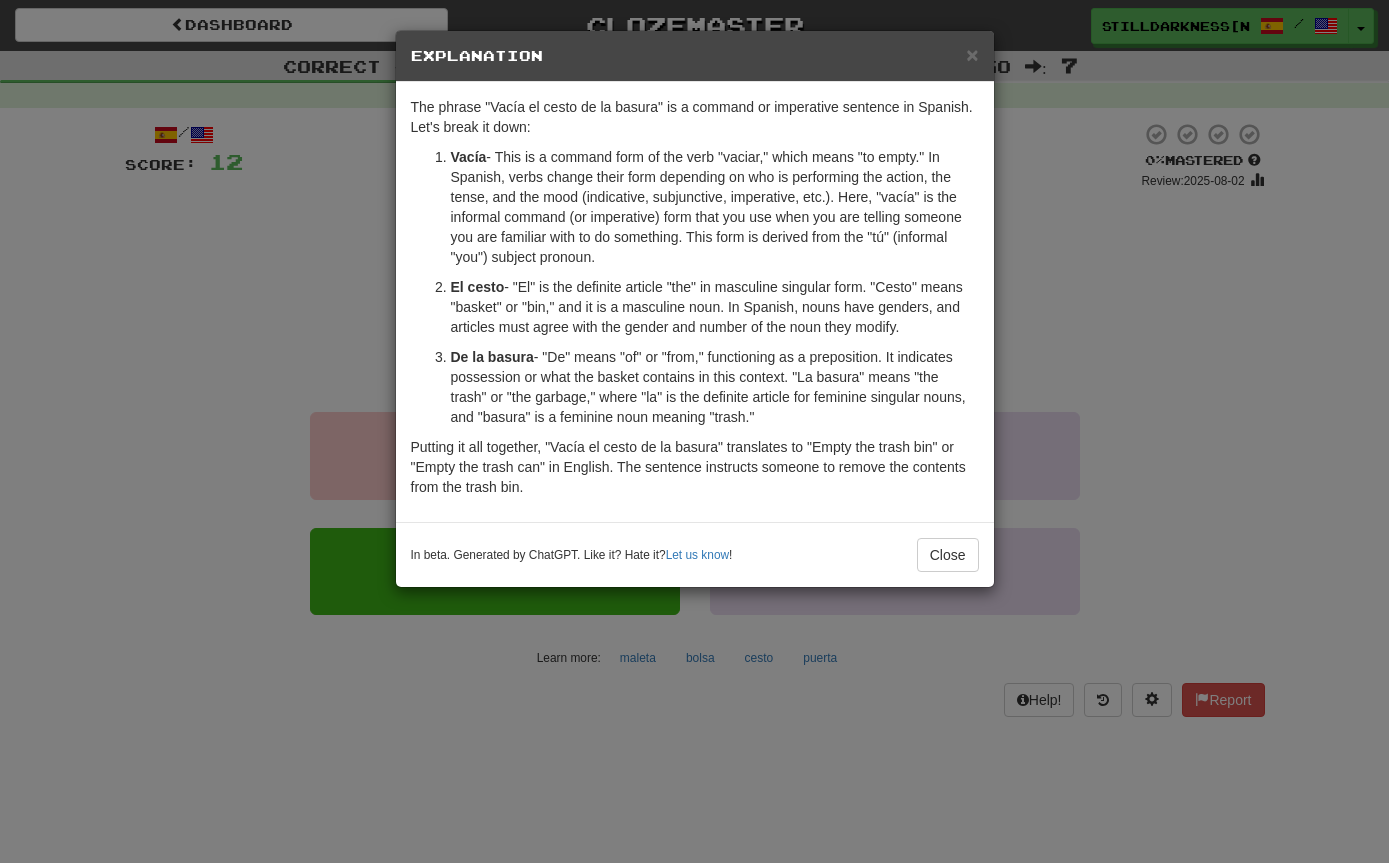 click on "Close" at bounding box center [948, 555] 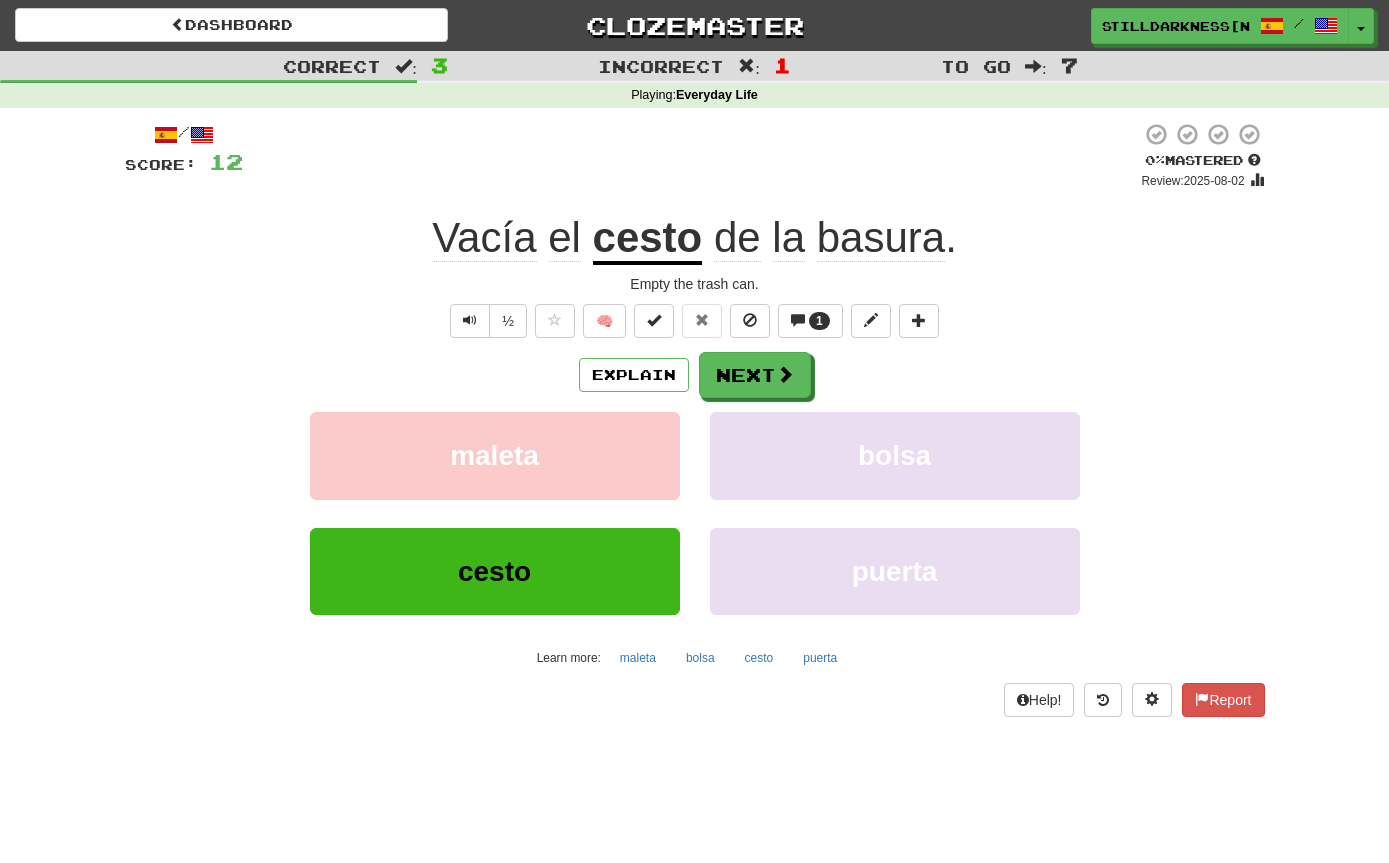 click at bounding box center (785, 374) 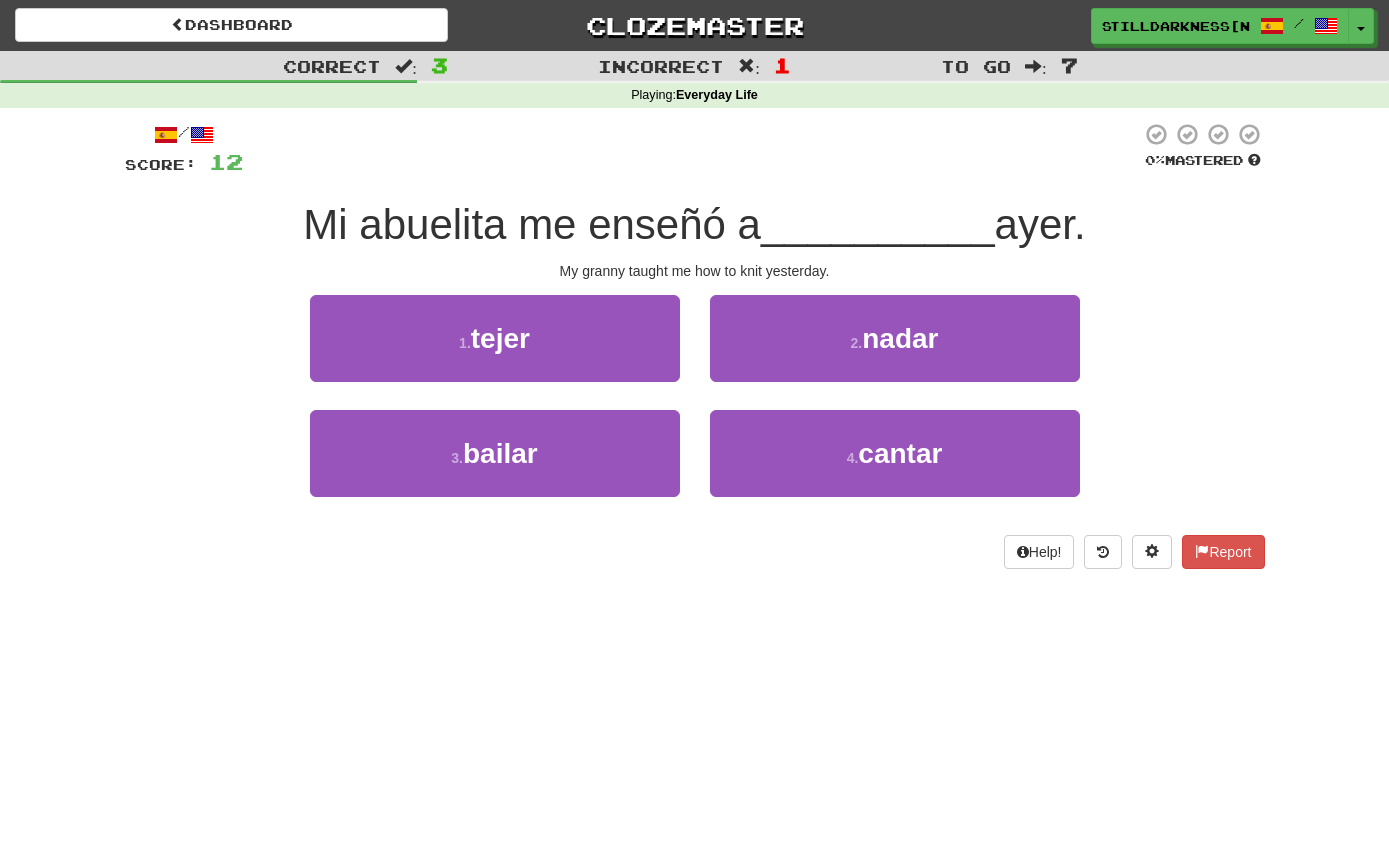 click on "1 .  tejer" at bounding box center [495, 338] 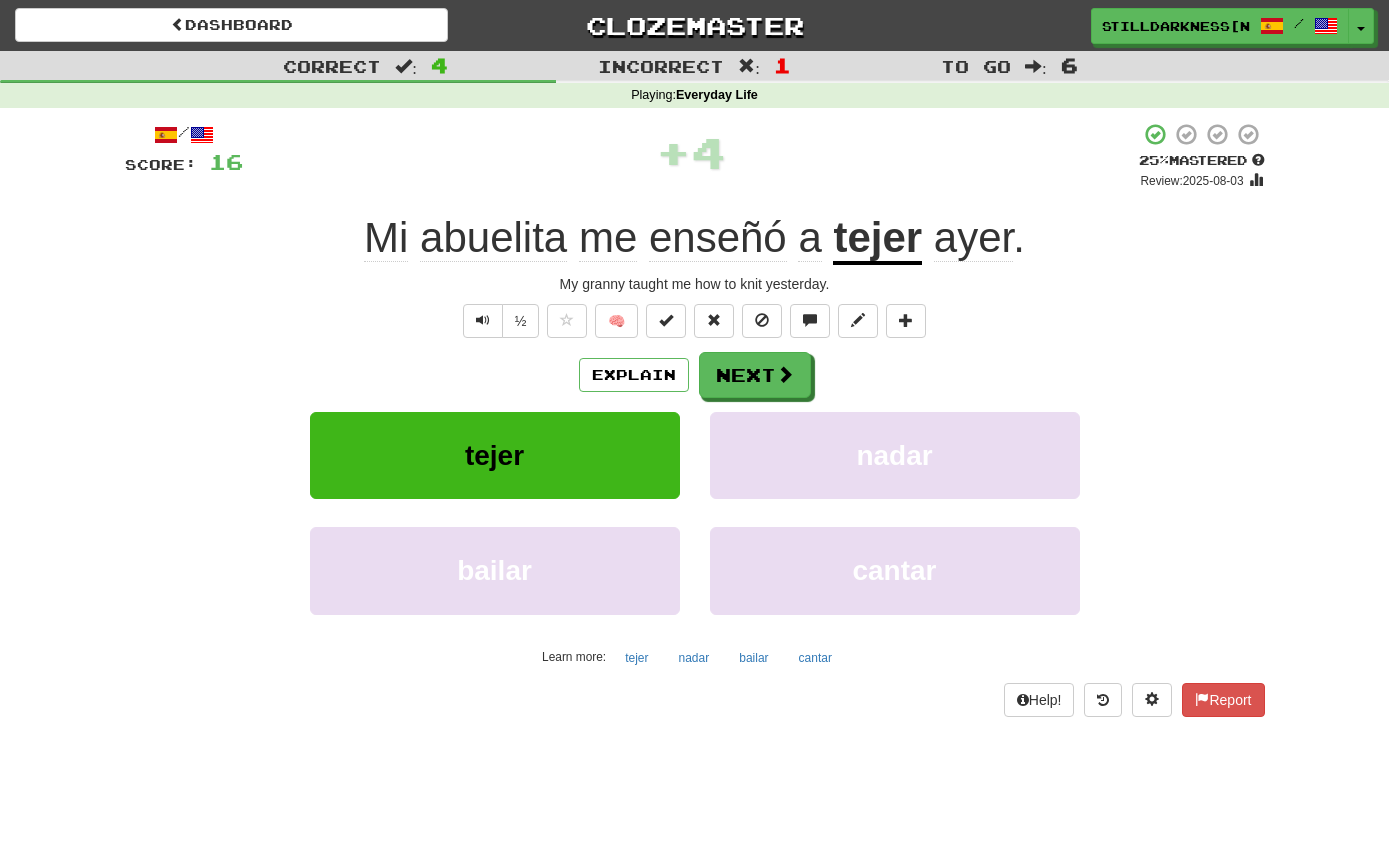 click at bounding box center [483, 320] 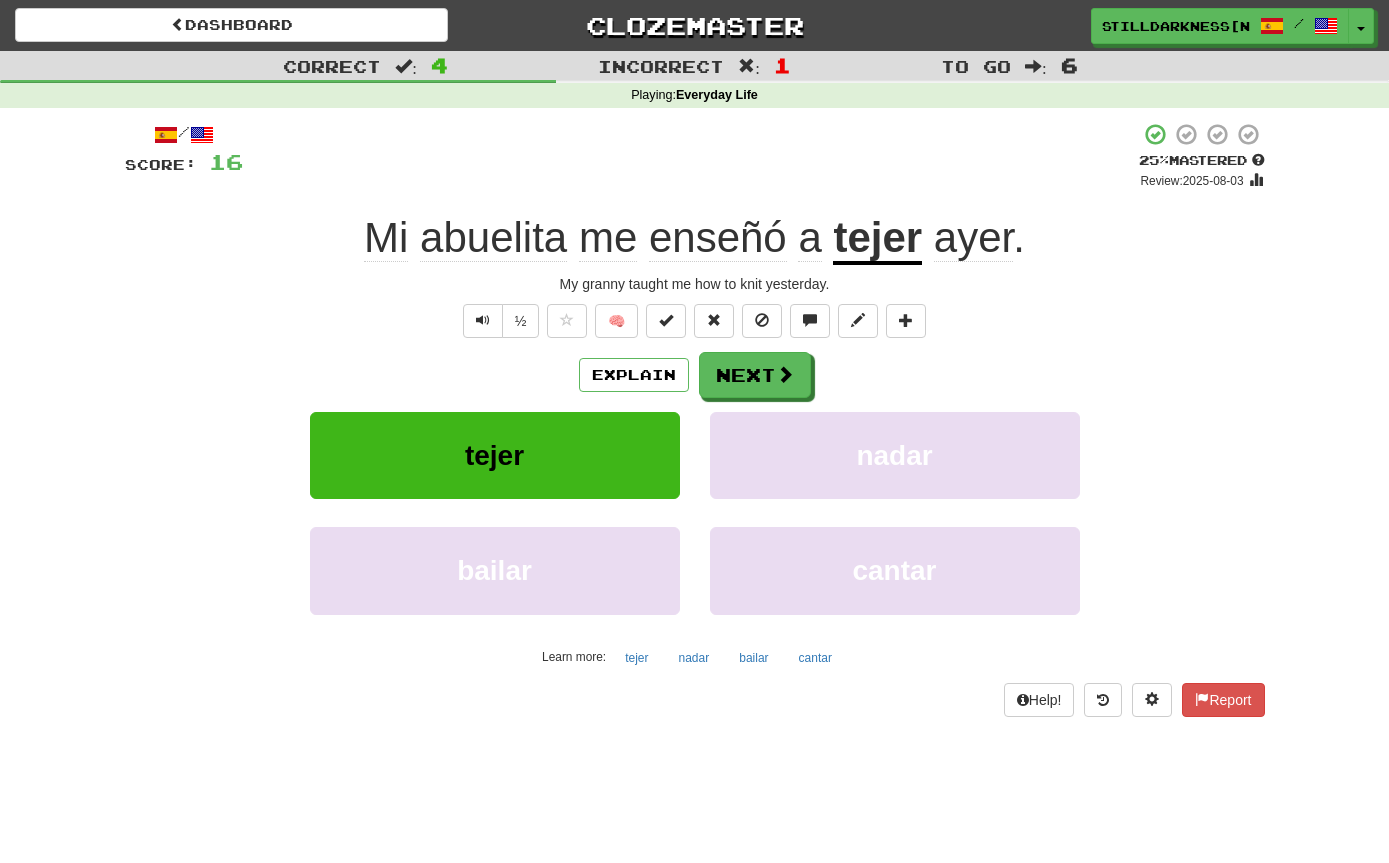 click on "Next" at bounding box center [755, 375] 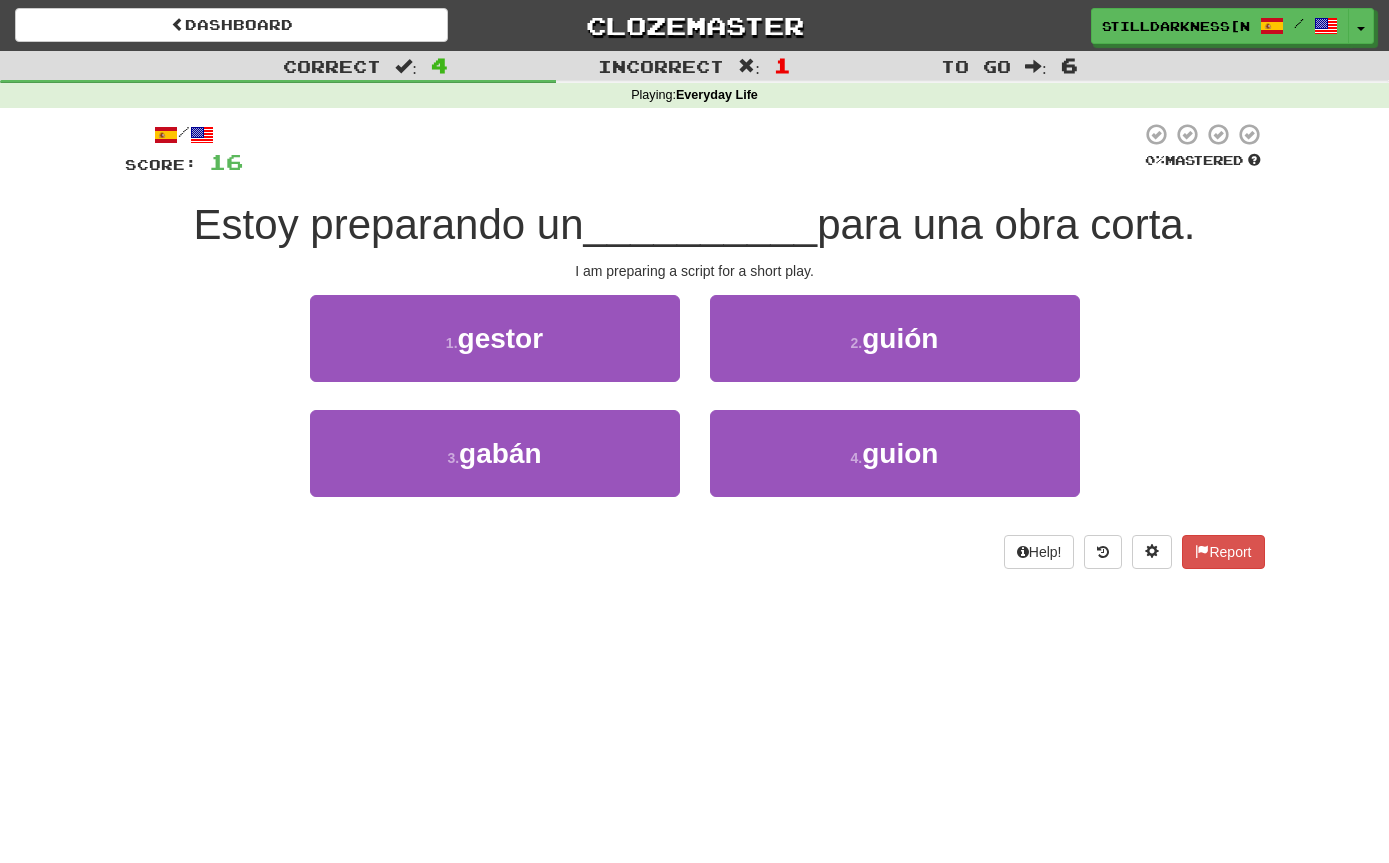 click on "2 .  guión" at bounding box center [895, 338] 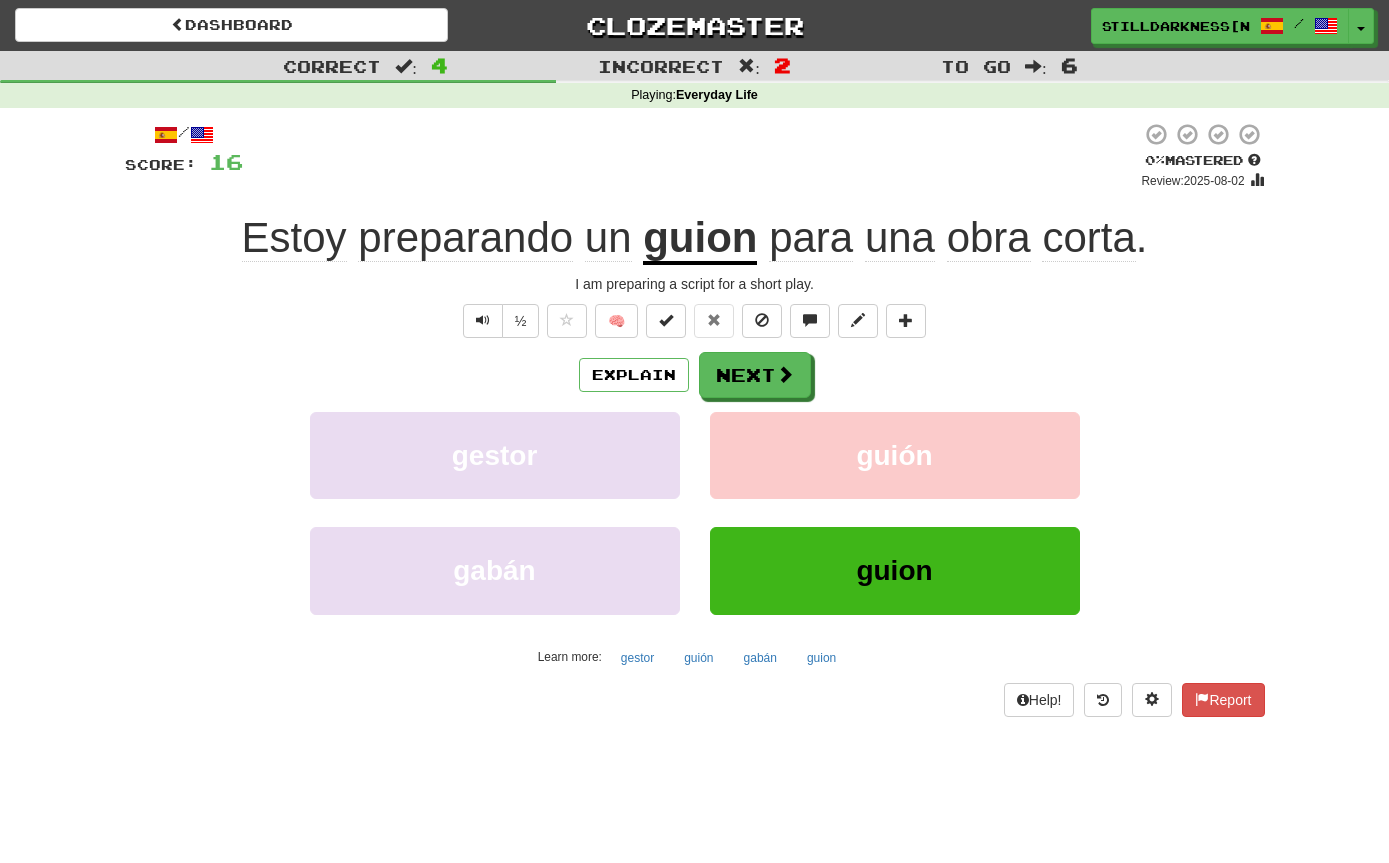 click at bounding box center [785, 374] 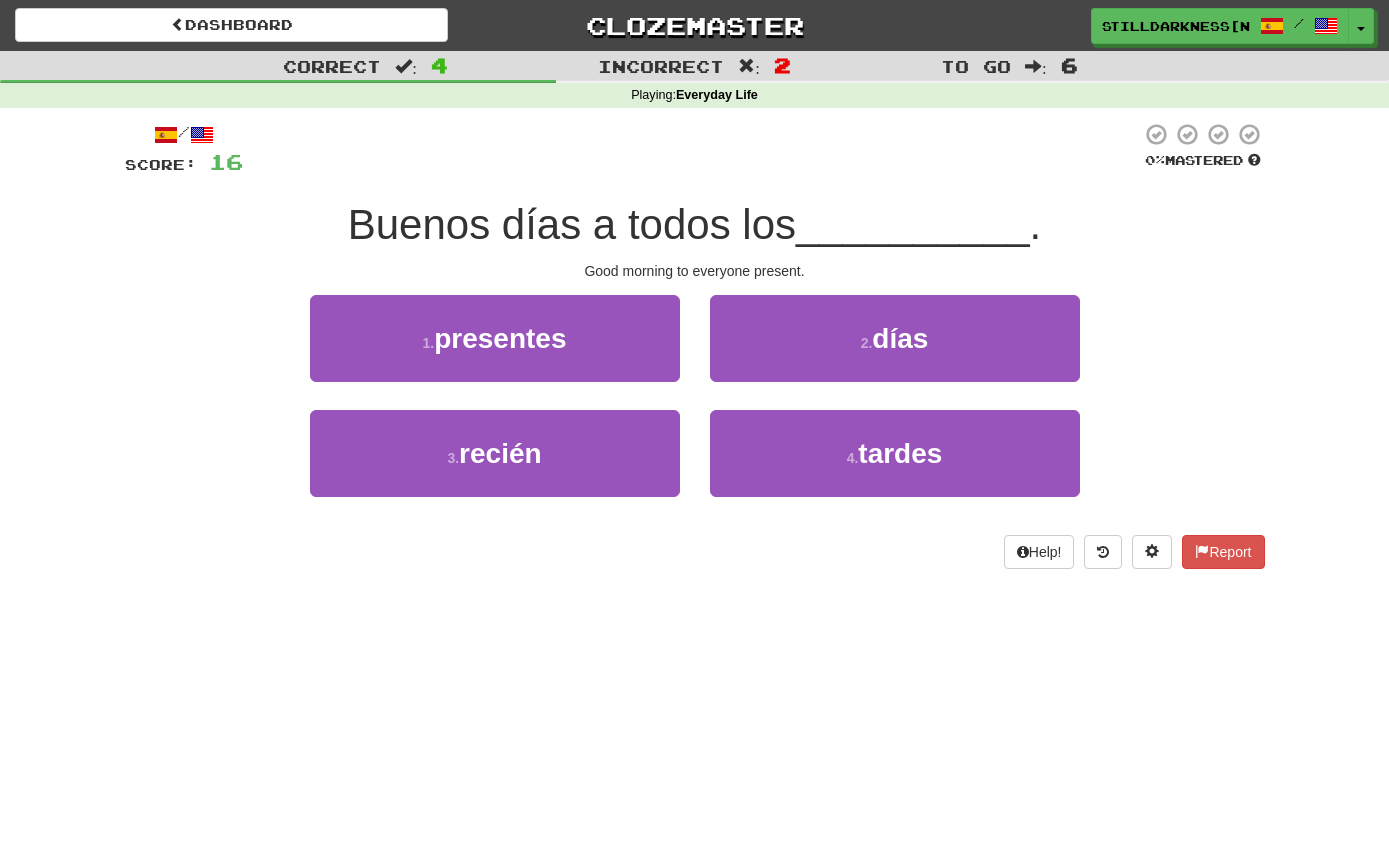 click on "1 .  presentes" at bounding box center [495, 338] 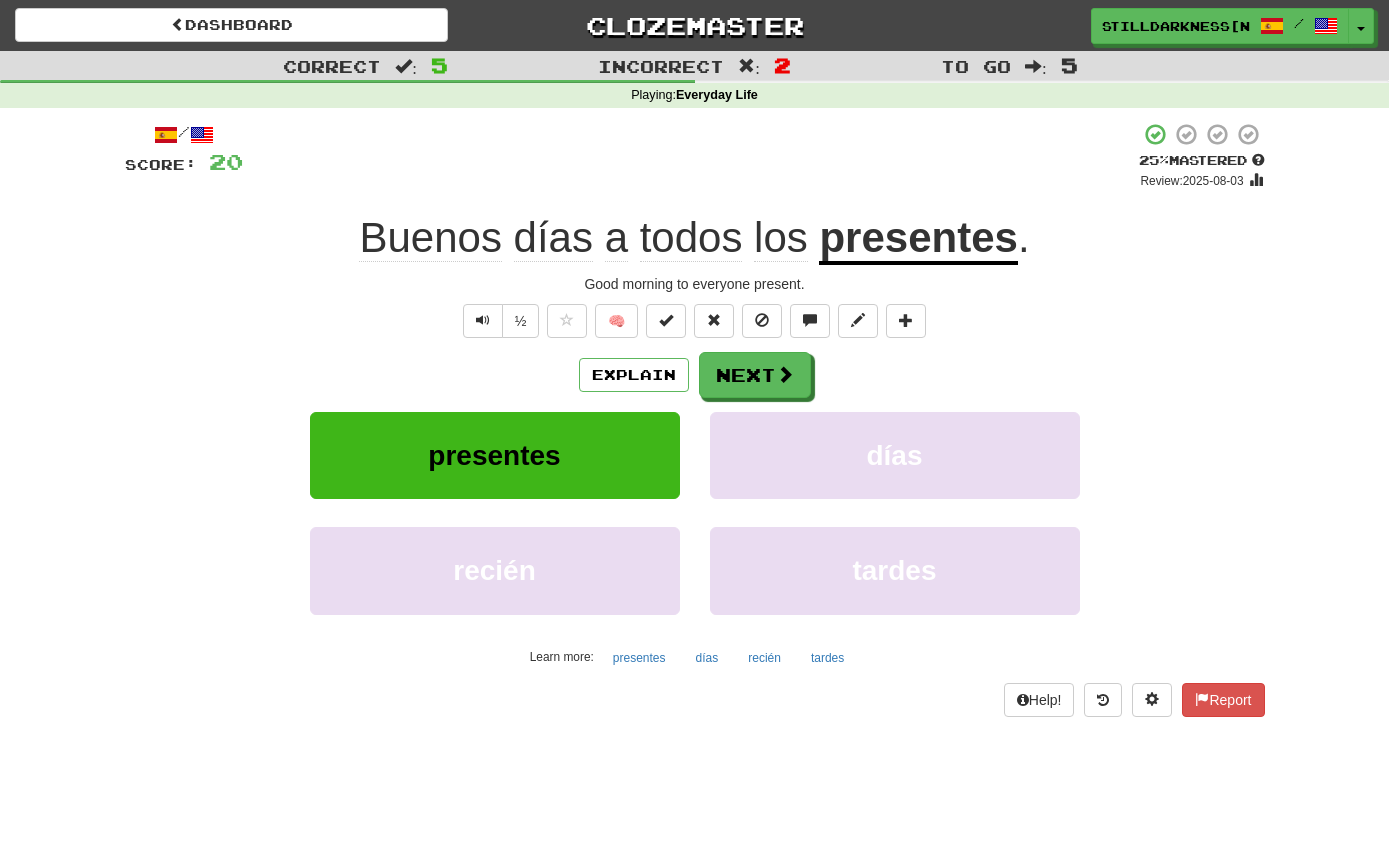 click at bounding box center (483, 320) 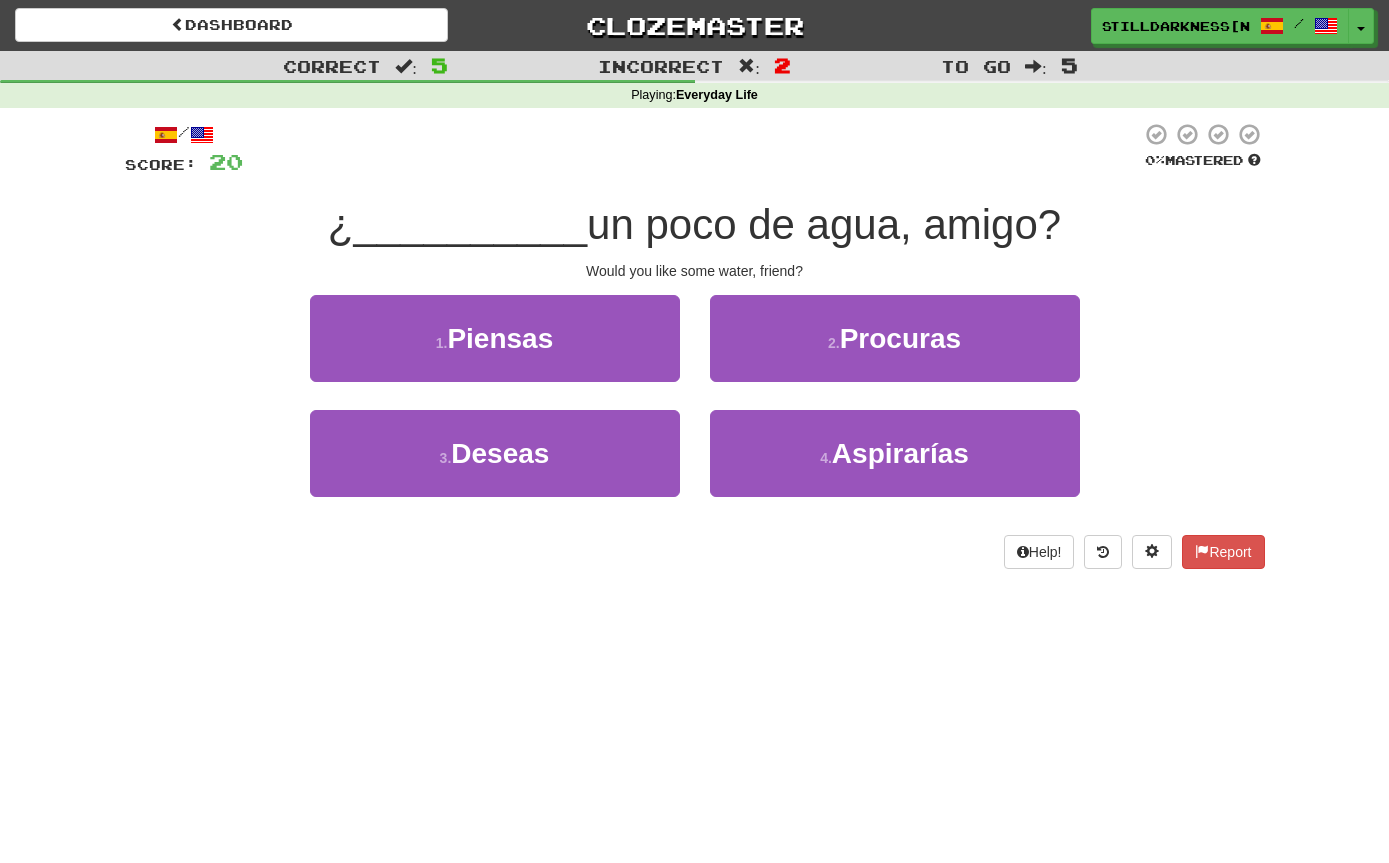 click on "3 .  Deseas" at bounding box center (495, 453) 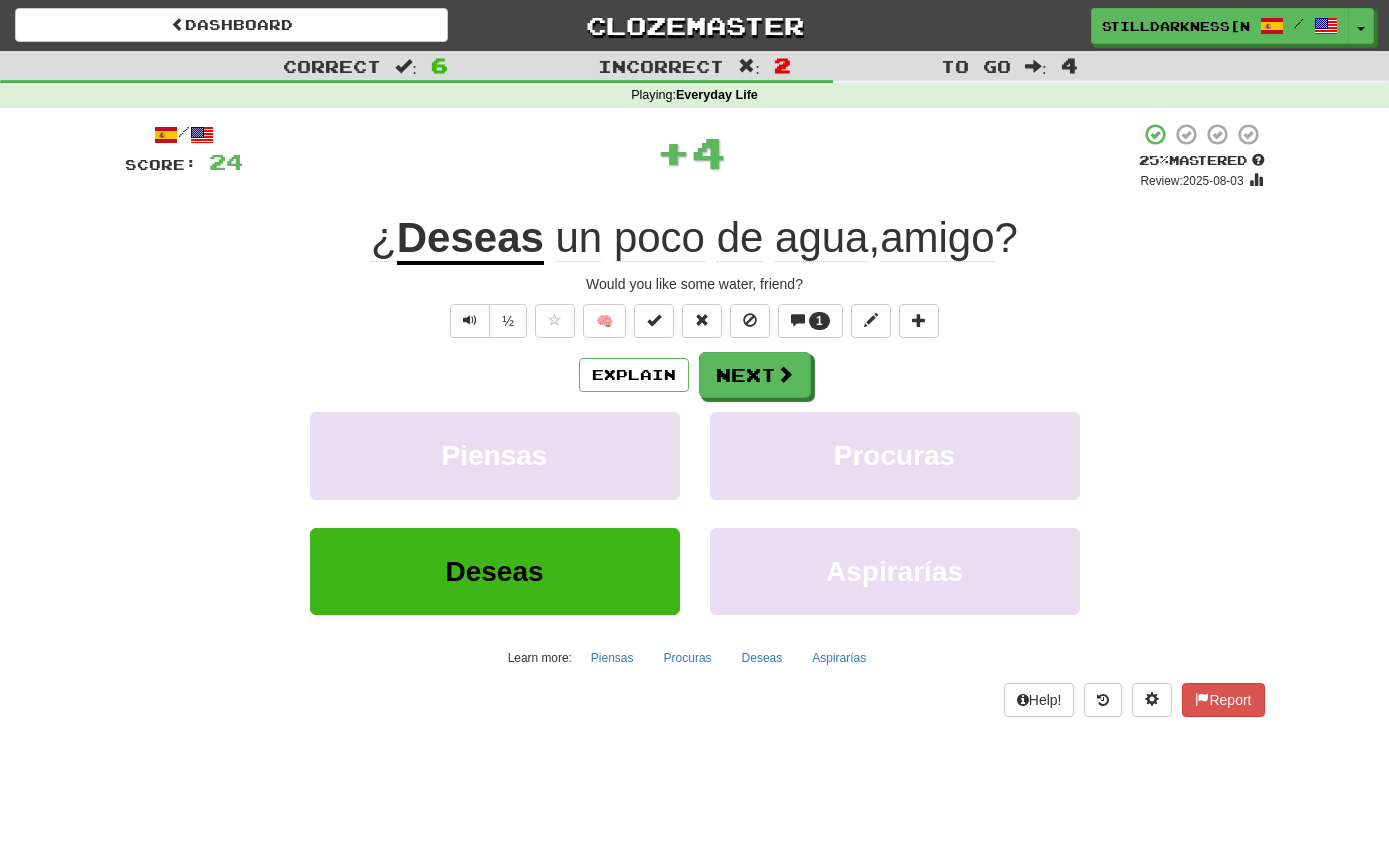 click at bounding box center (470, 320) 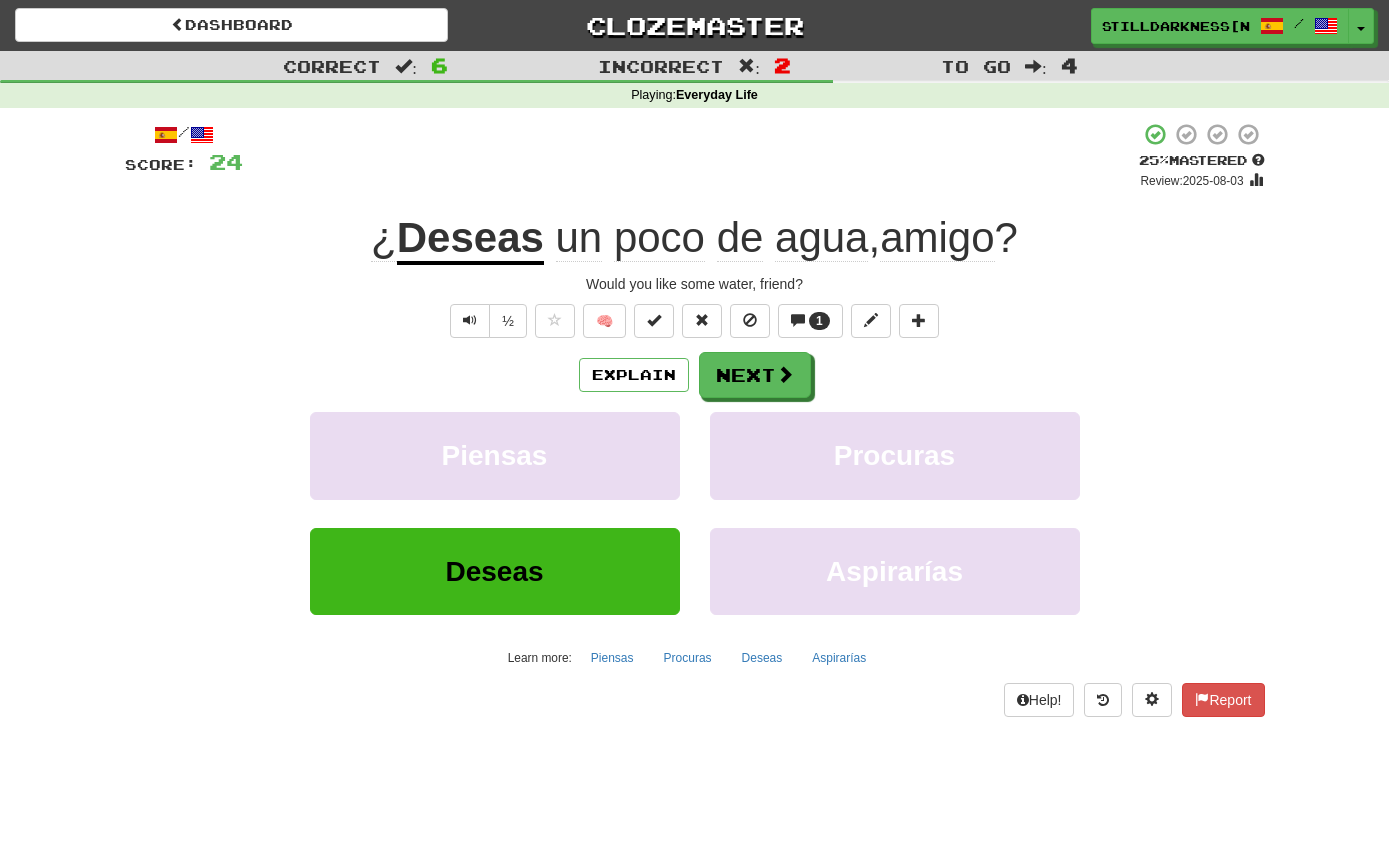 click at bounding box center [470, 320] 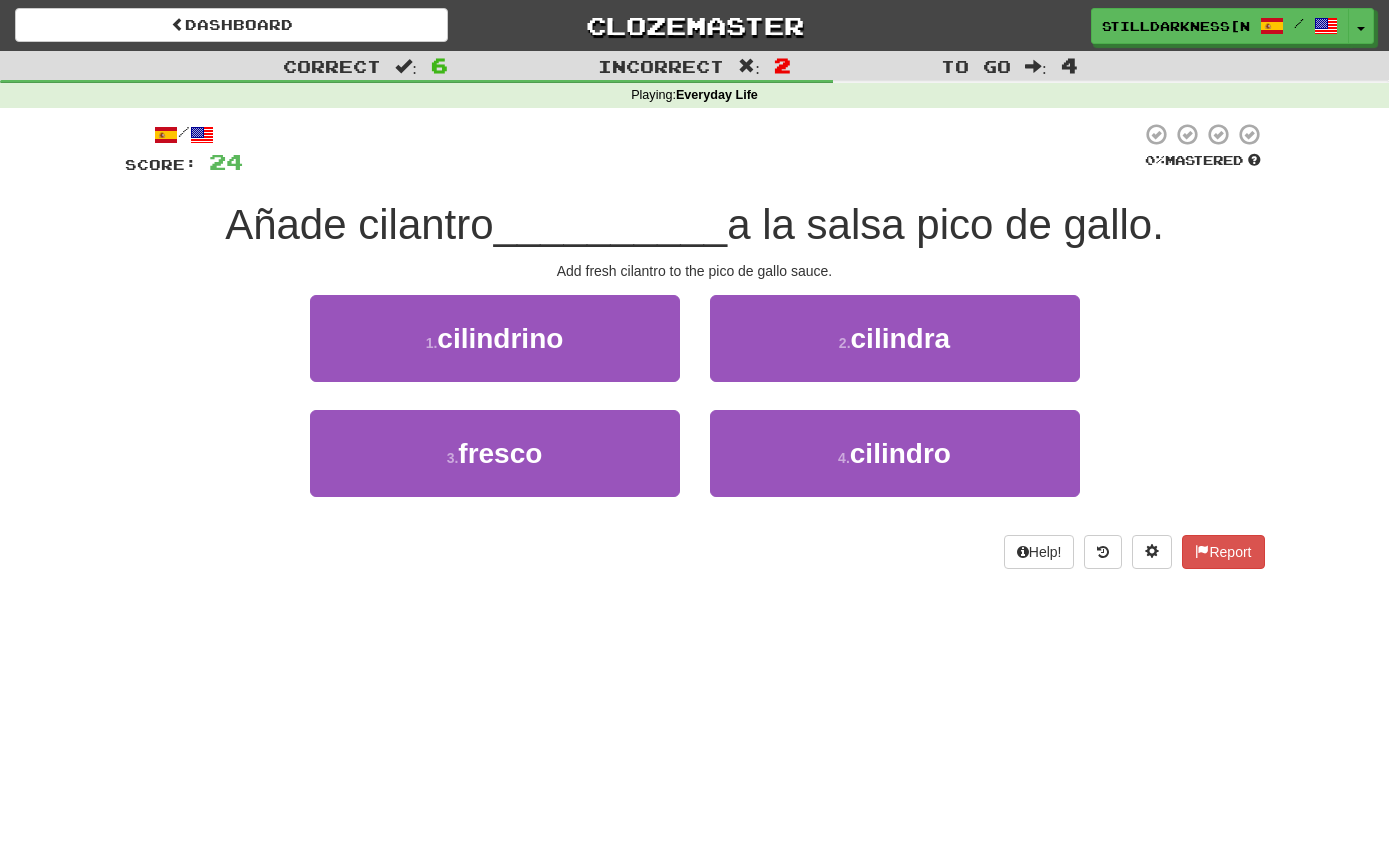 click on "3 .  fresco" at bounding box center [495, 453] 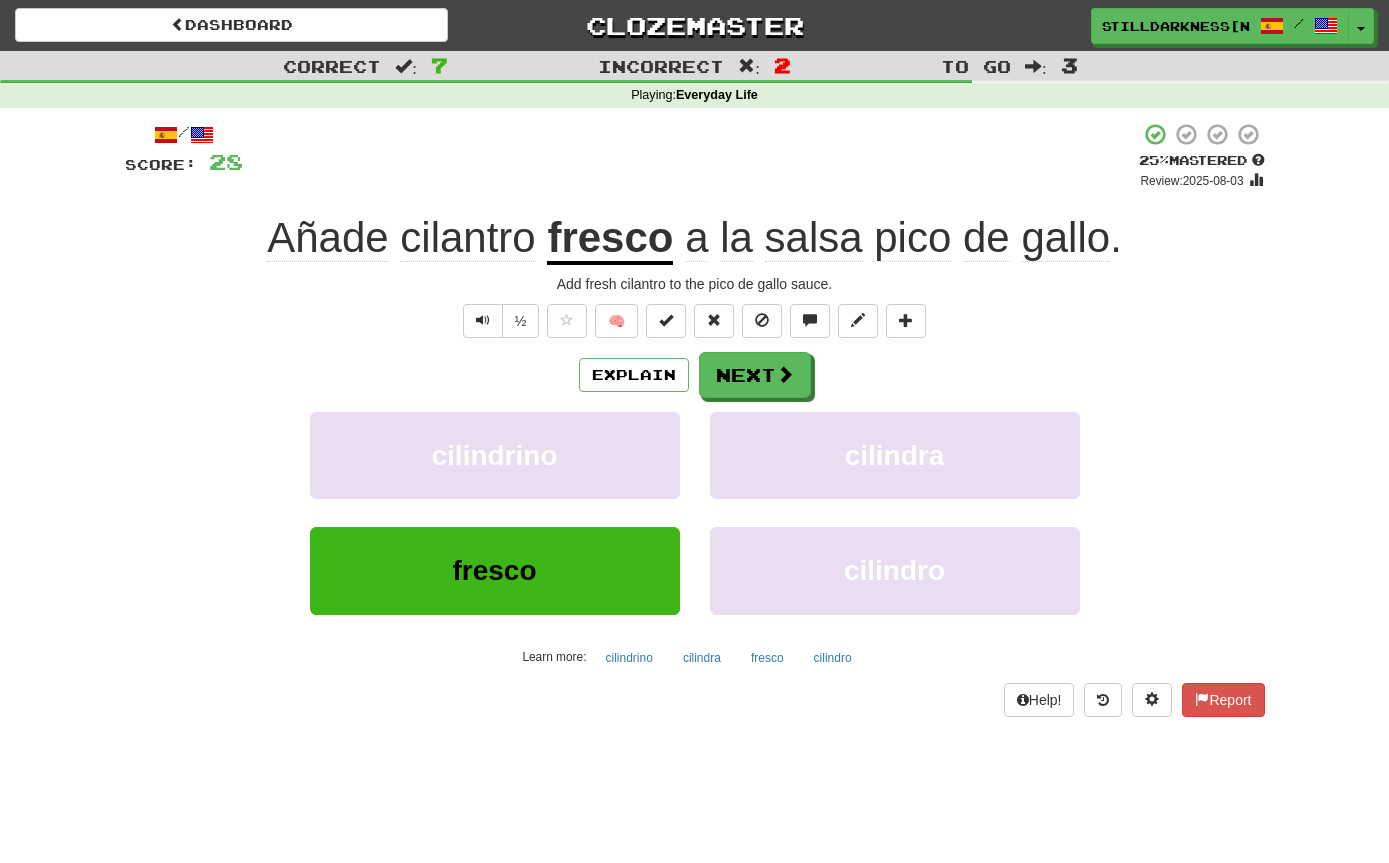 click at bounding box center (483, 320) 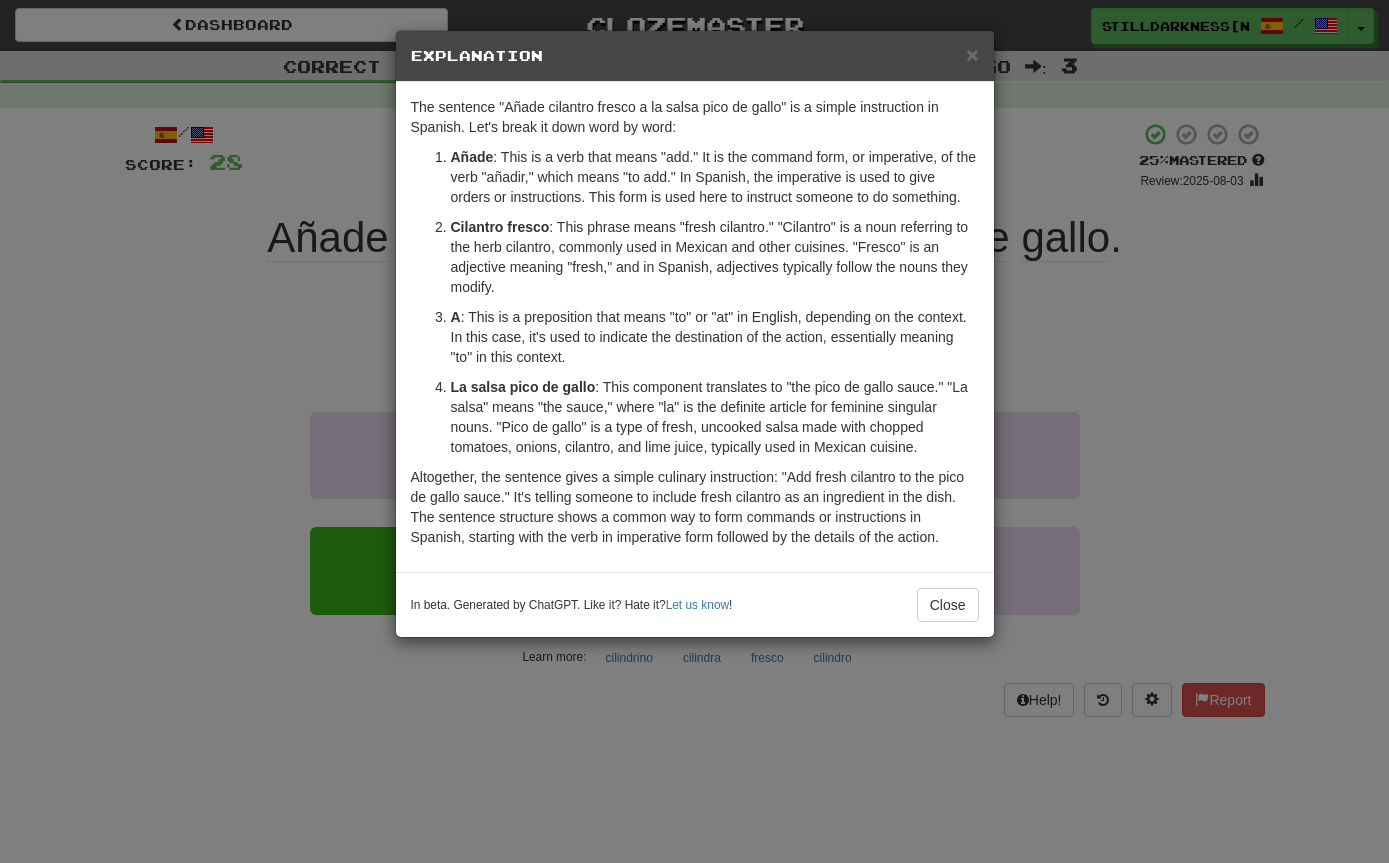 click on "× Explanation The sentence "Añade cilantro fresco a la salsa pico de gallo" is a simple instruction in Spanish. Let's break it down word by word:
Añade : This is a verb that means "add." It is the command form, or imperative, of the verb "añadir," which means "to add." In Spanish, the imperative is used to give orders or instructions. This form is used here to instruct someone to do something.
Cilantro fresco : This phrase means "fresh cilantro." "Cilantro" is a noun referring to the herb cilantro, commonly used in Mexican and other cuisines. "Fresco" is an adjective meaning "fresh," and in Spanish, adjectives typically follow the nouns they modify.
A : This is a preposition that means "to" or "at" in English, depending on the context. In this case, it's used to indicate the destination of the action, essentially meaning "to" in this context.
La salsa pico de gallo
In beta. Generated by ChatGPT. Like it? Hate it?  Let us know ! Close" at bounding box center (694, 431) 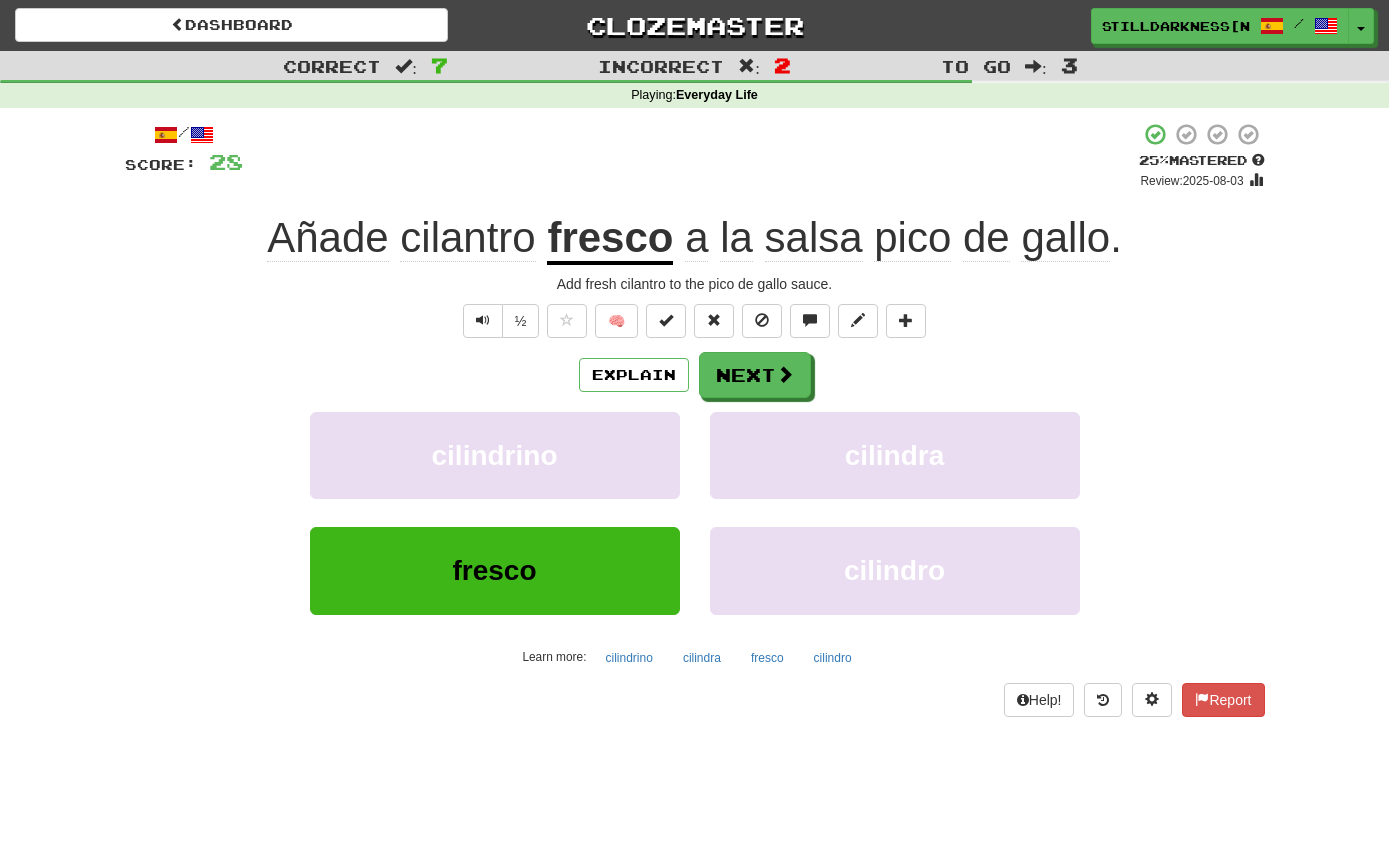click on "Next" at bounding box center (755, 375) 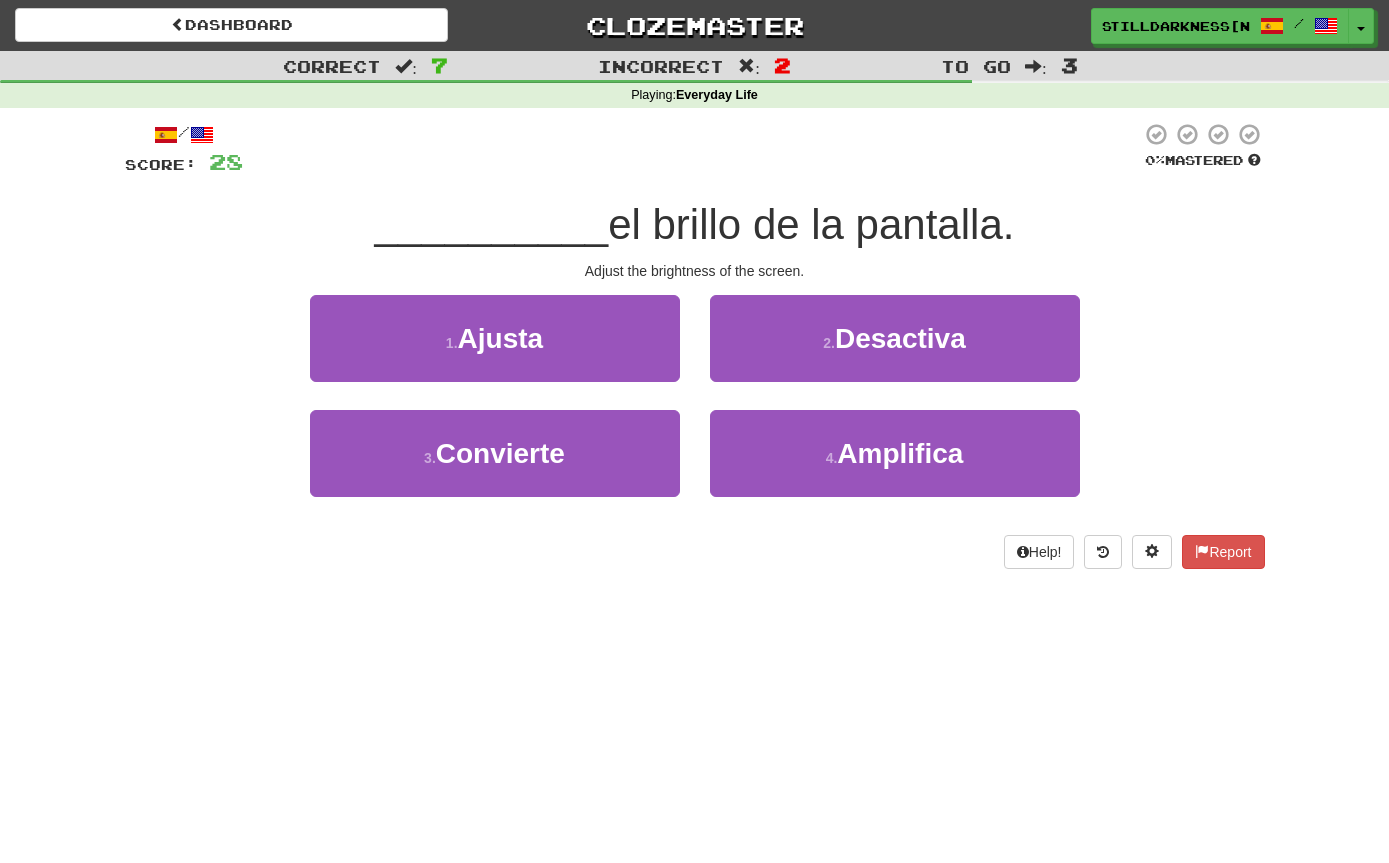 click on "1 .  Ajusta" at bounding box center (495, 338) 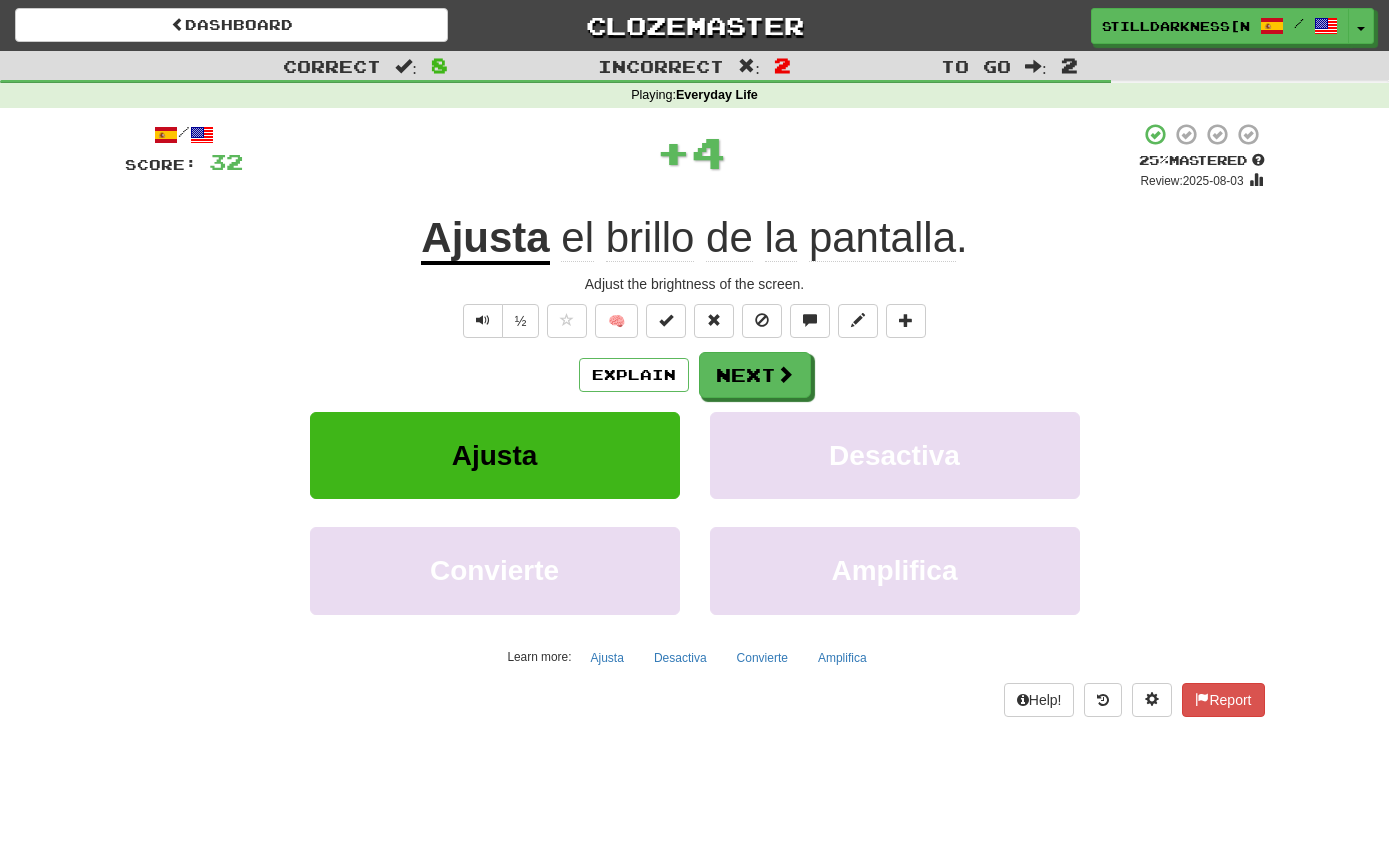 click at bounding box center (483, 321) 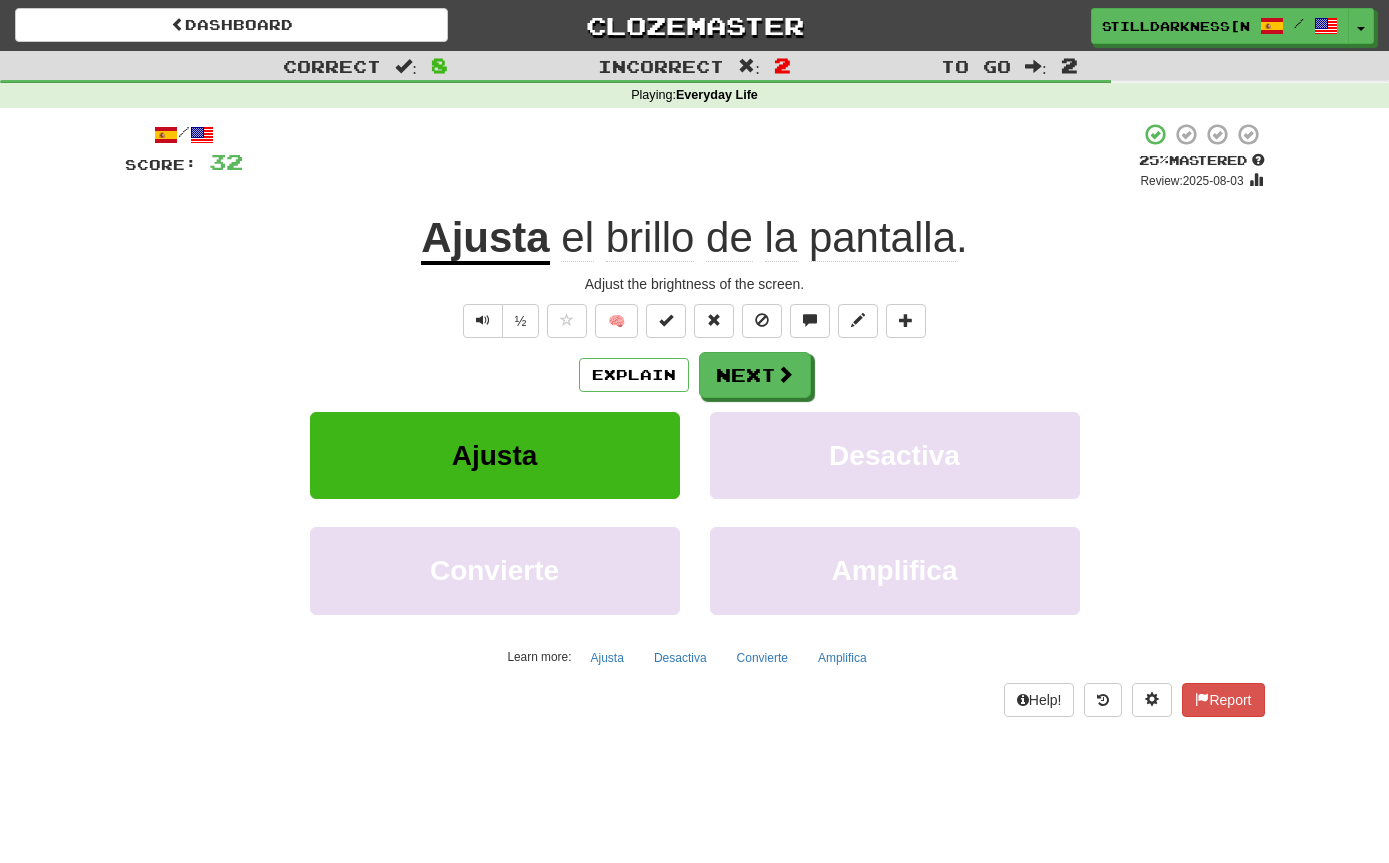 click at bounding box center [785, 374] 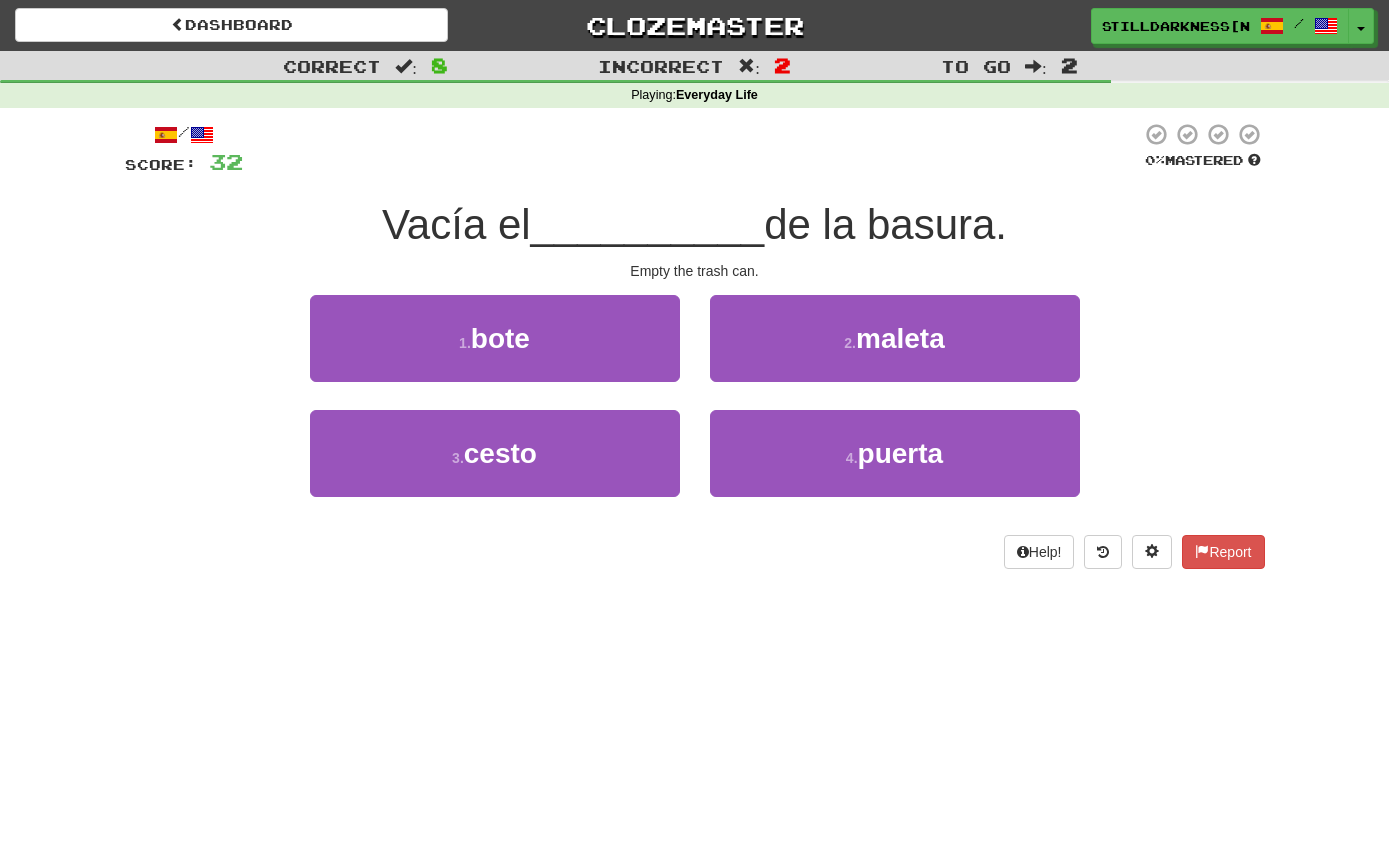 click on "3 .  cesto" at bounding box center (495, 453) 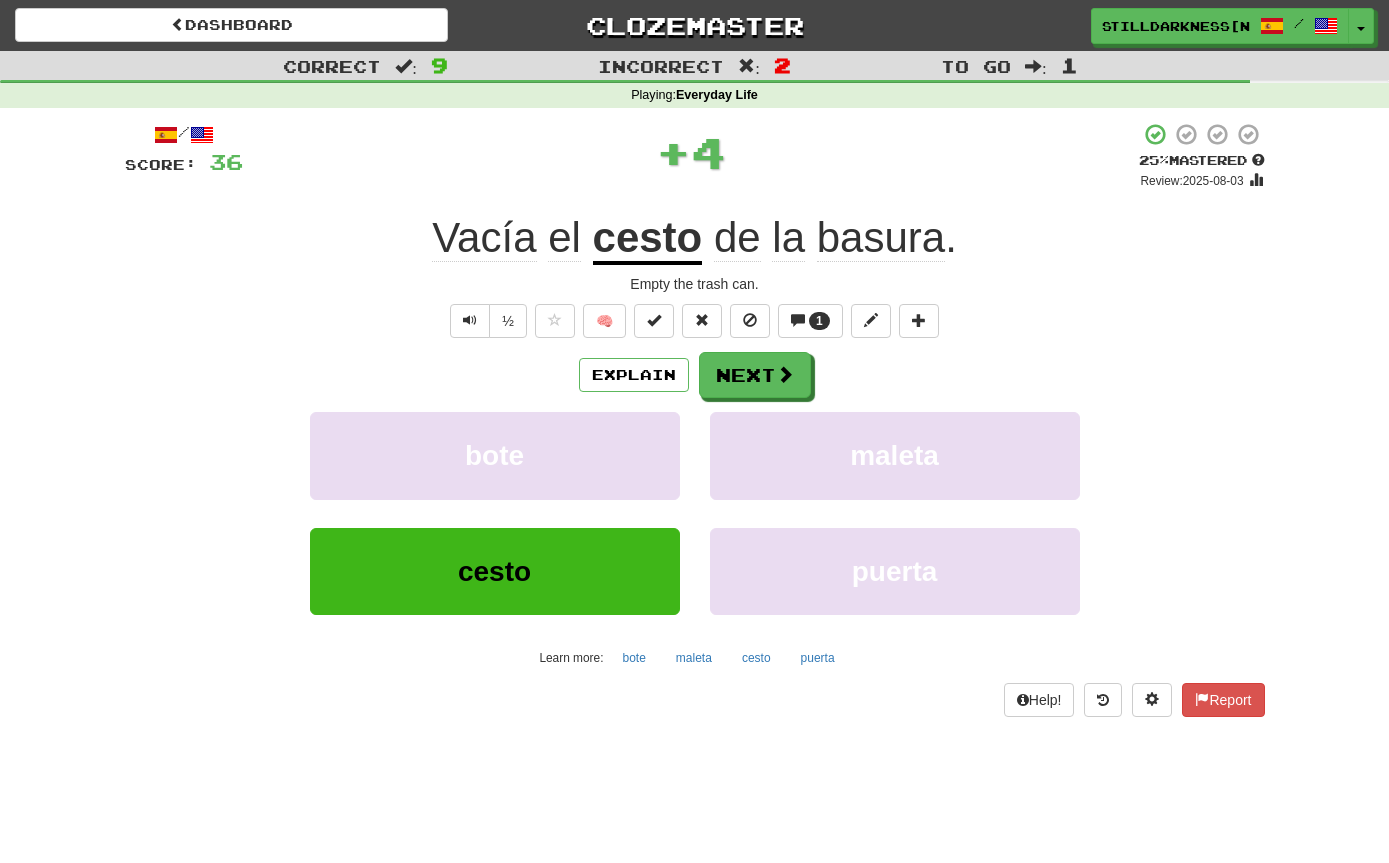 click at bounding box center [785, 374] 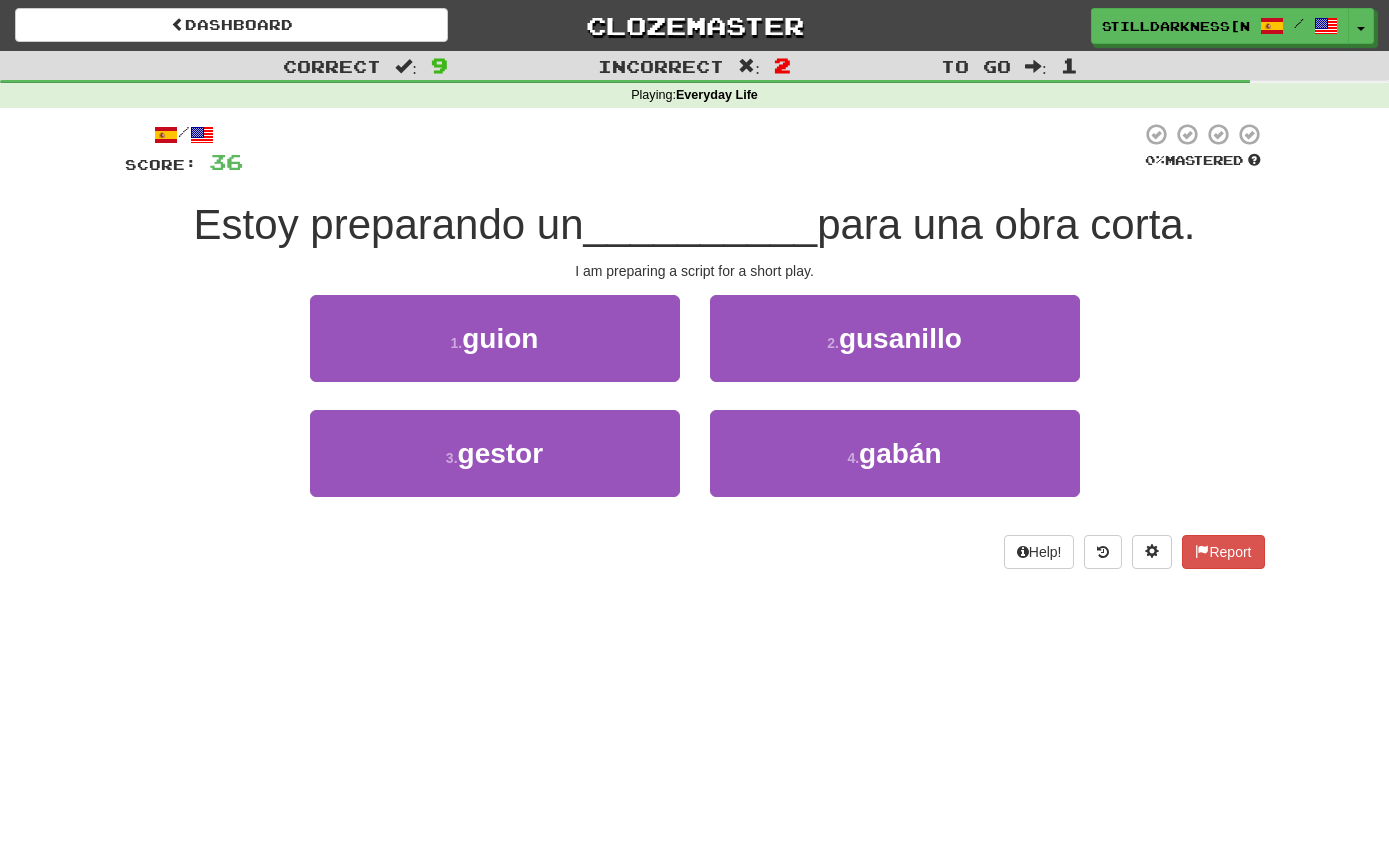 click on "1 .  guion" at bounding box center (495, 338) 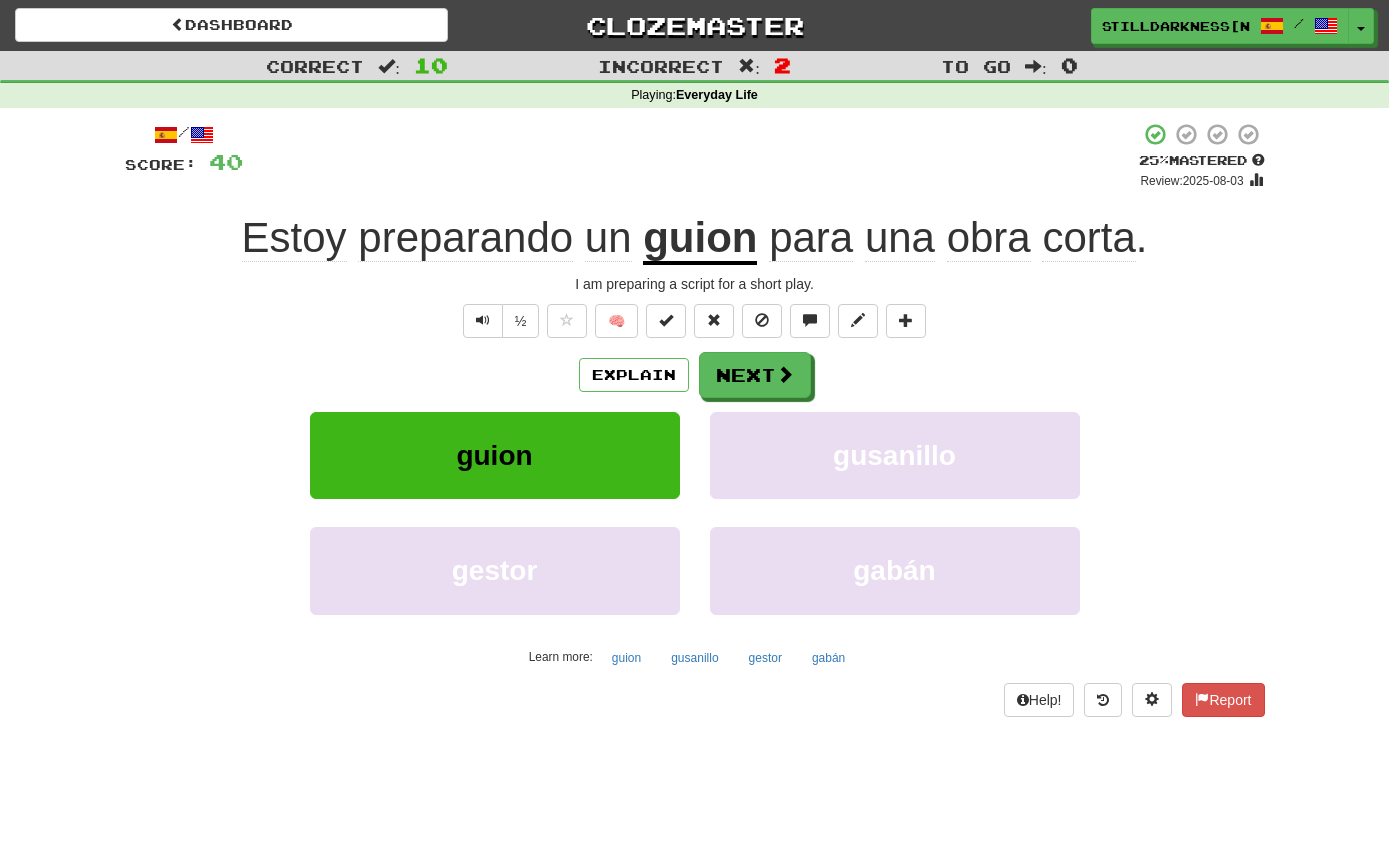 click at bounding box center (785, 374) 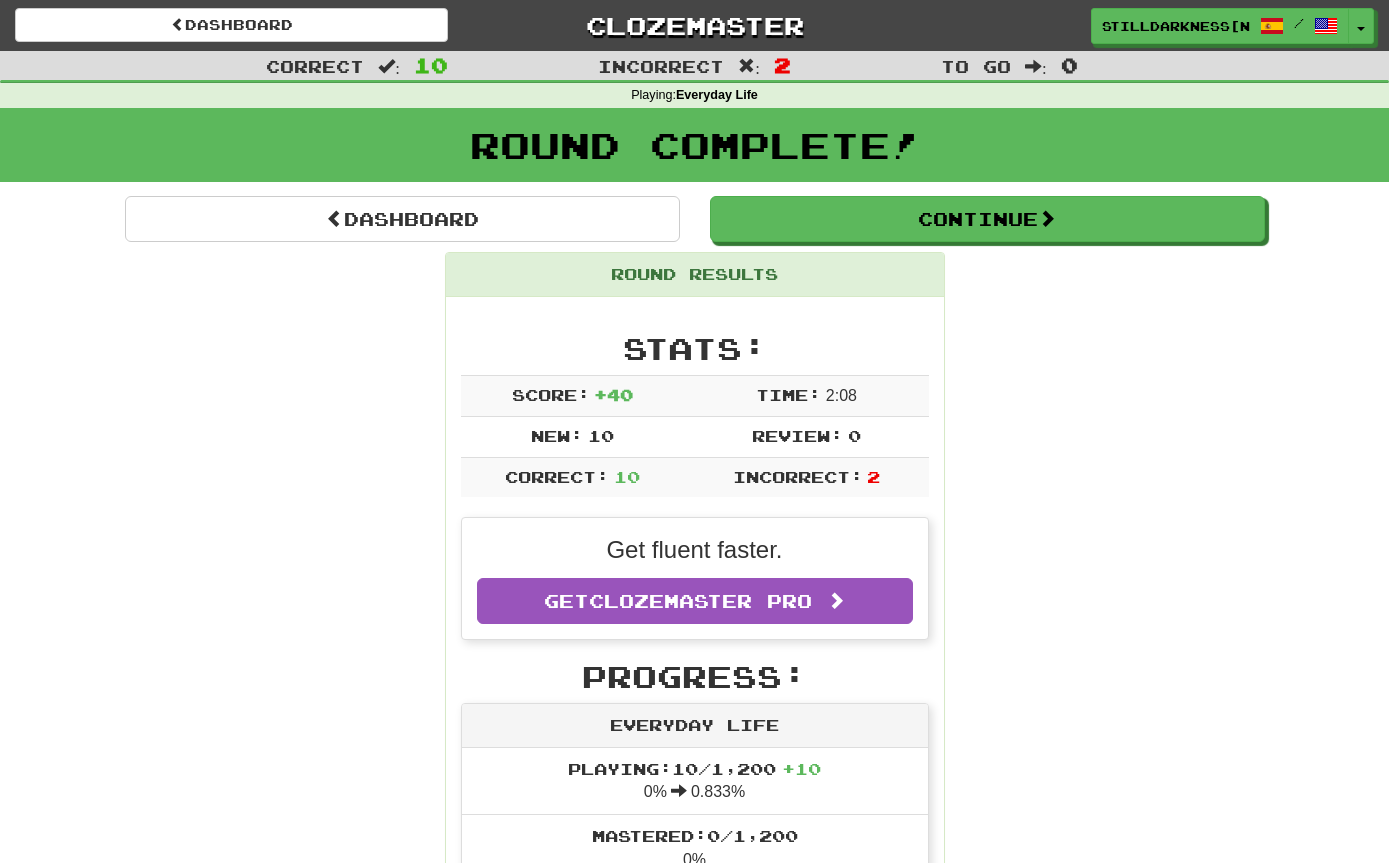 click at bounding box center (836, 600) 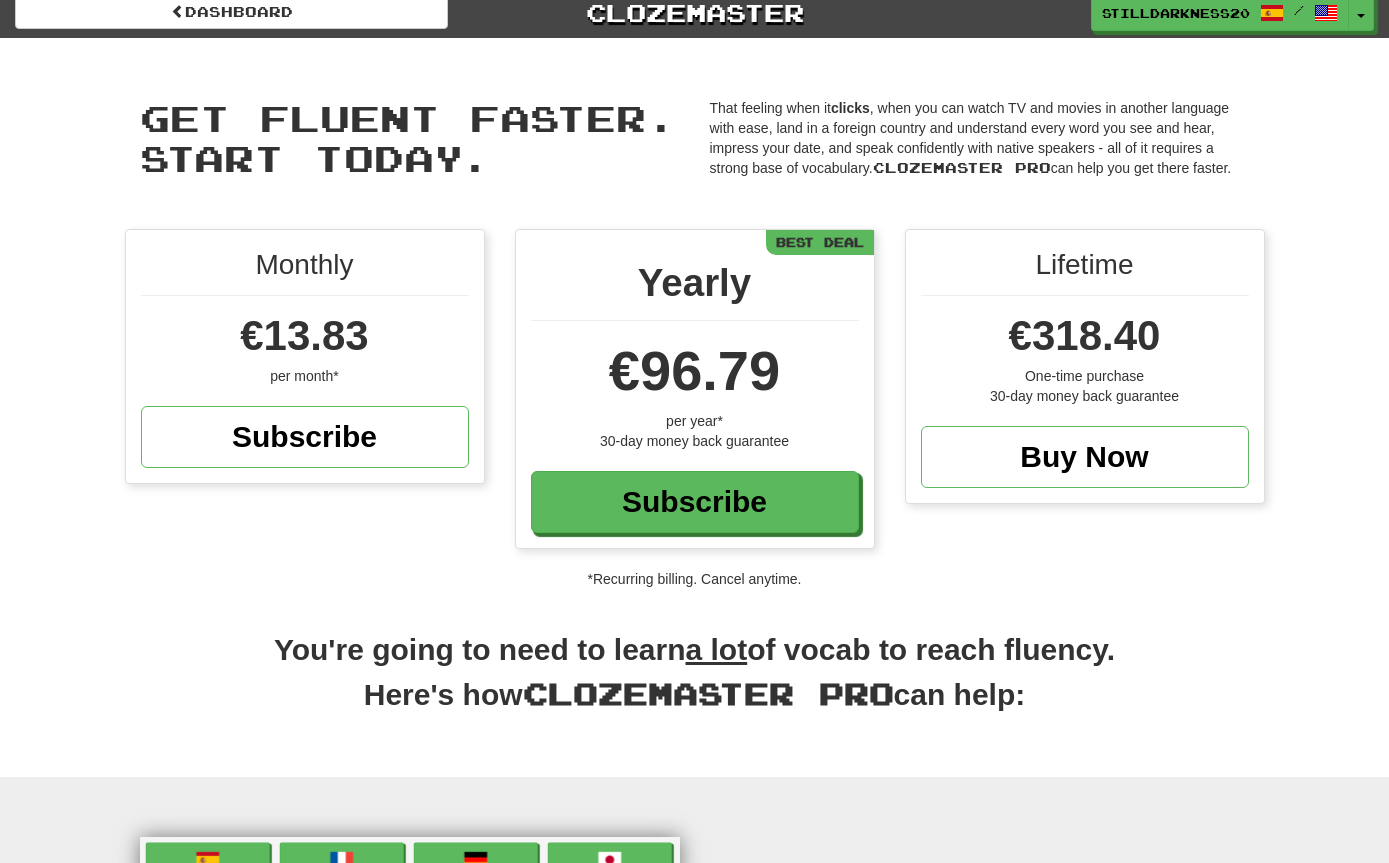 scroll, scrollTop: 0, scrollLeft: 0, axis: both 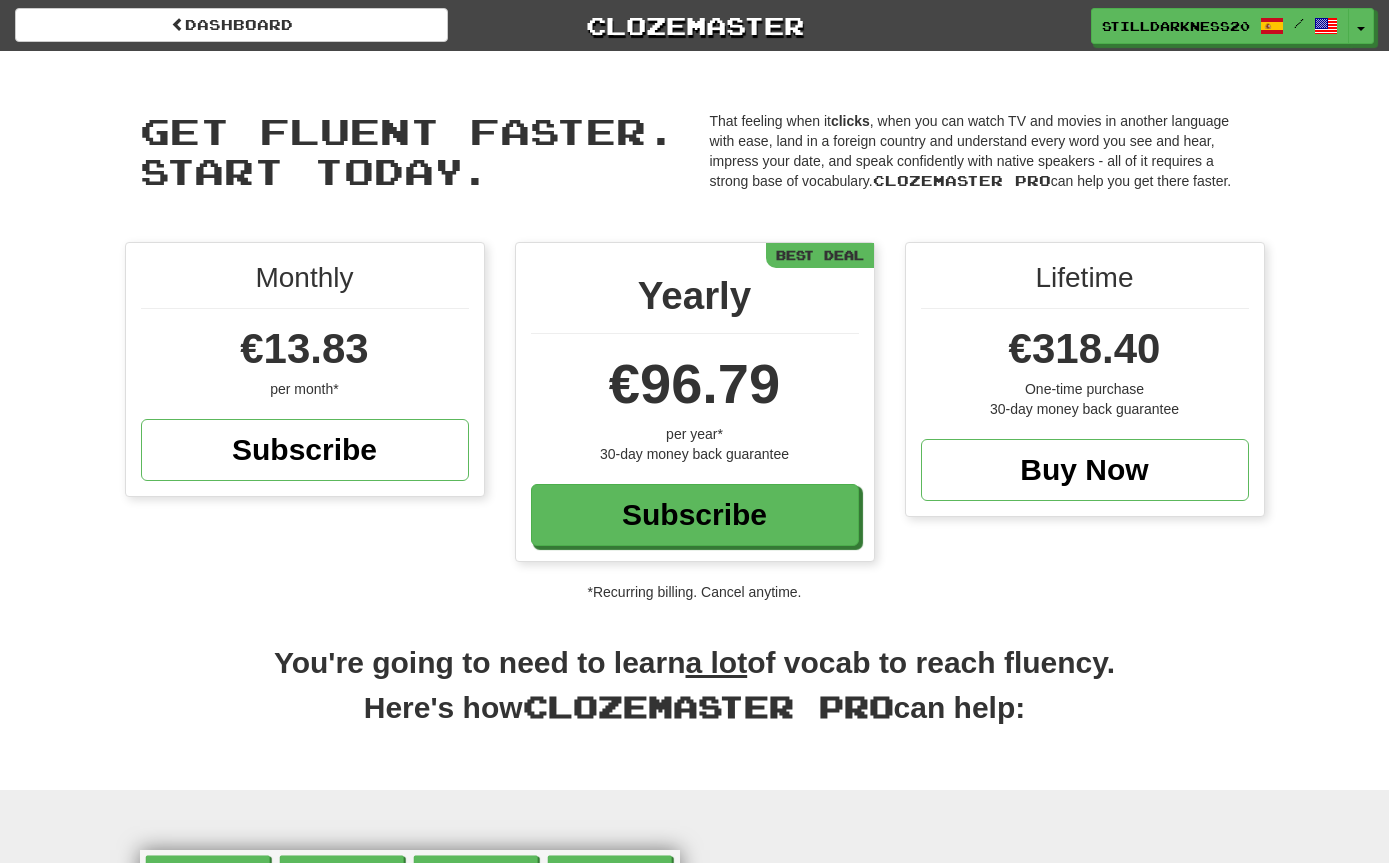click on "Dashboard" at bounding box center [231, 25] 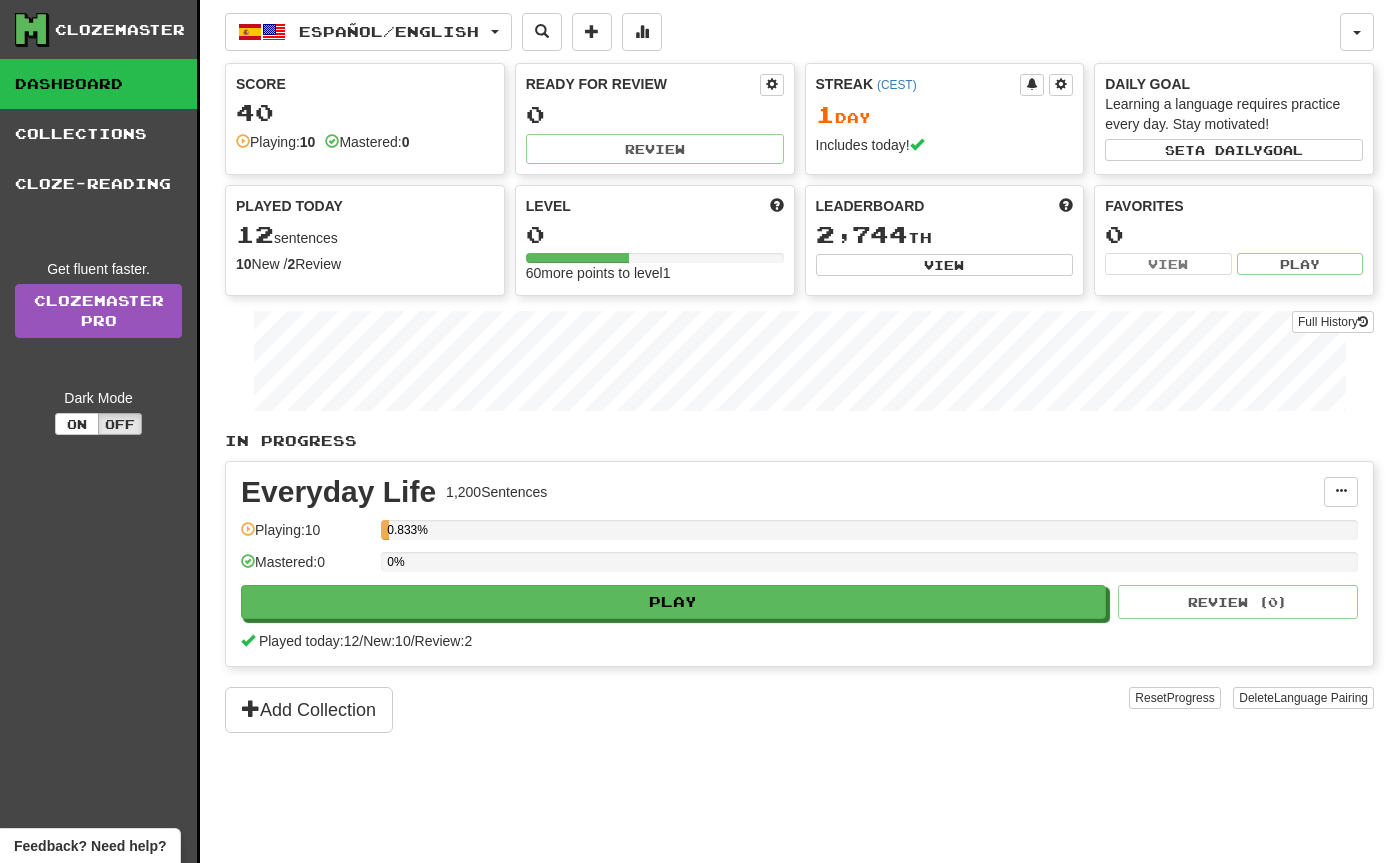 scroll, scrollTop: 12, scrollLeft: 0, axis: vertical 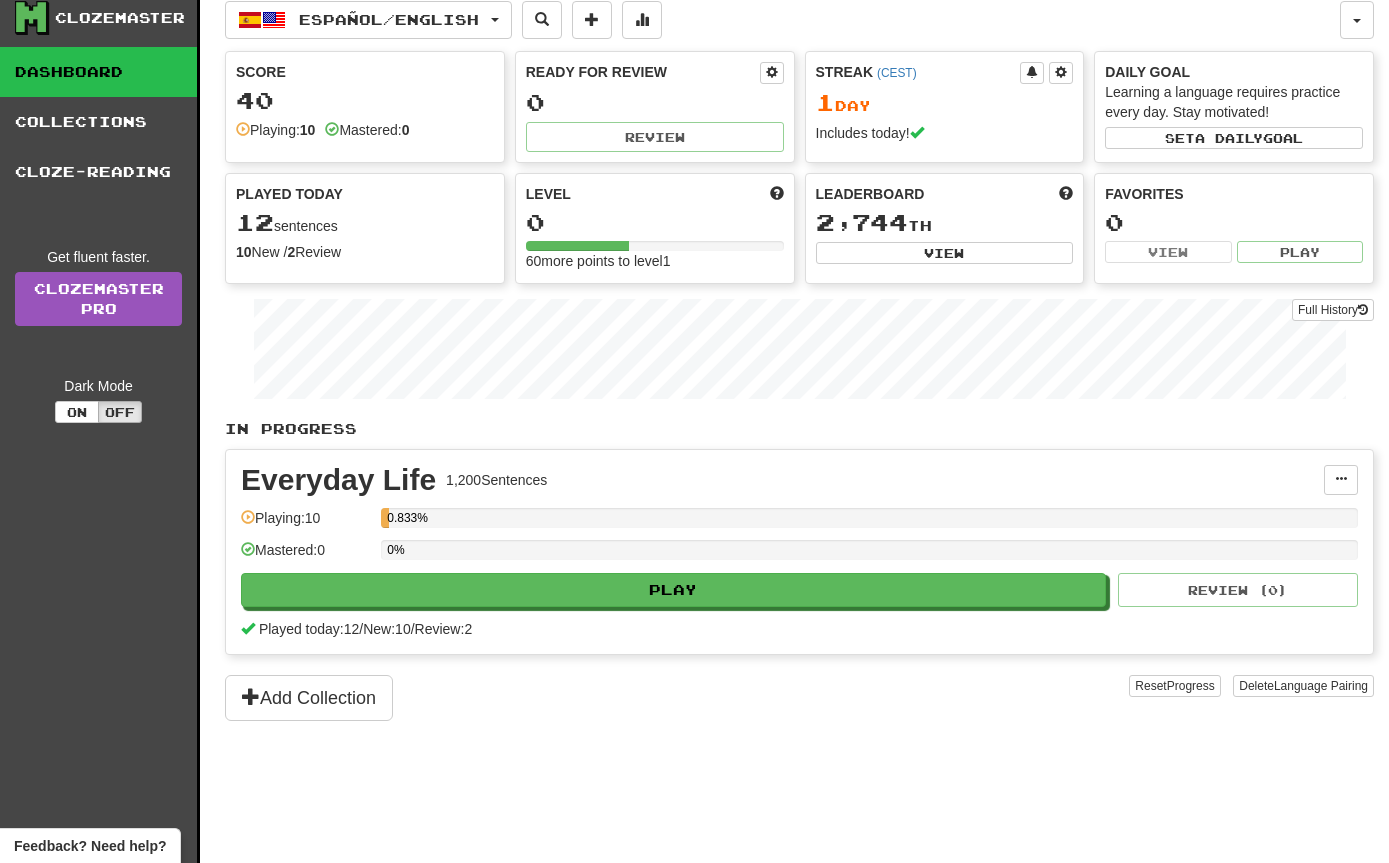 click on "Play" at bounding box center [673, 590] 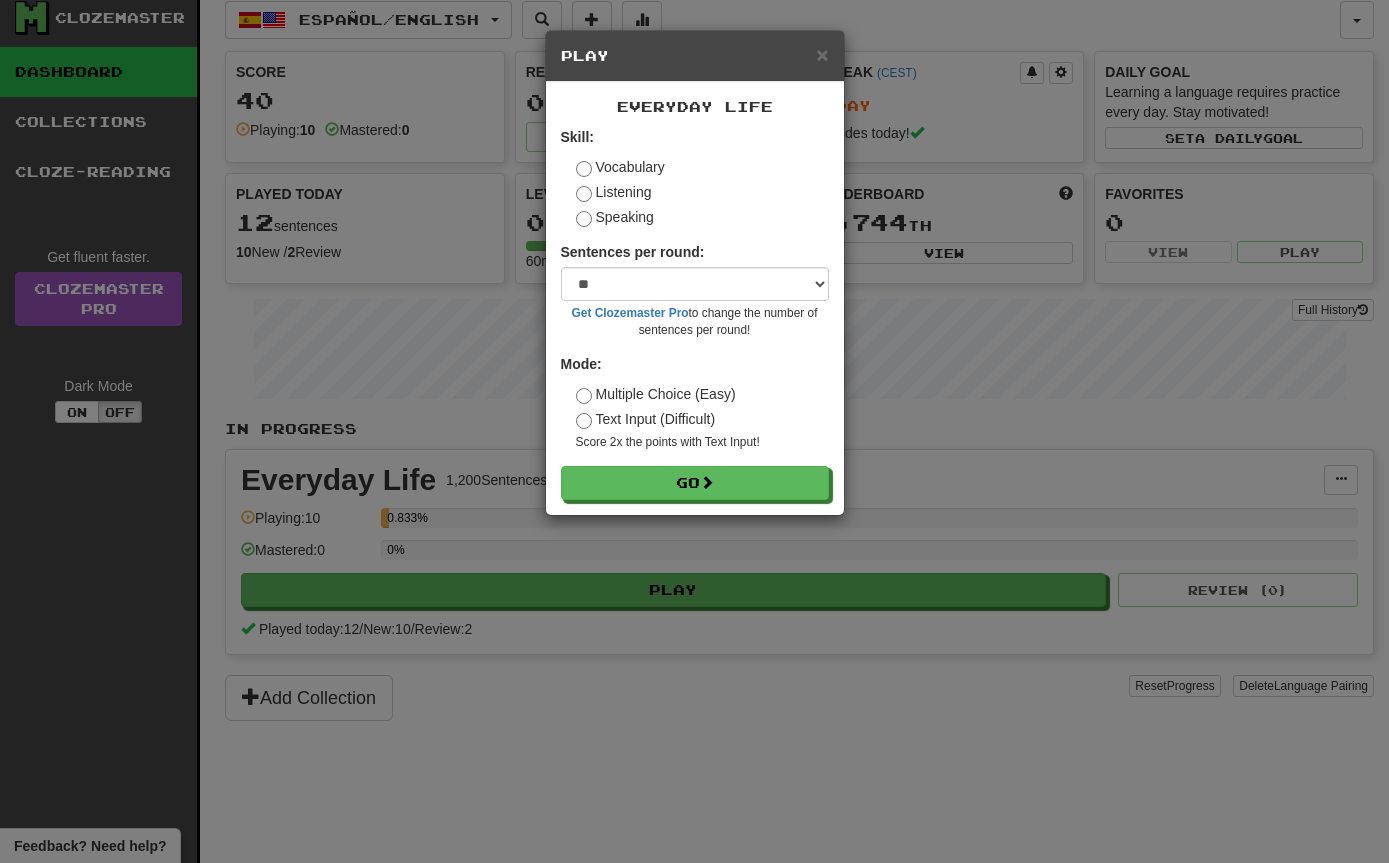 click on "Listening" at bounding box center (614, 192) 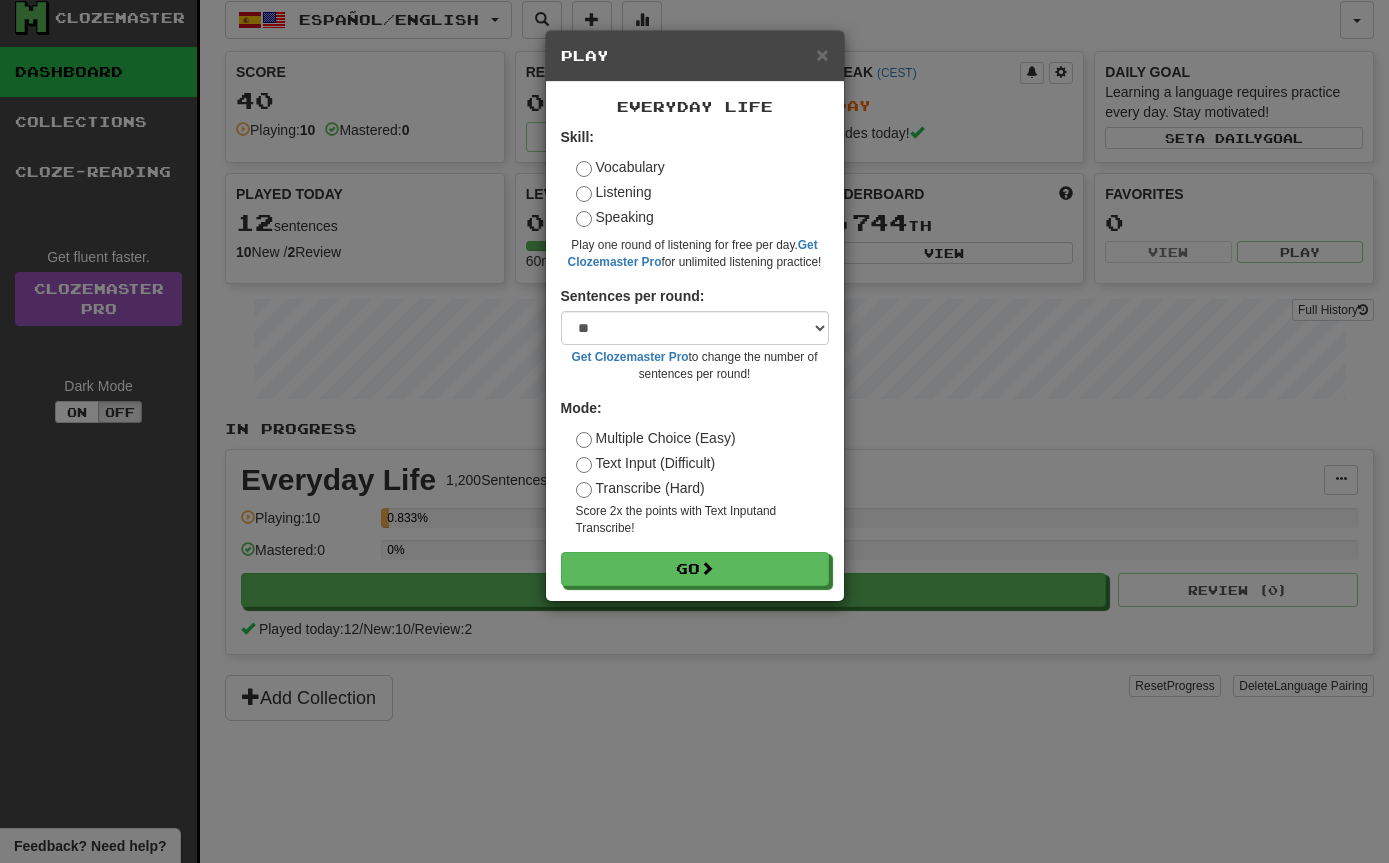 click on "Vocabulary" at bounding box center [620, 167] 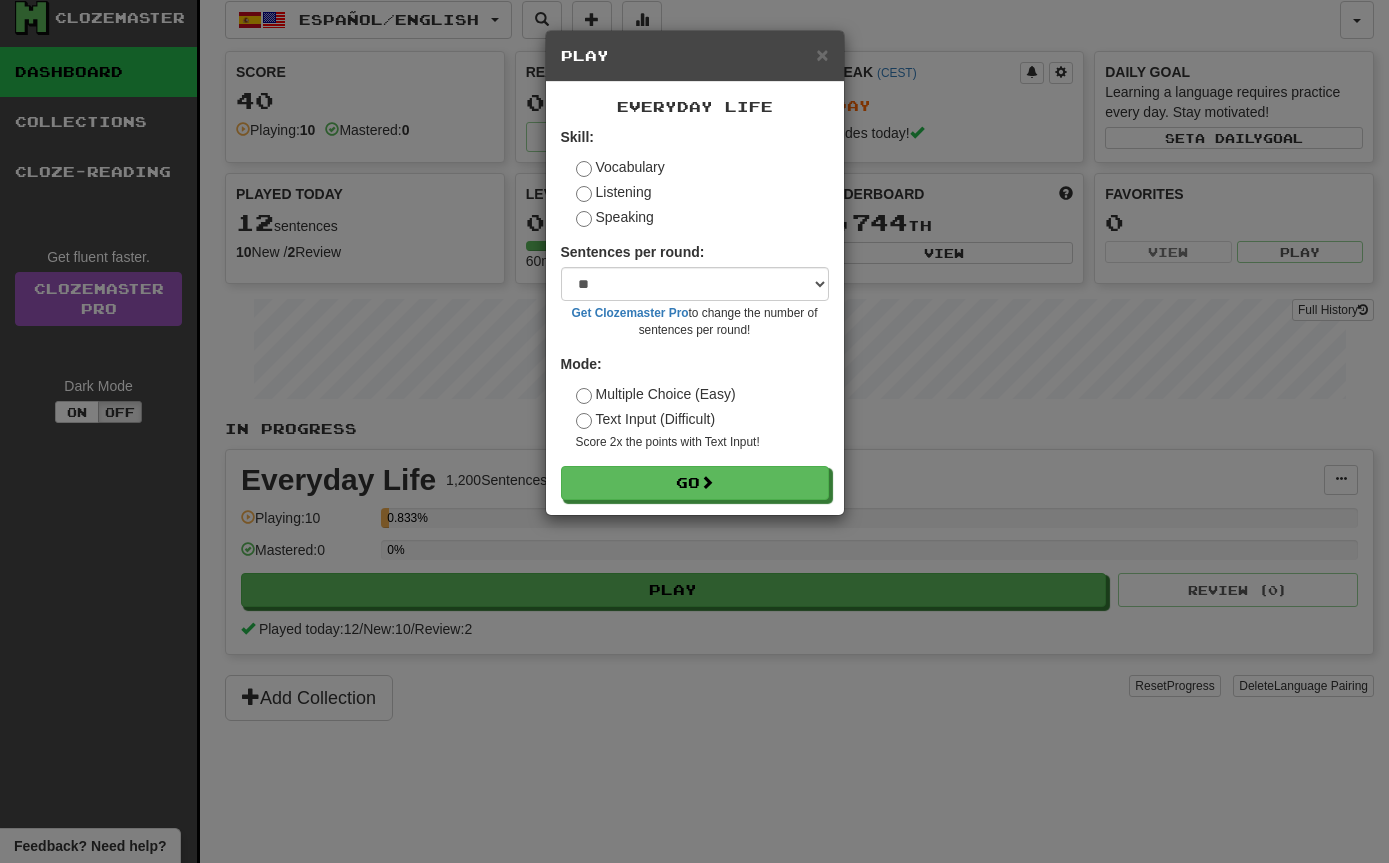 click on "Listening" at bounding box center (614, 192) 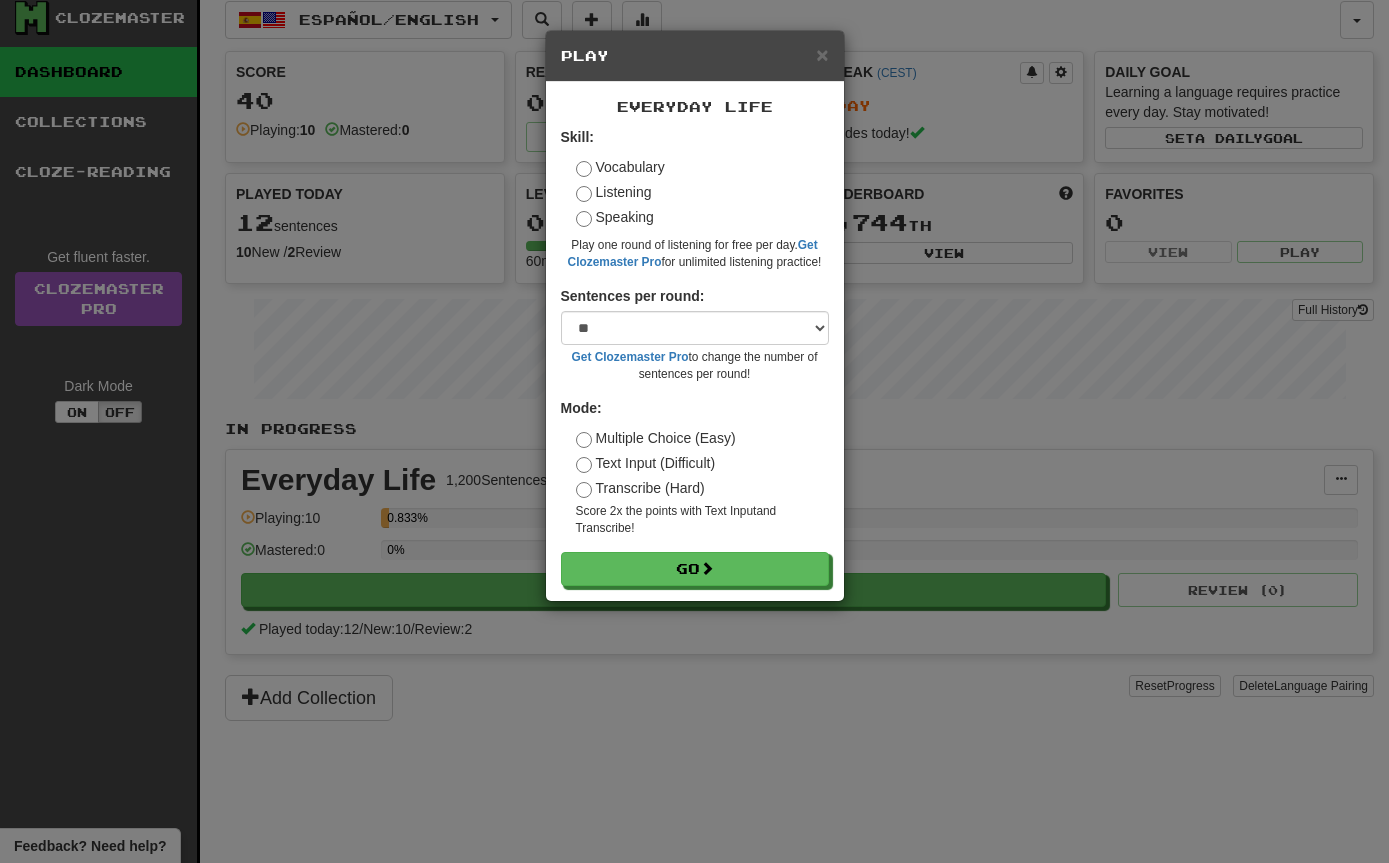 click on "Speaking" at bounding box center [615, 217] 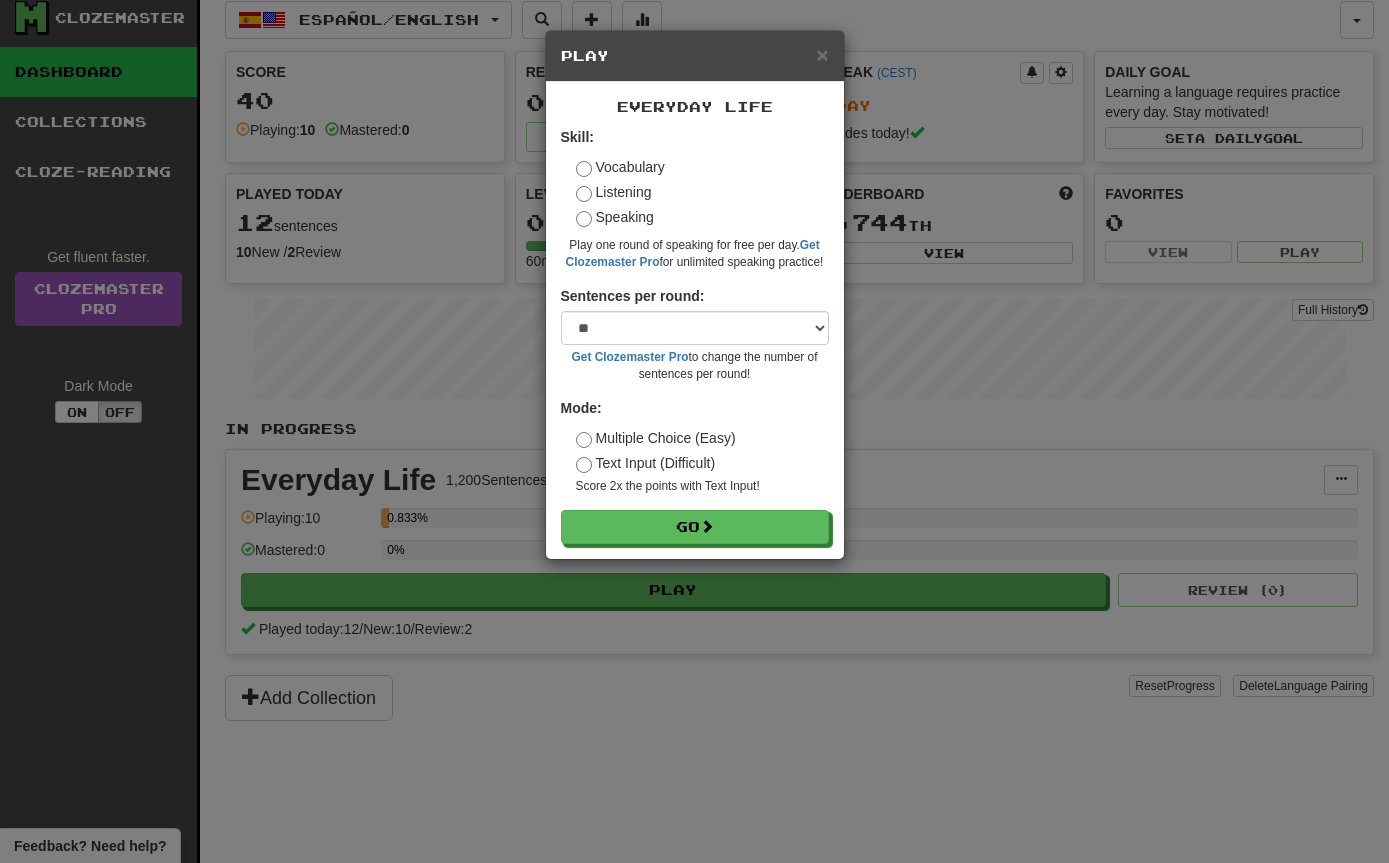 click on "Listening" at bounding box center (614, 192) 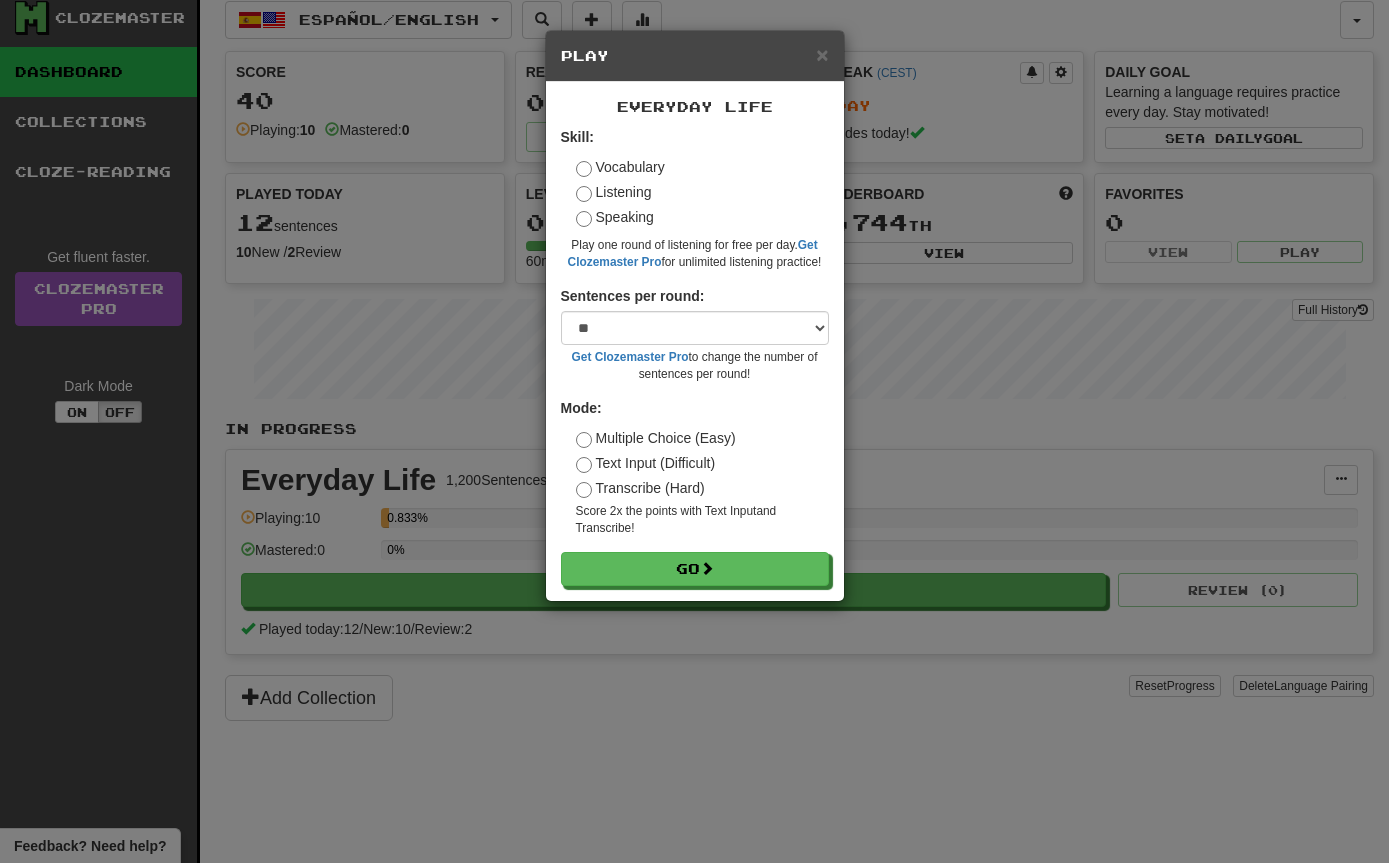 click on "Go" at bounding box center (695, 569) 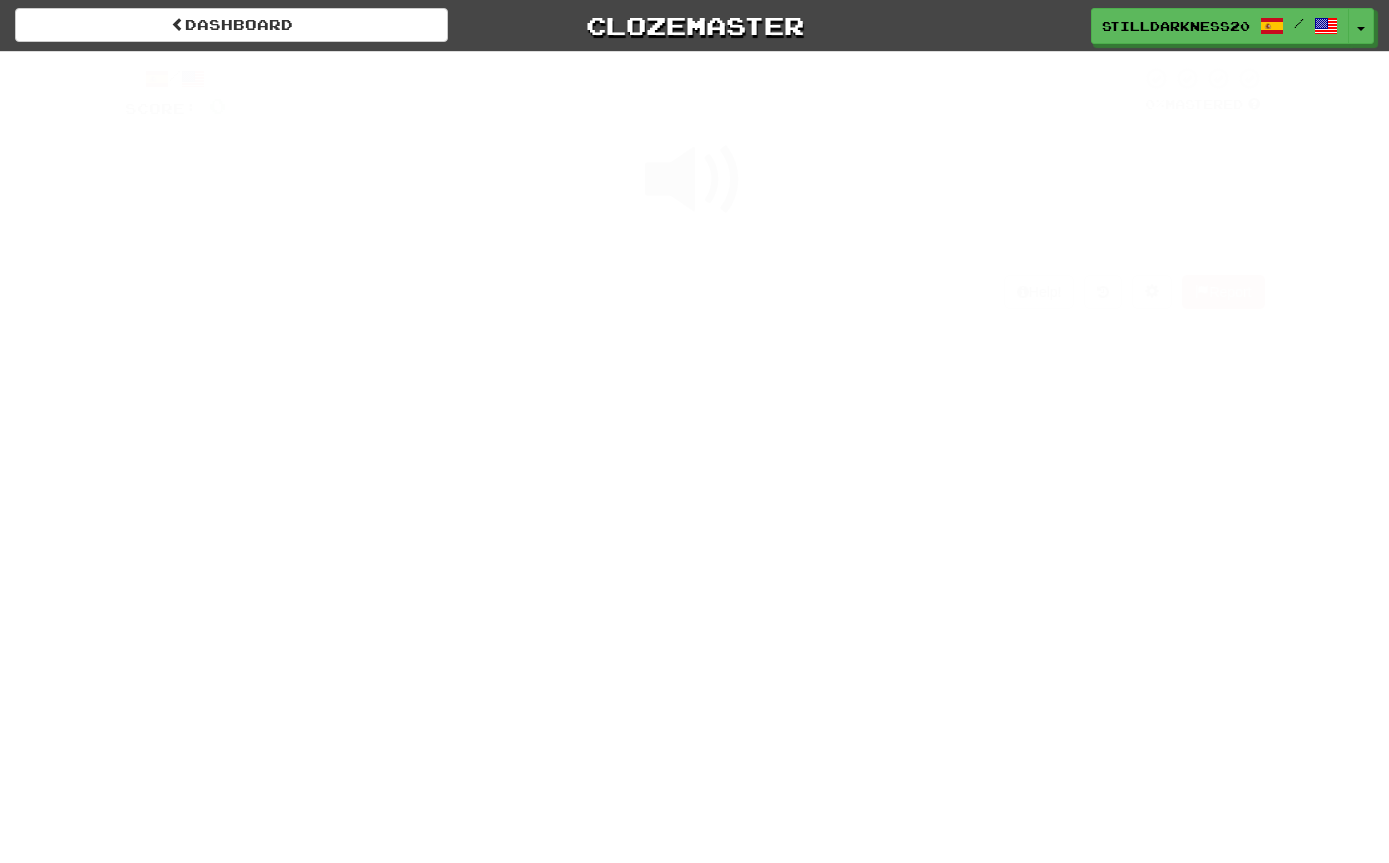 scroll, scrollTop: 0, scrollLeft: 0, axis: both 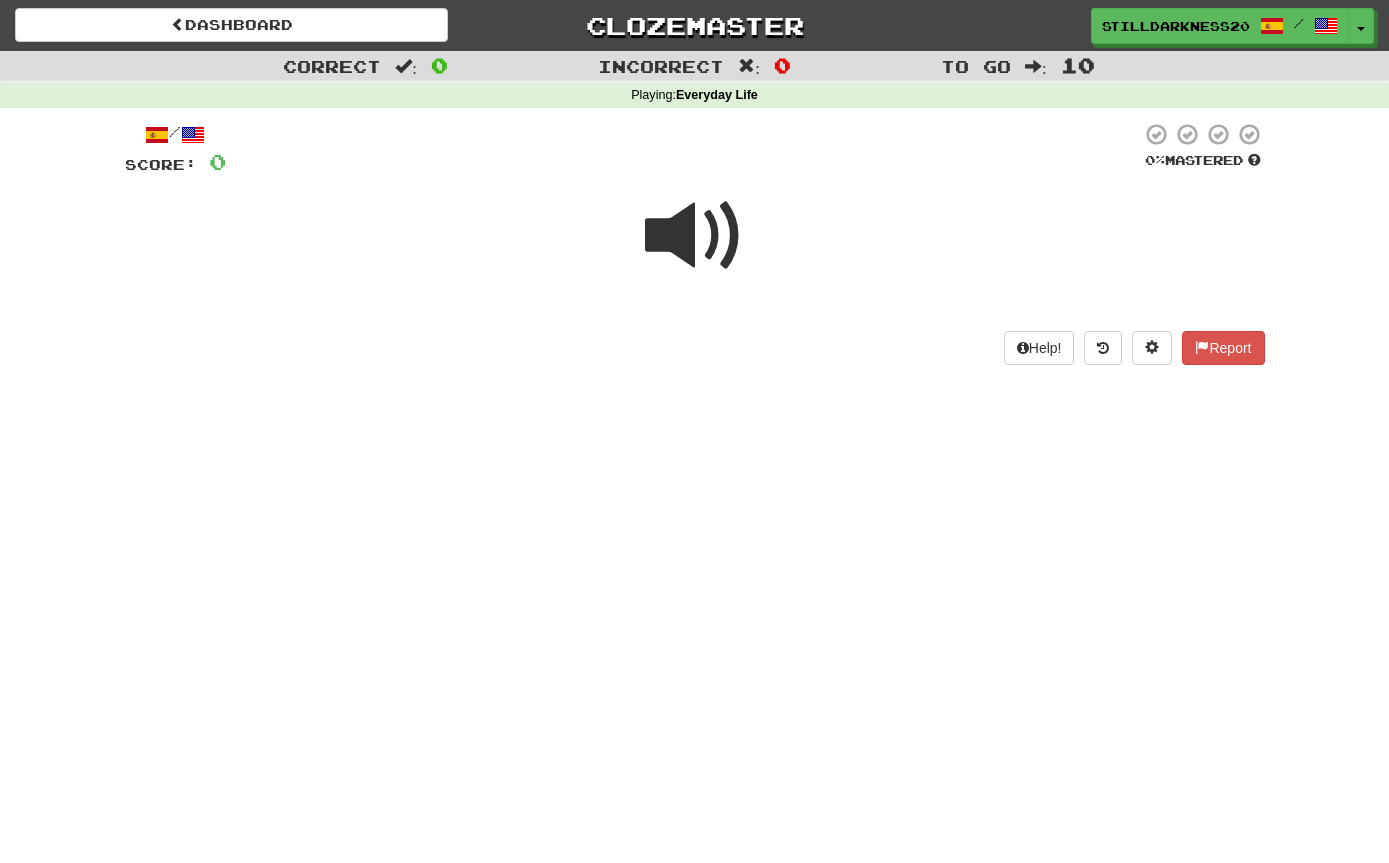 click at bounding box center (695, 236) 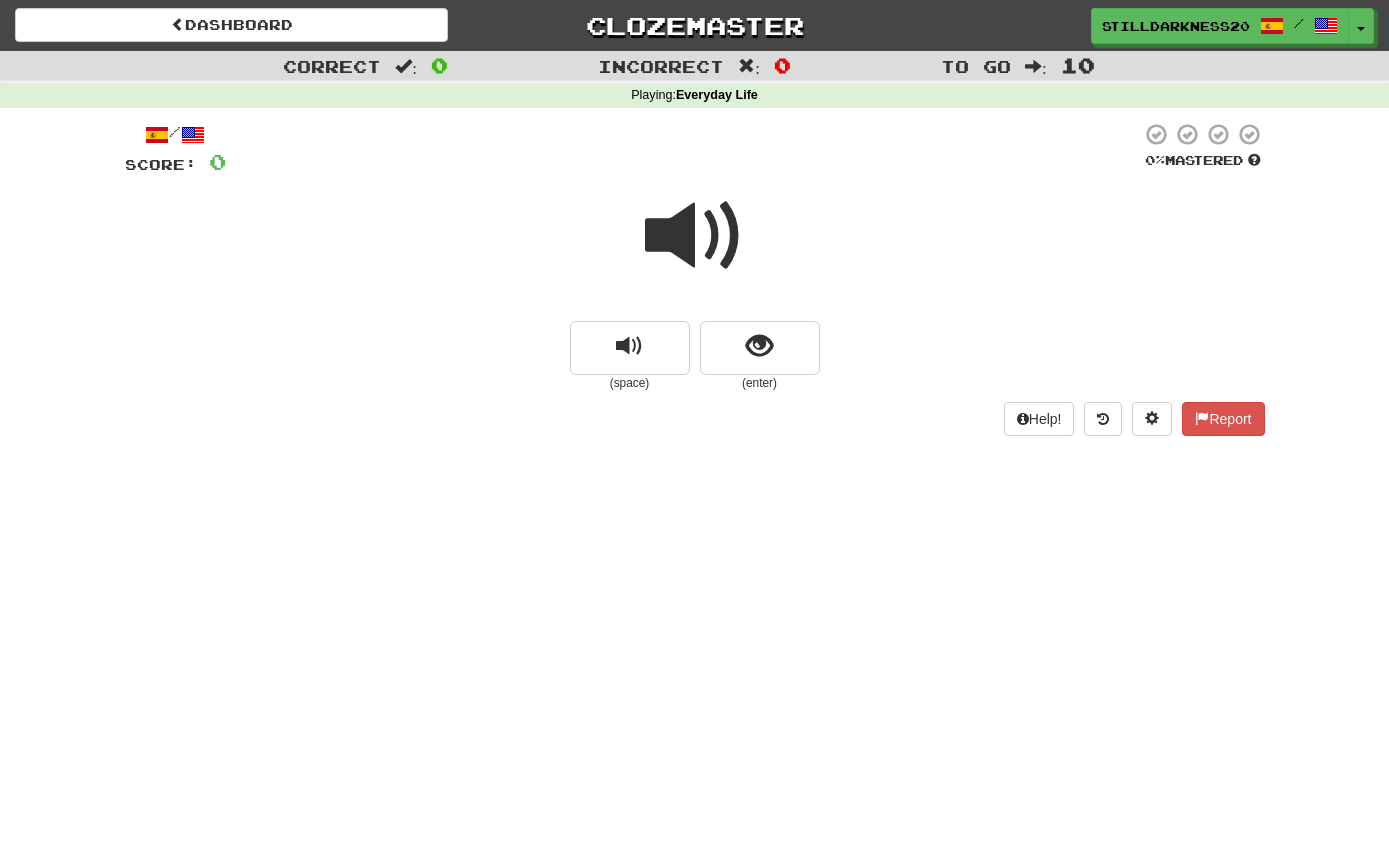 click at bounding box center [695, 236] 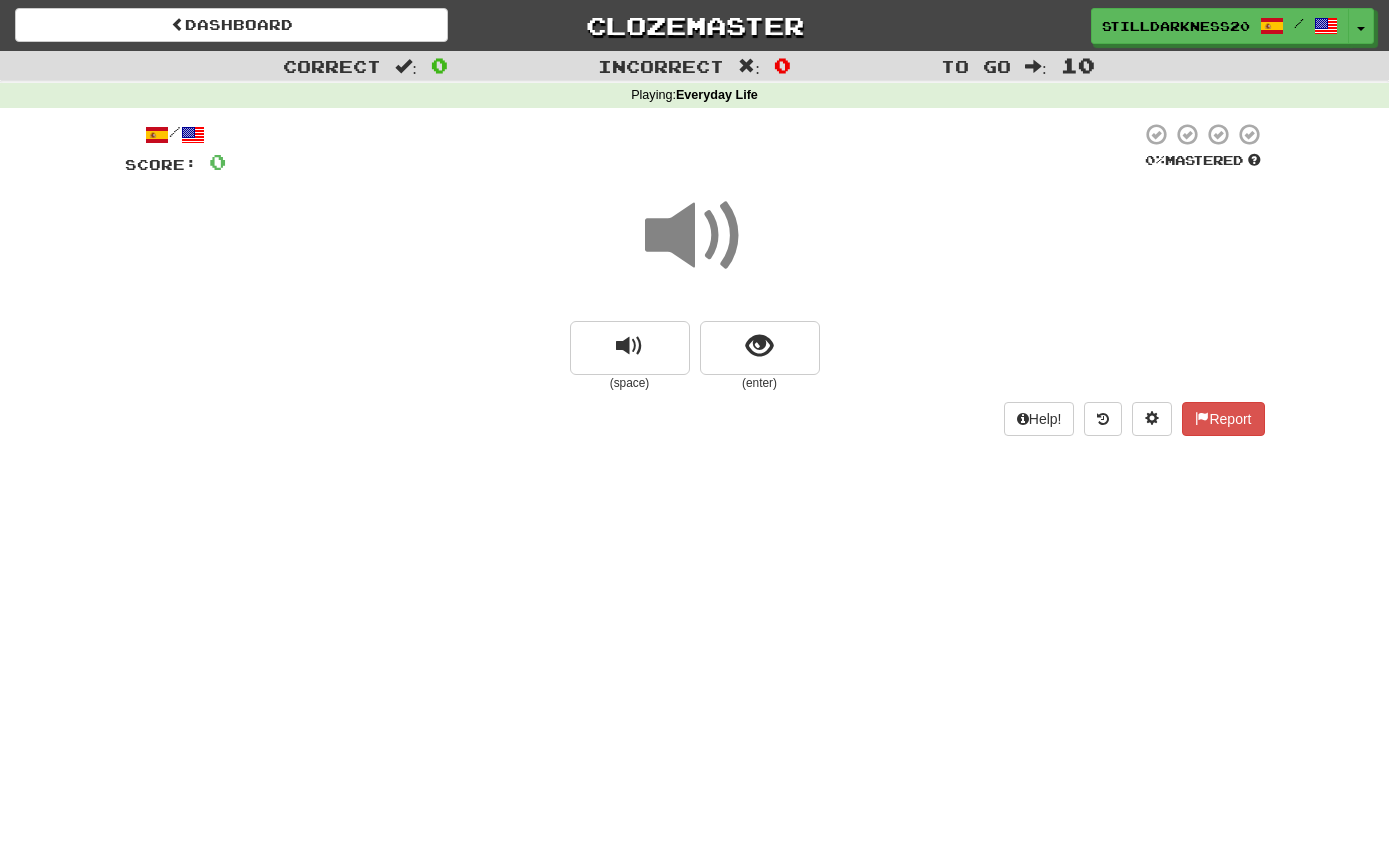 click at bounding box center (695, 249) 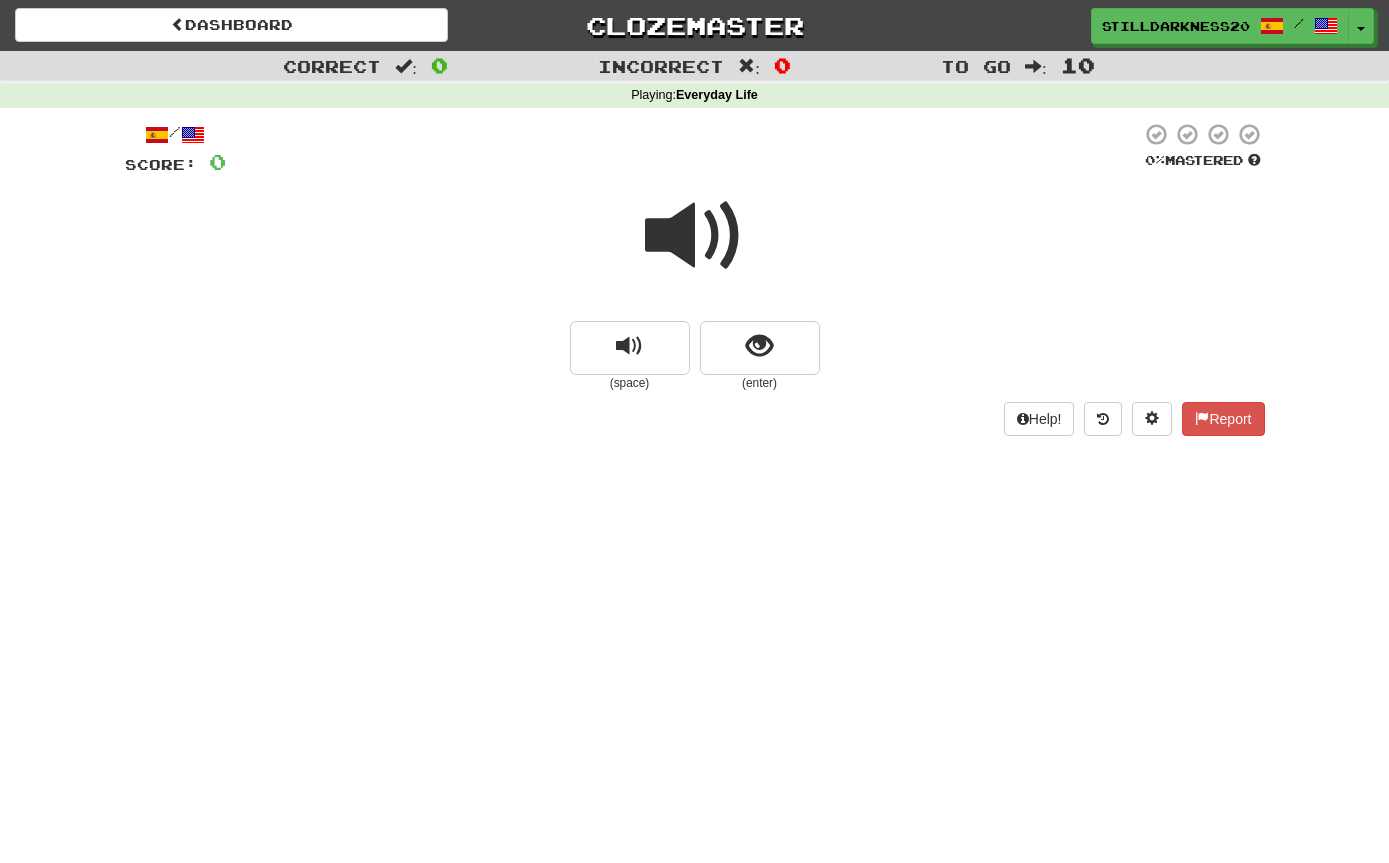 click at bounding box center (695, 236) 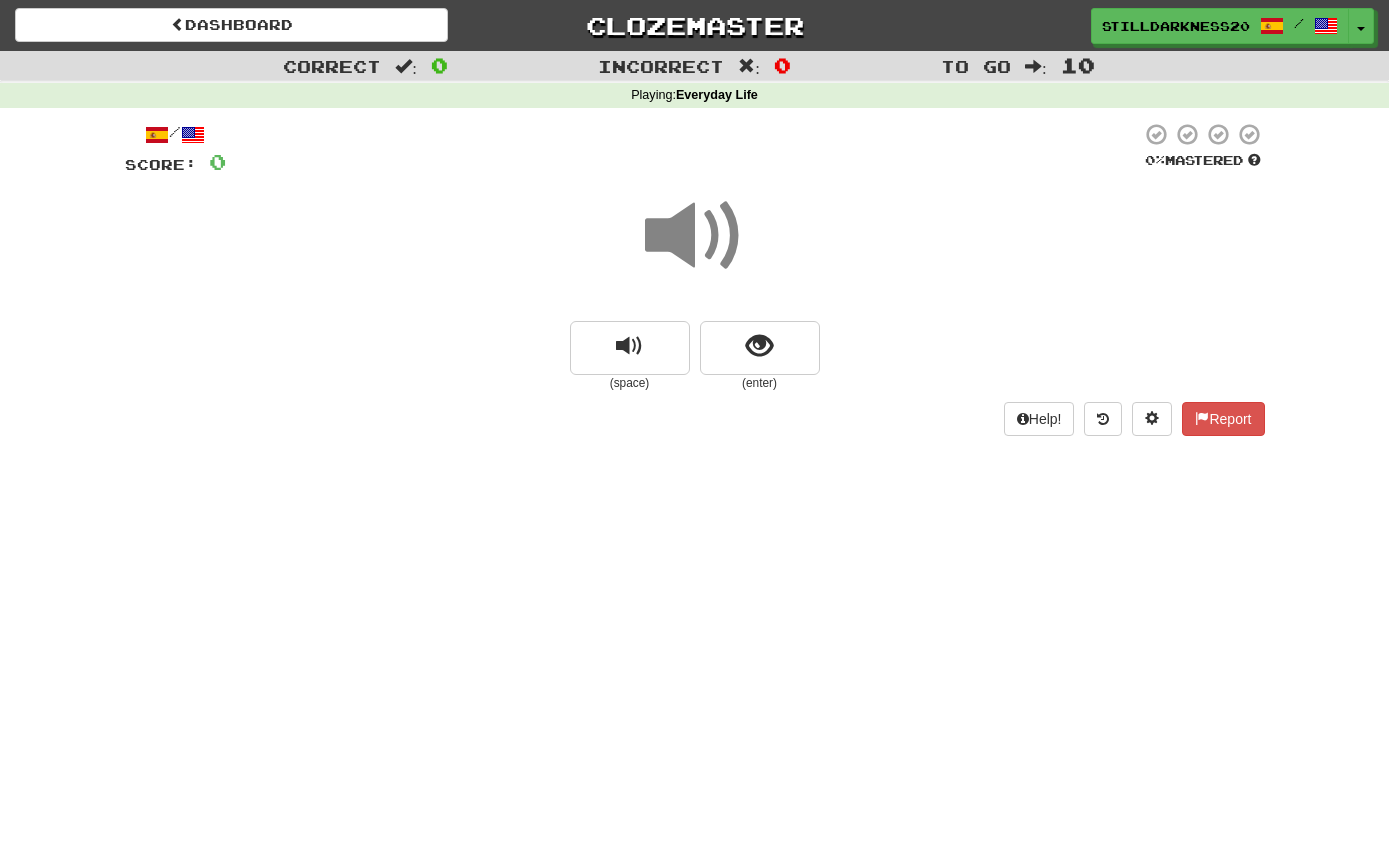 click at bounding box center [695, 236] 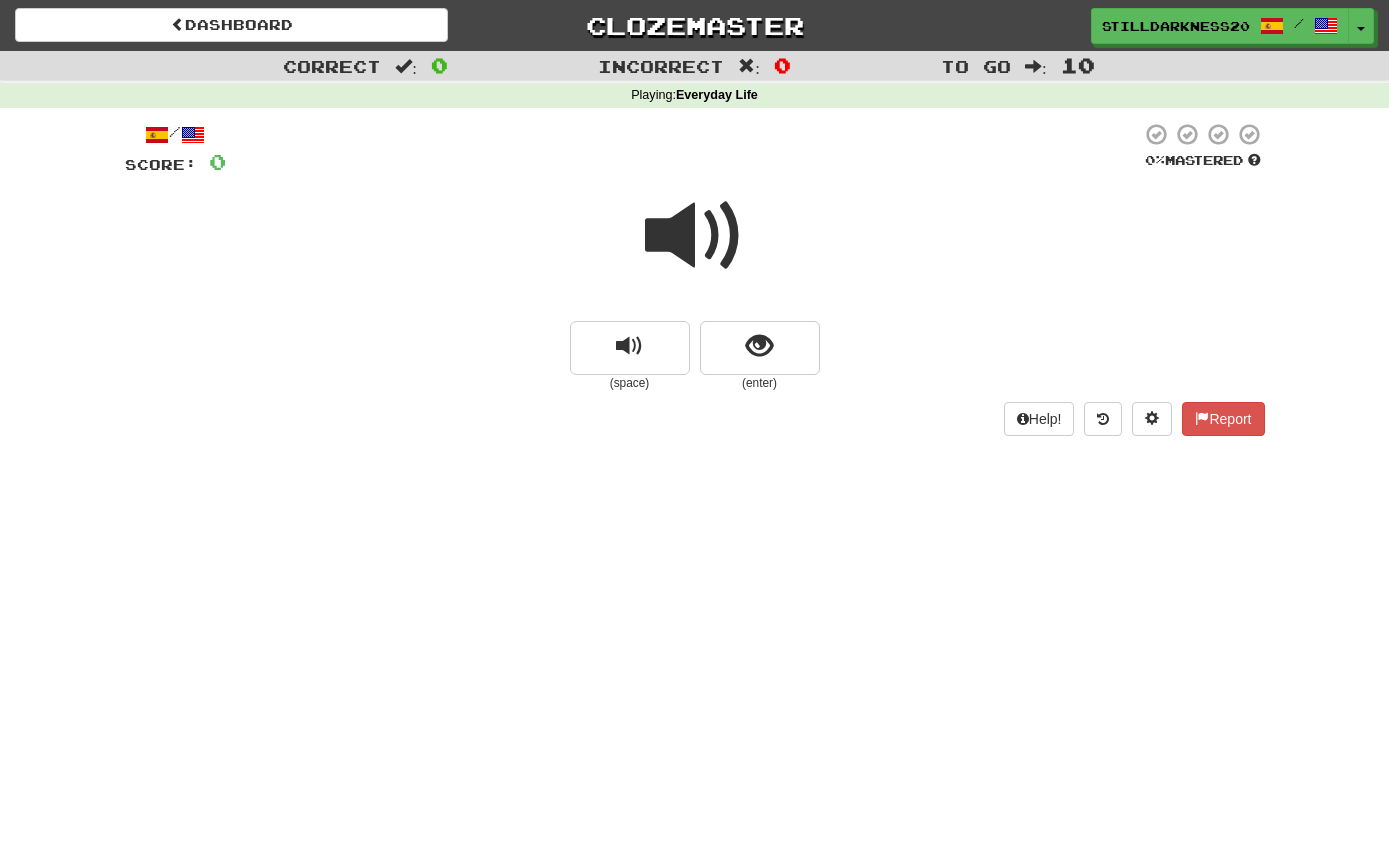 click at bounding box center (695, 236) 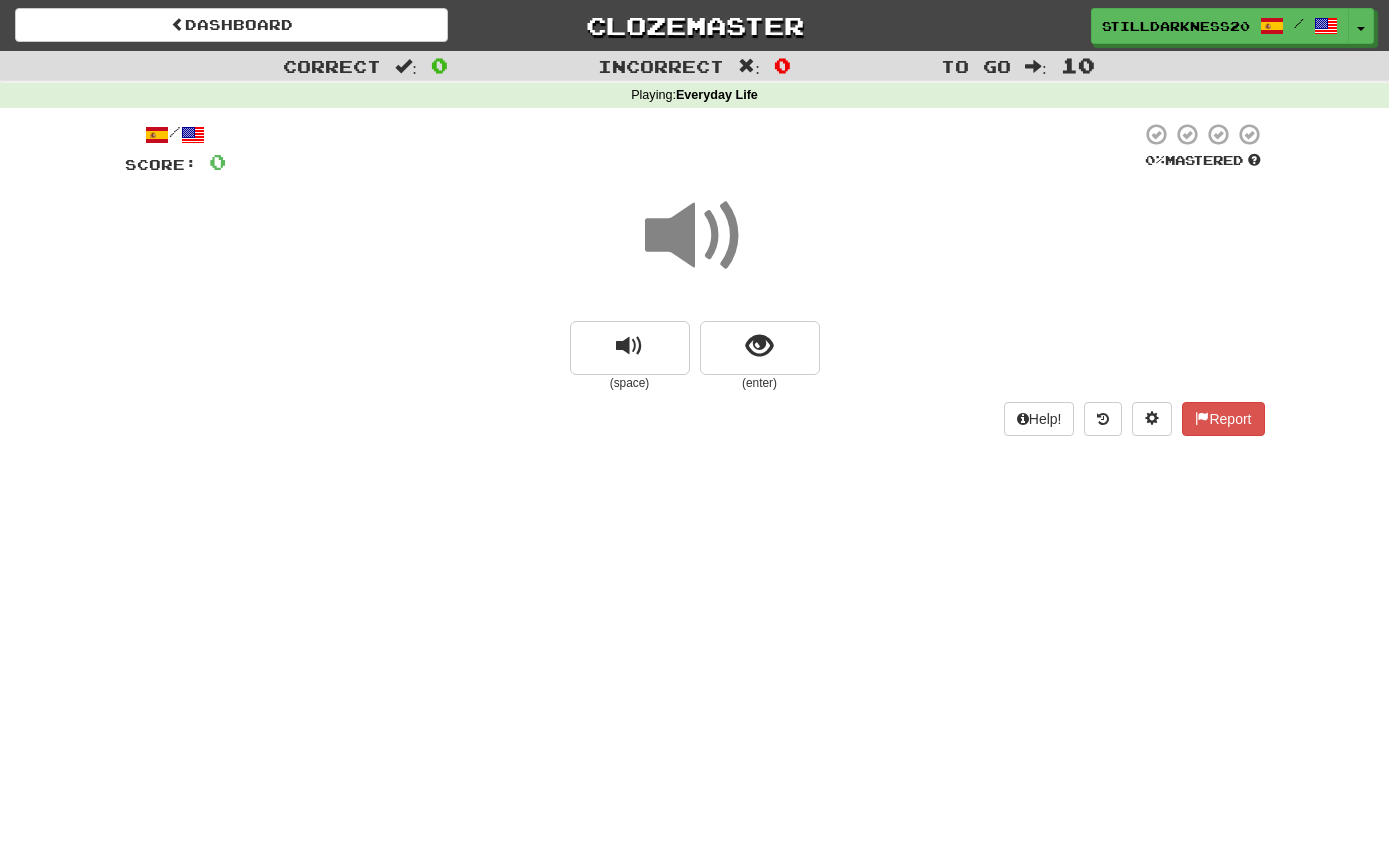 click at bounding box center [760, 348] 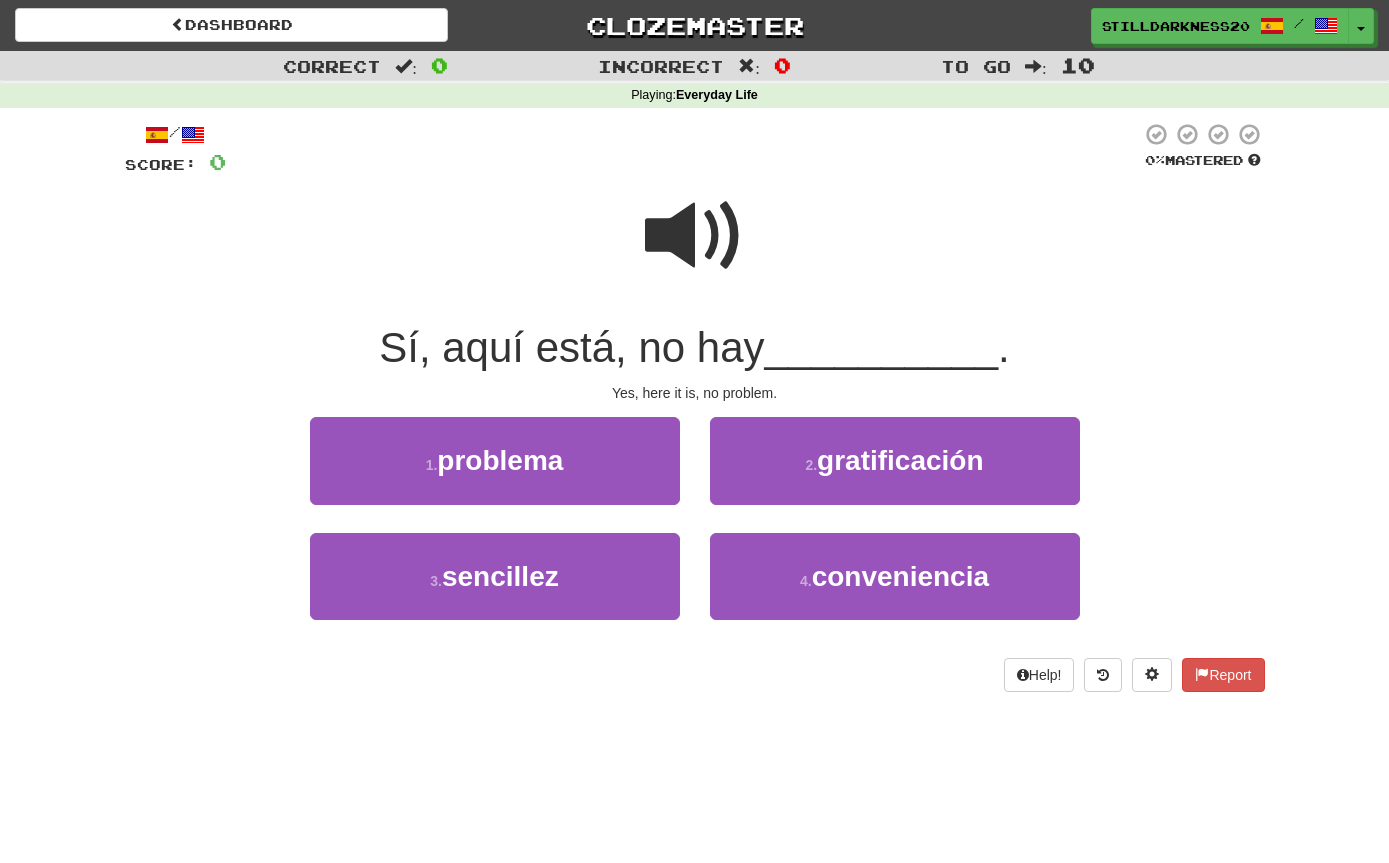click on "1 .  problema" at bounding box center (495, 460) 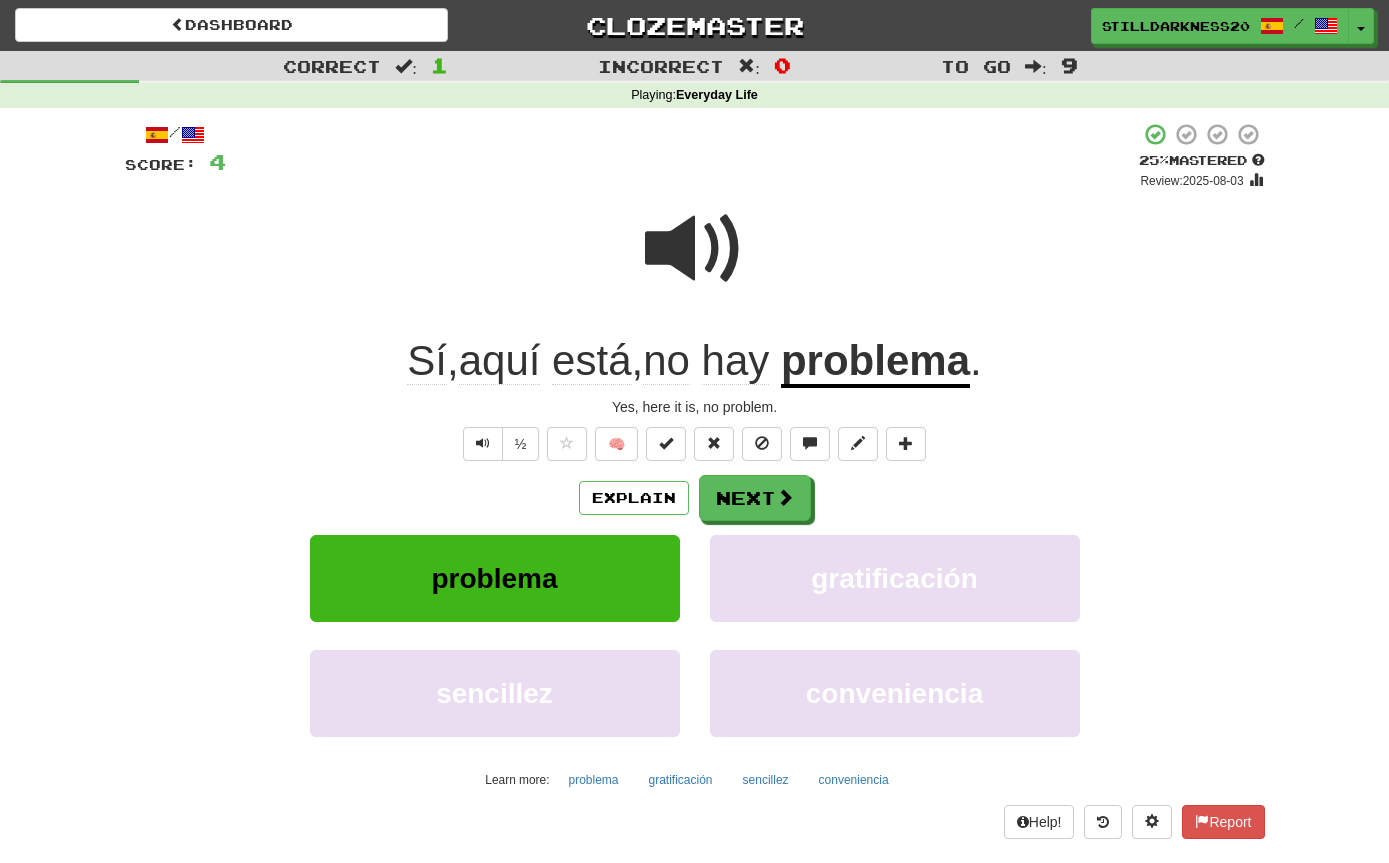 click on "Explain" at bounding box center [634, 498] 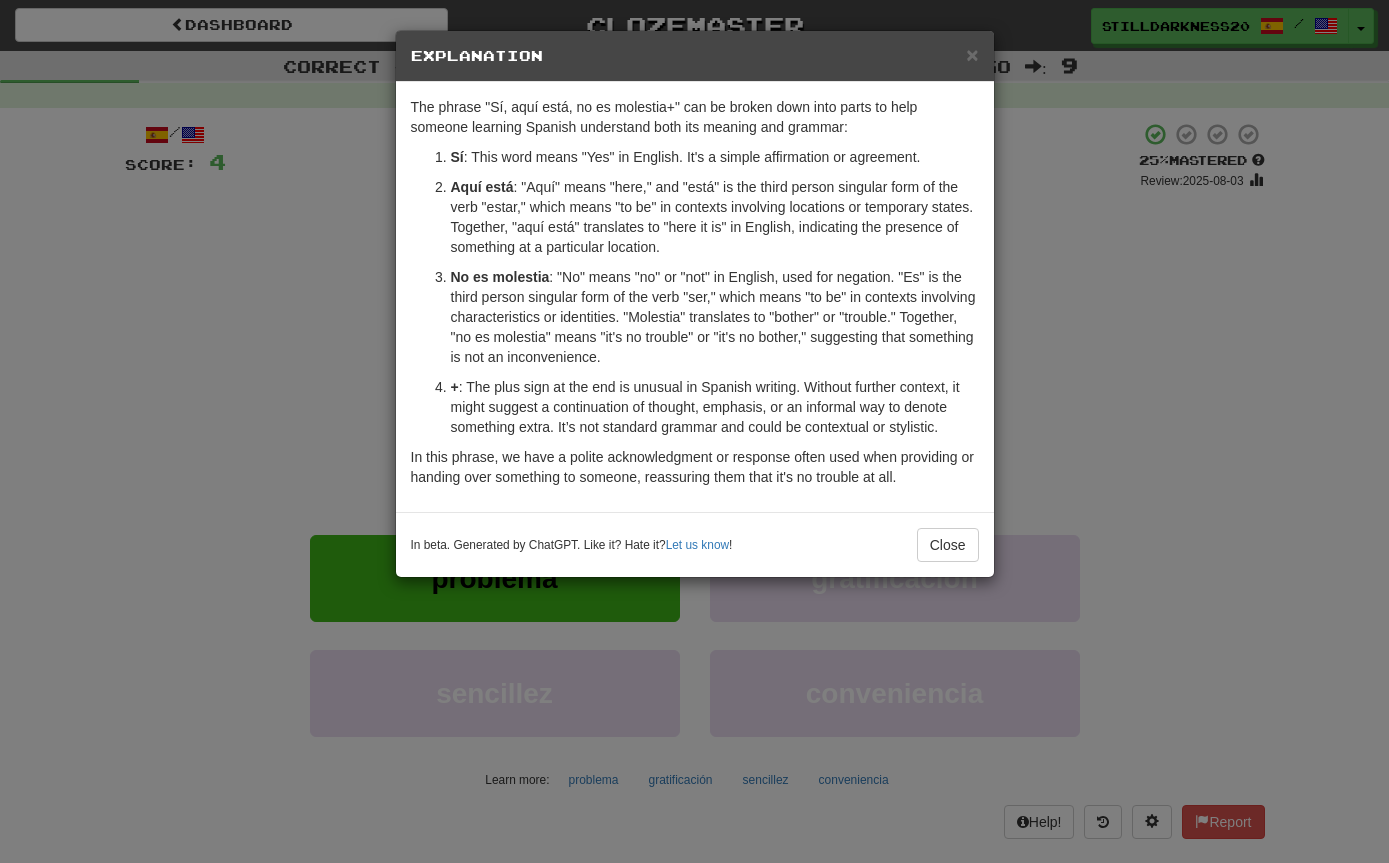 click on "Close" at bounding box center [948, 545] 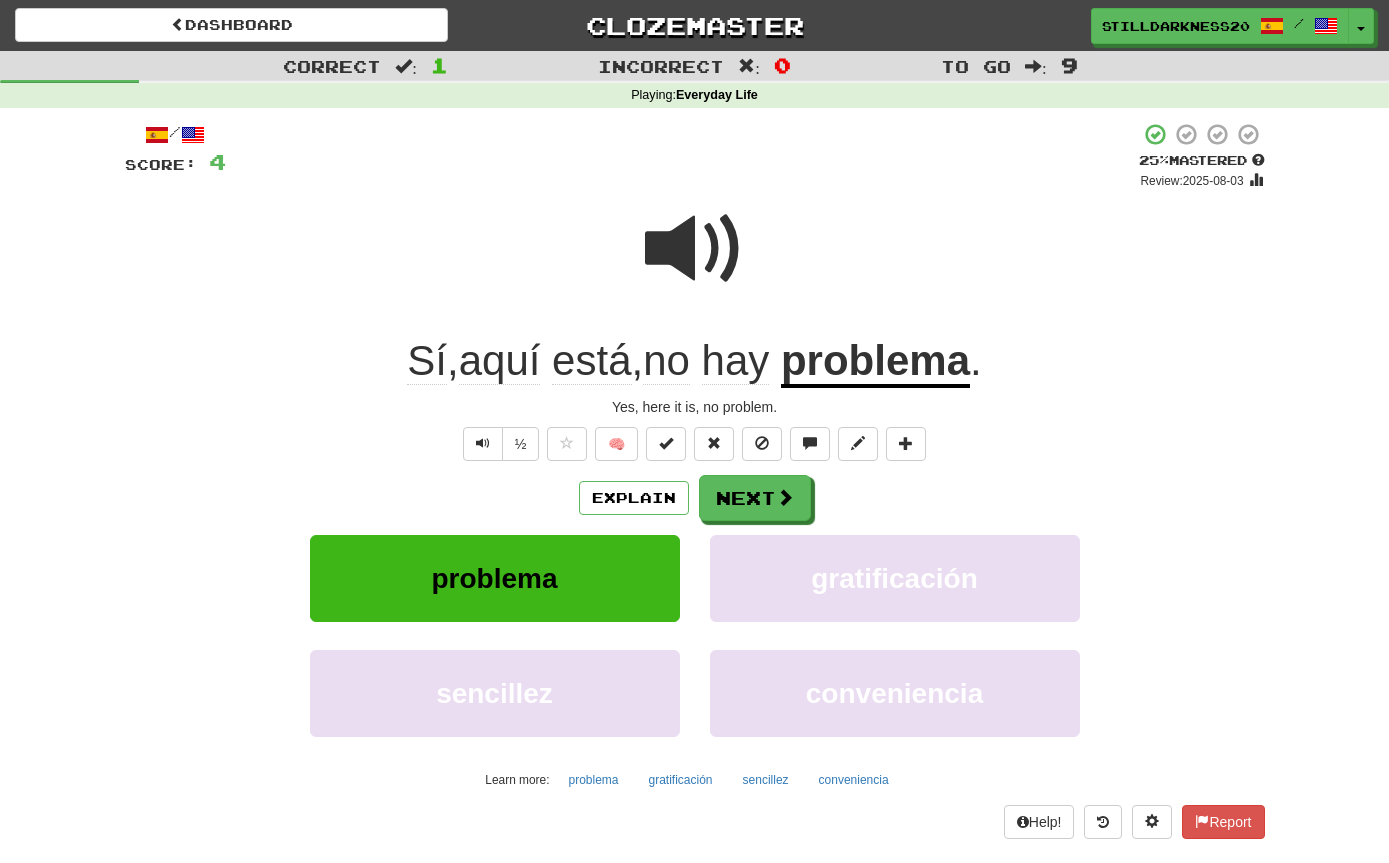 click on "Explain" at bounding box center (634, 498) 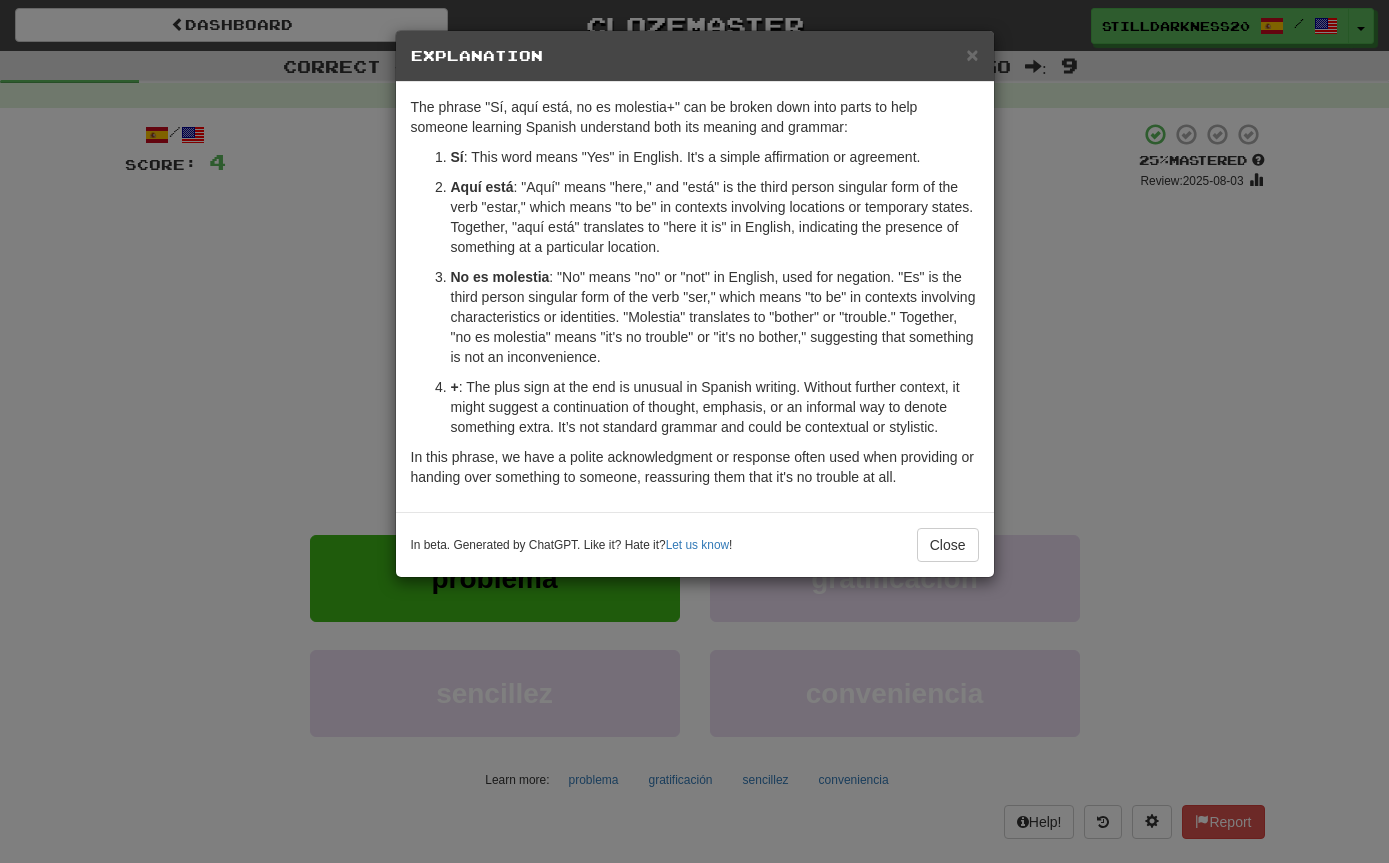 click on "Close" at bounding box center (948, 545) 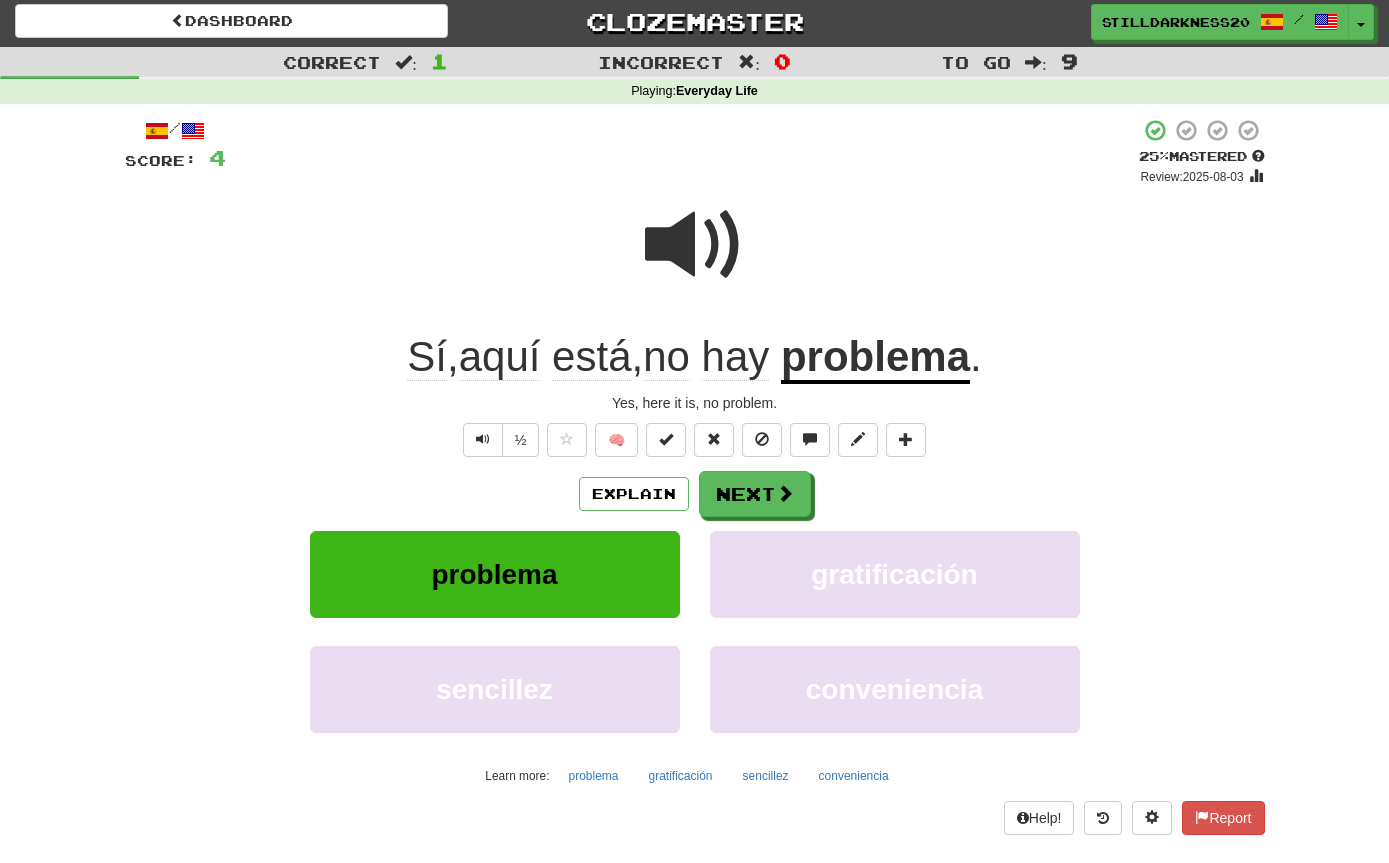 click on "problema" at bounding box center [875, 359] 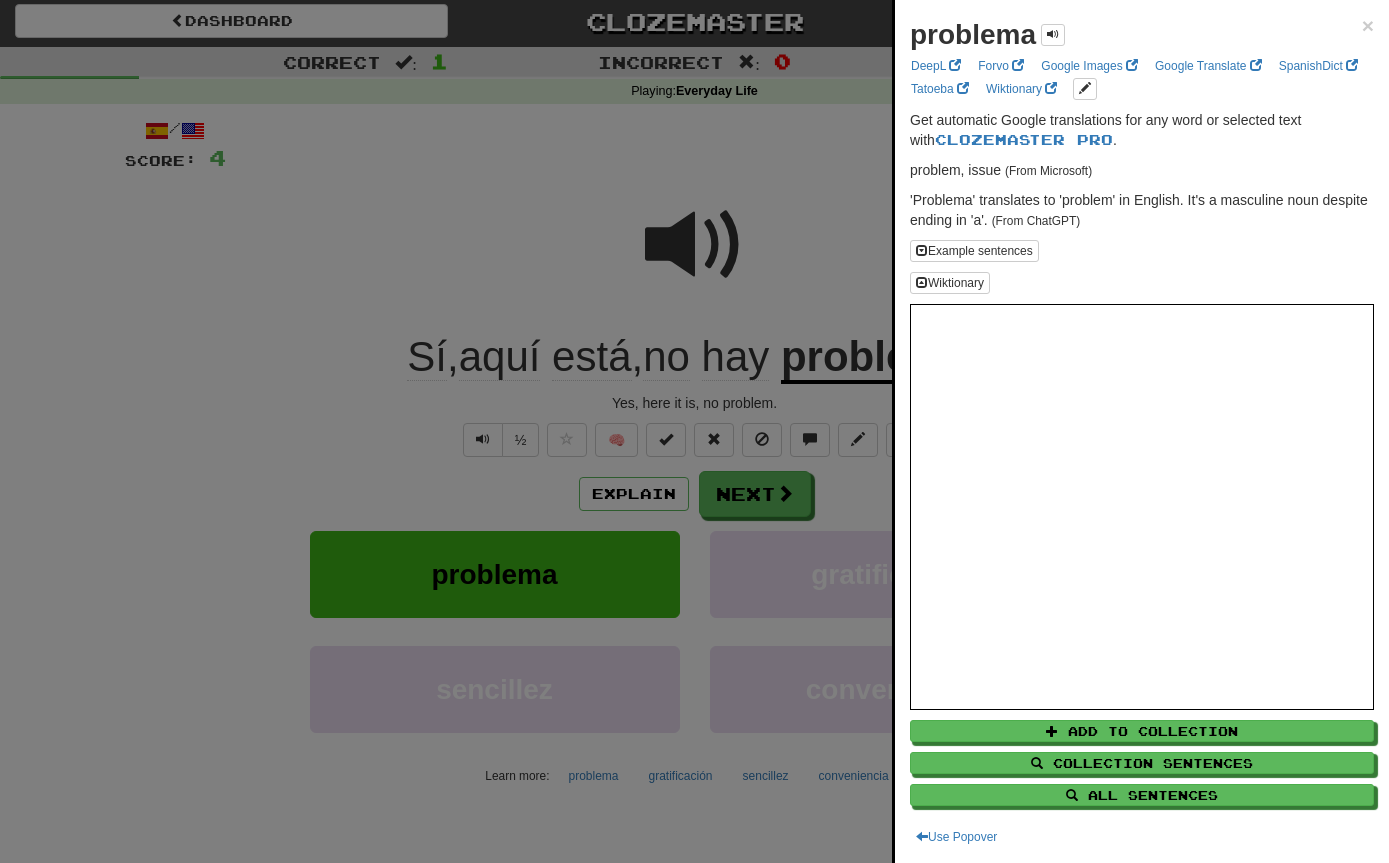 click at bounding box center (694, 431) 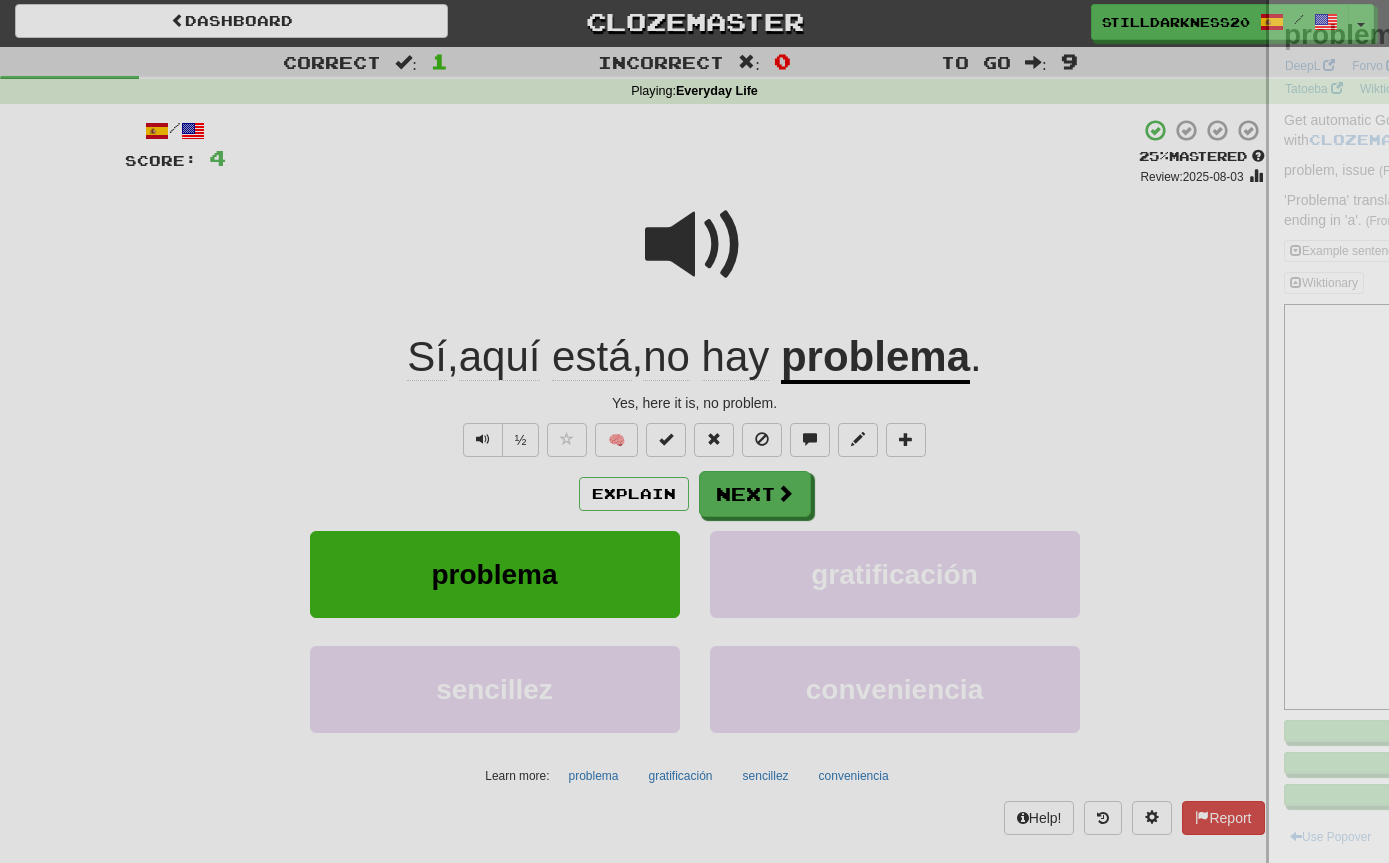 click on "hay" 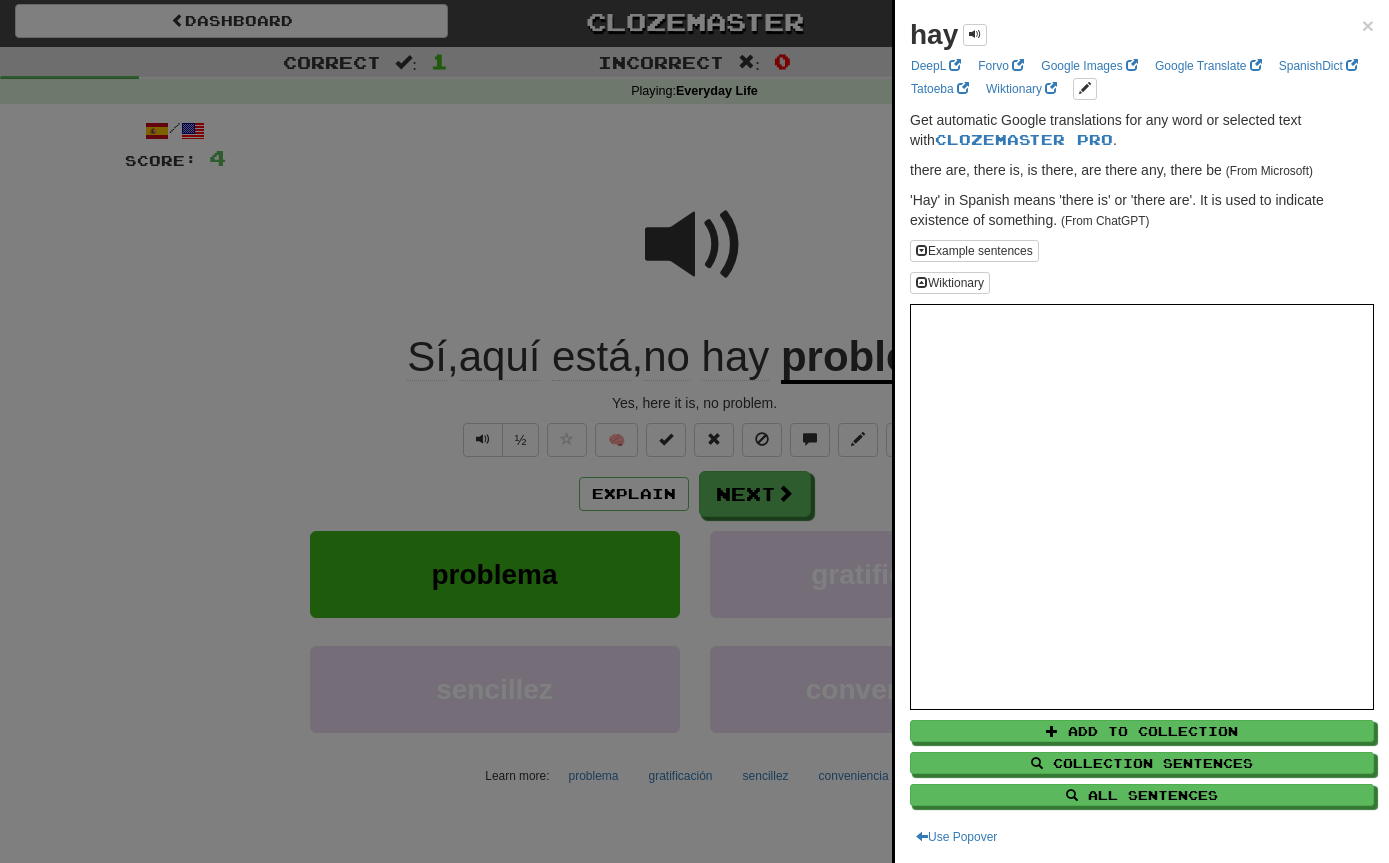 click on "Example sentences" at bounding box center [974, 251] 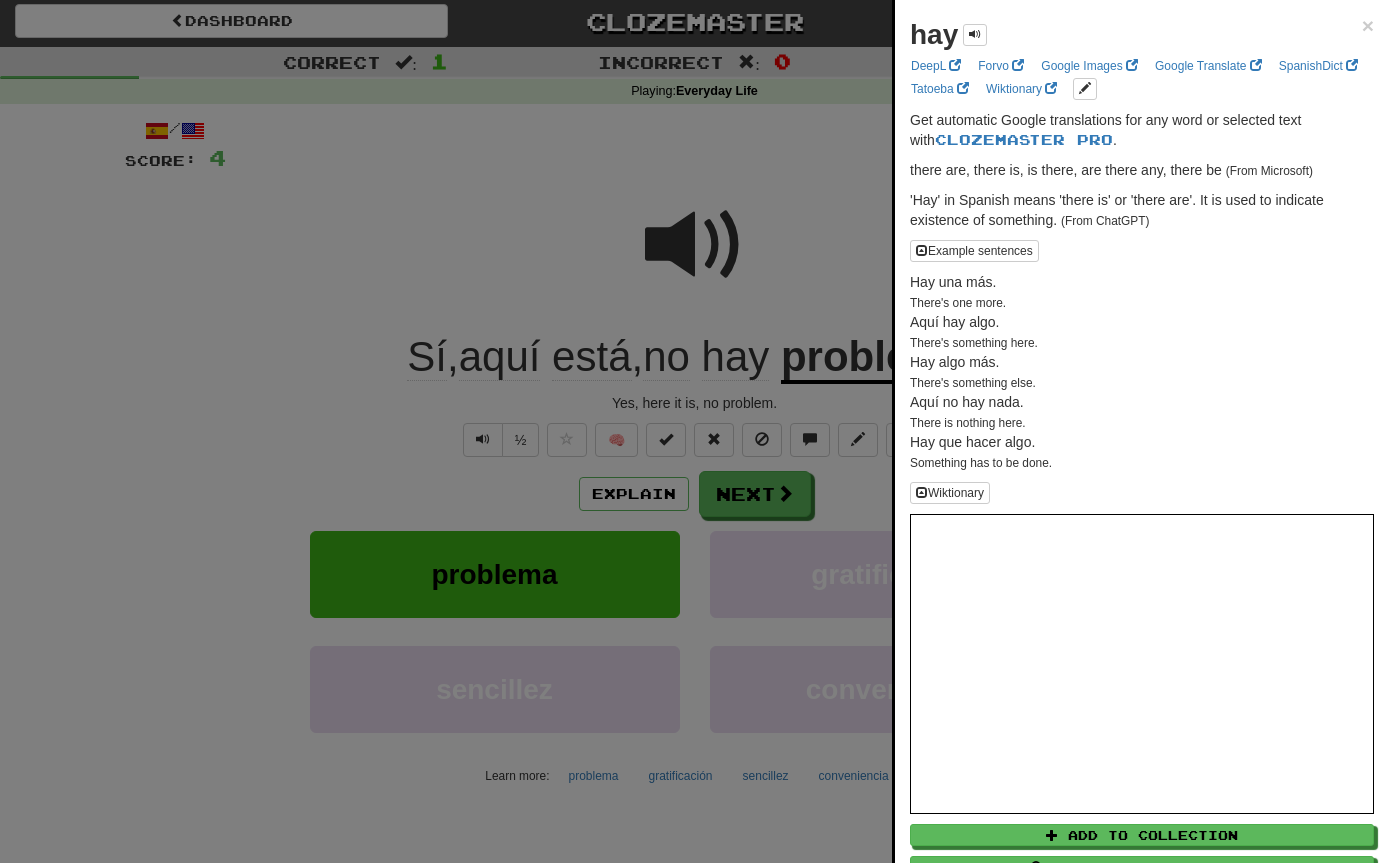 click at bounding box center (694, 431) 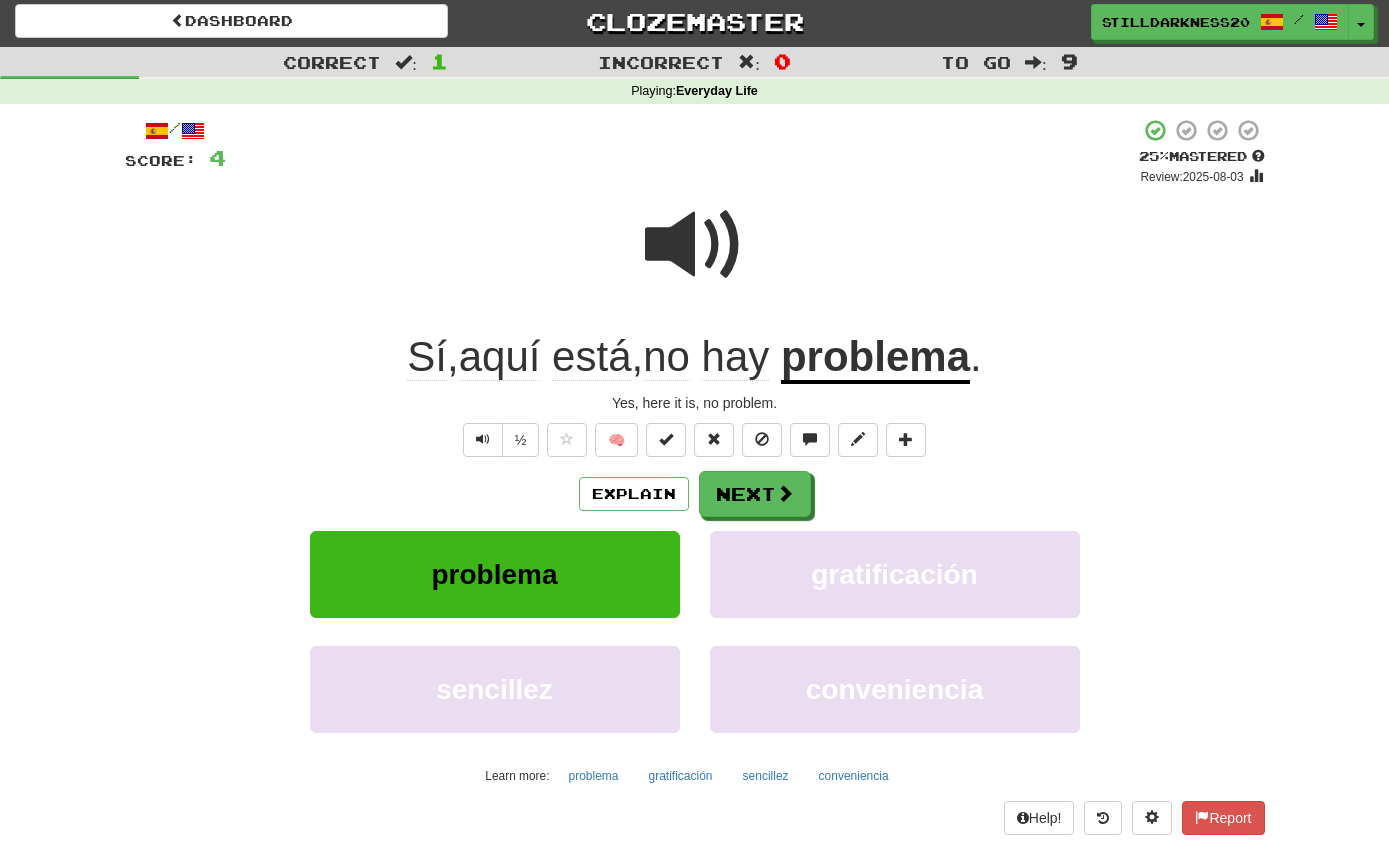 click at bounding box center (785, 493) 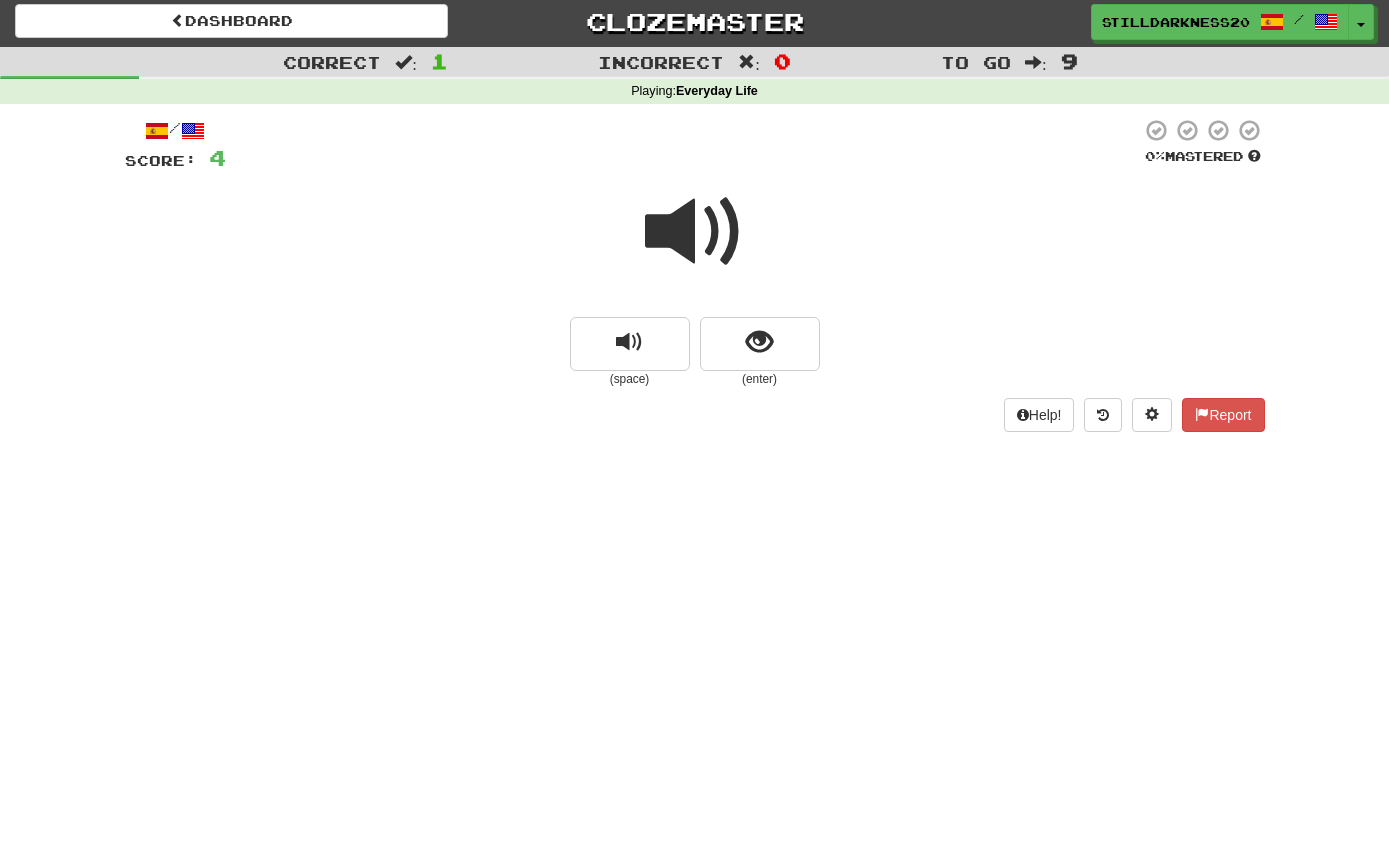 click at bounding box center (695, 232) 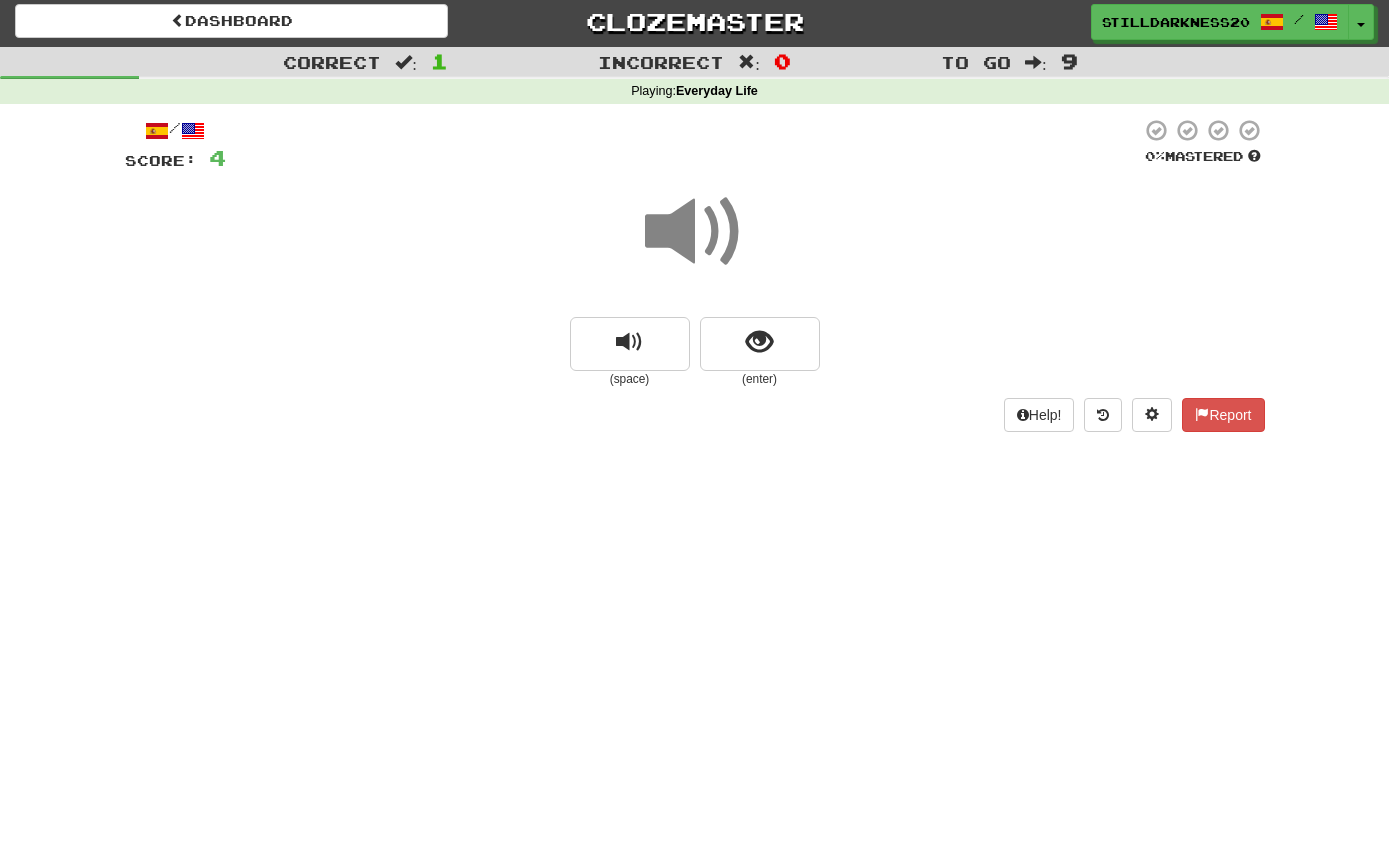 click at bounding box center (695, 232) 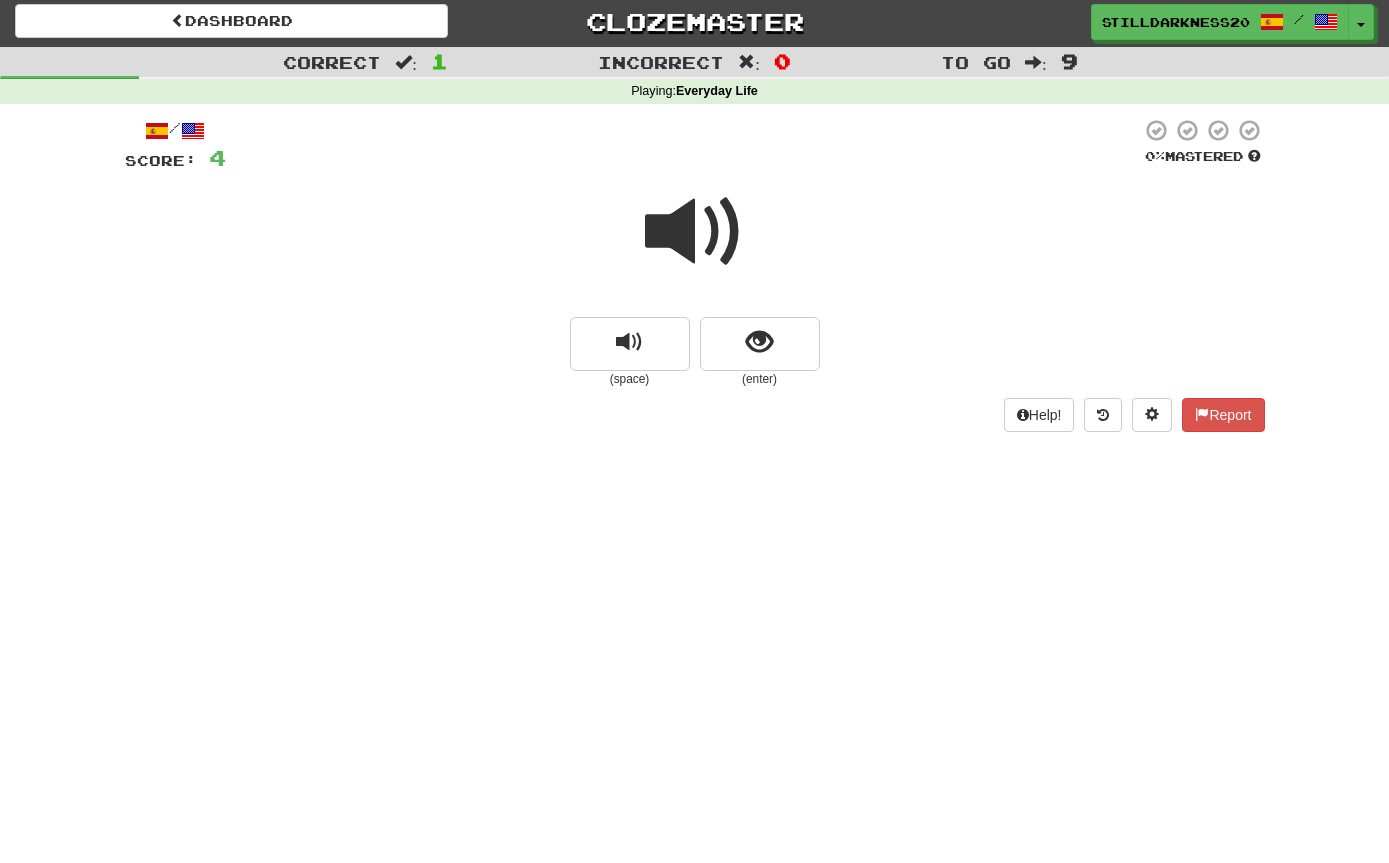 click at bounding box center [695, 232] 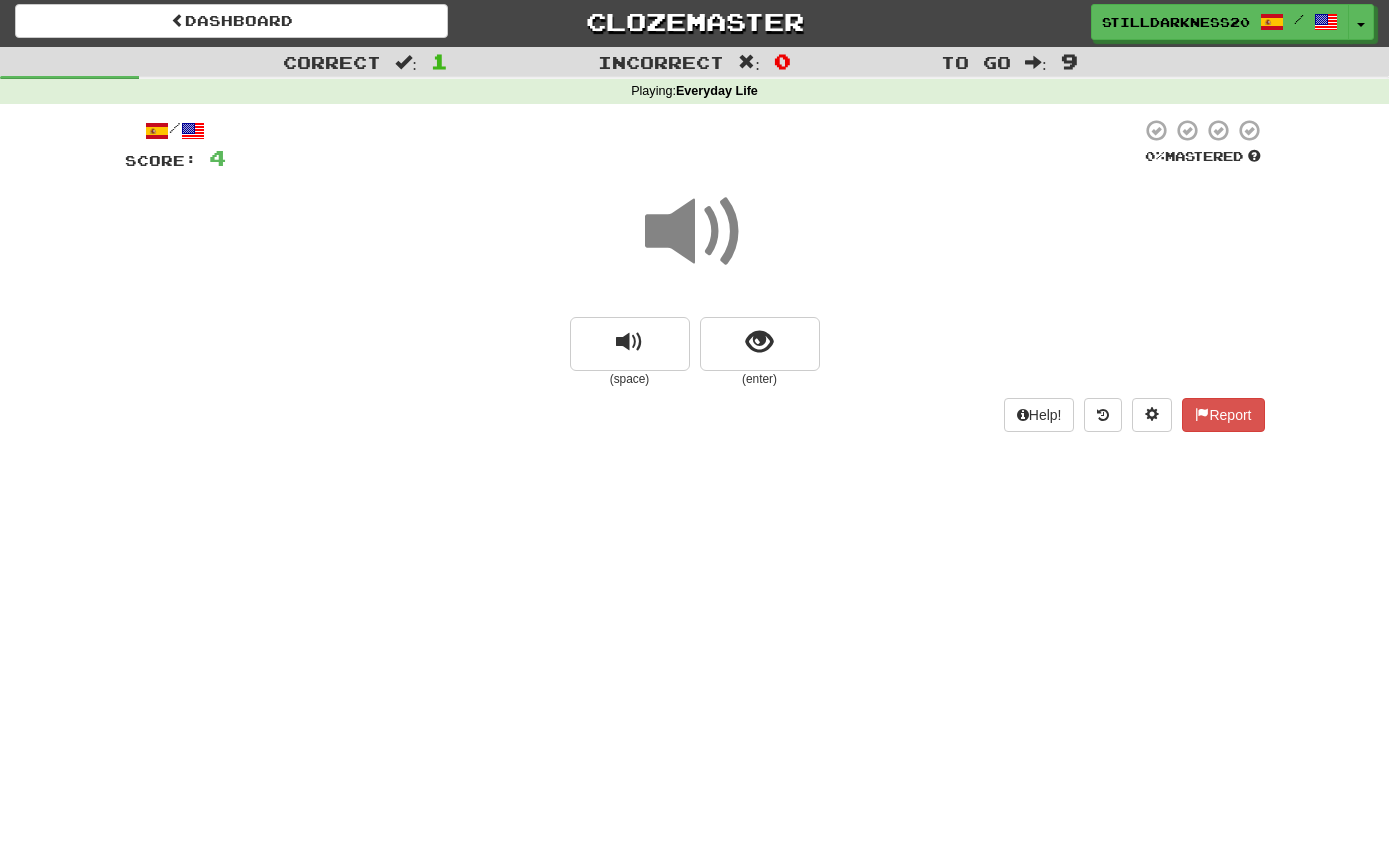 click at bounding box center (760, 344) 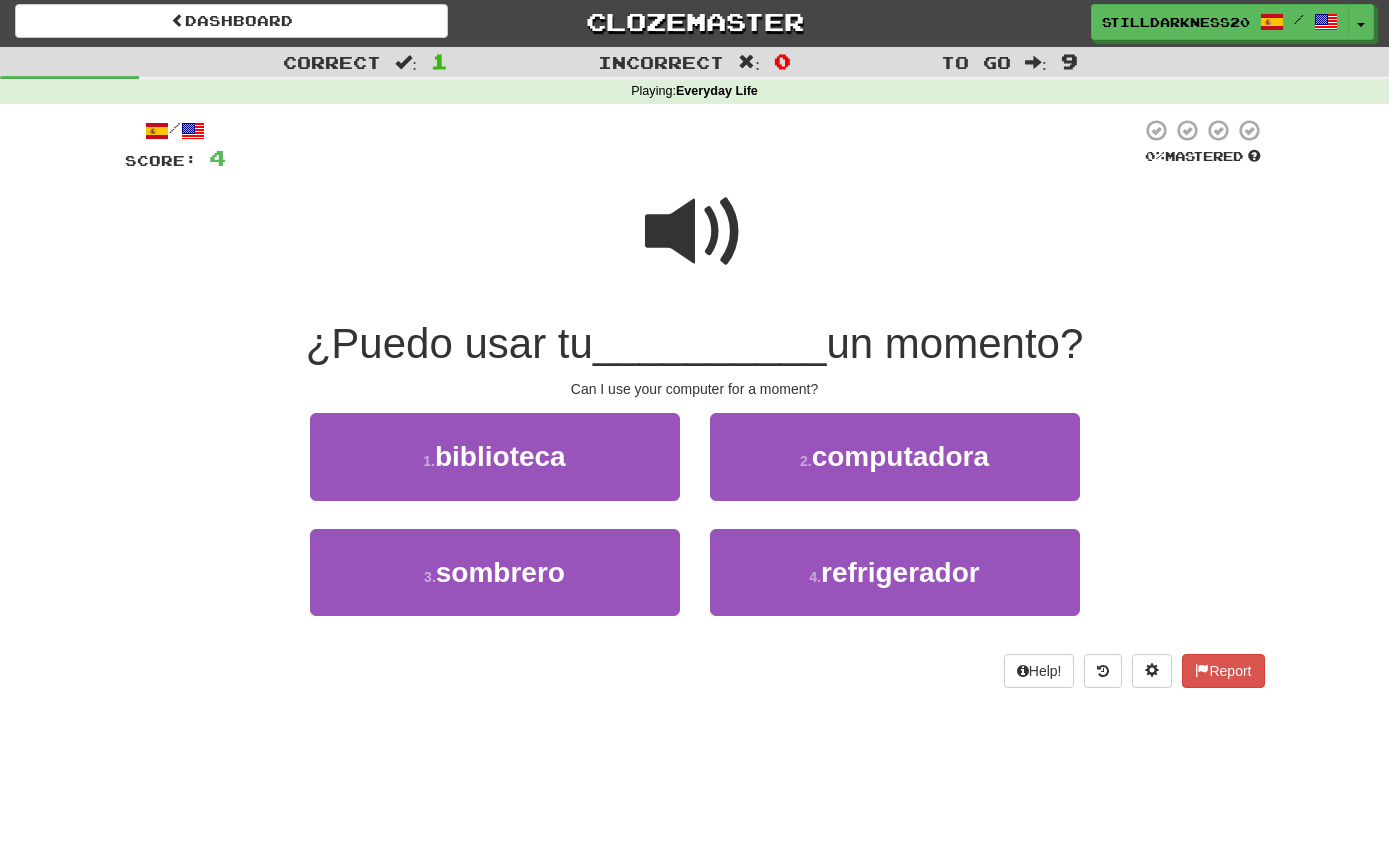 click on "computadora" at bounding box center (900, 456) 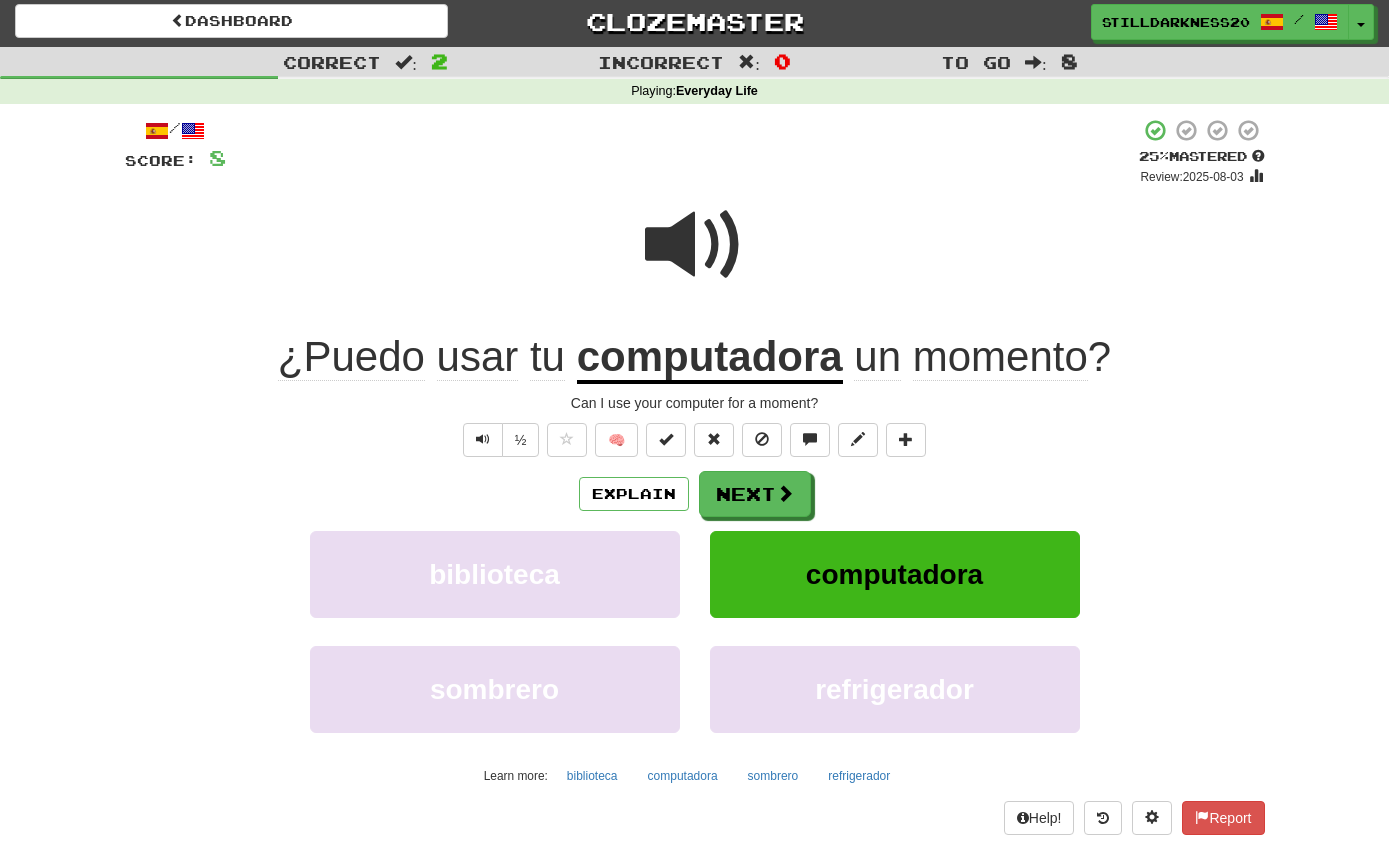 click on "Explain" at bounding box center [634, 494] 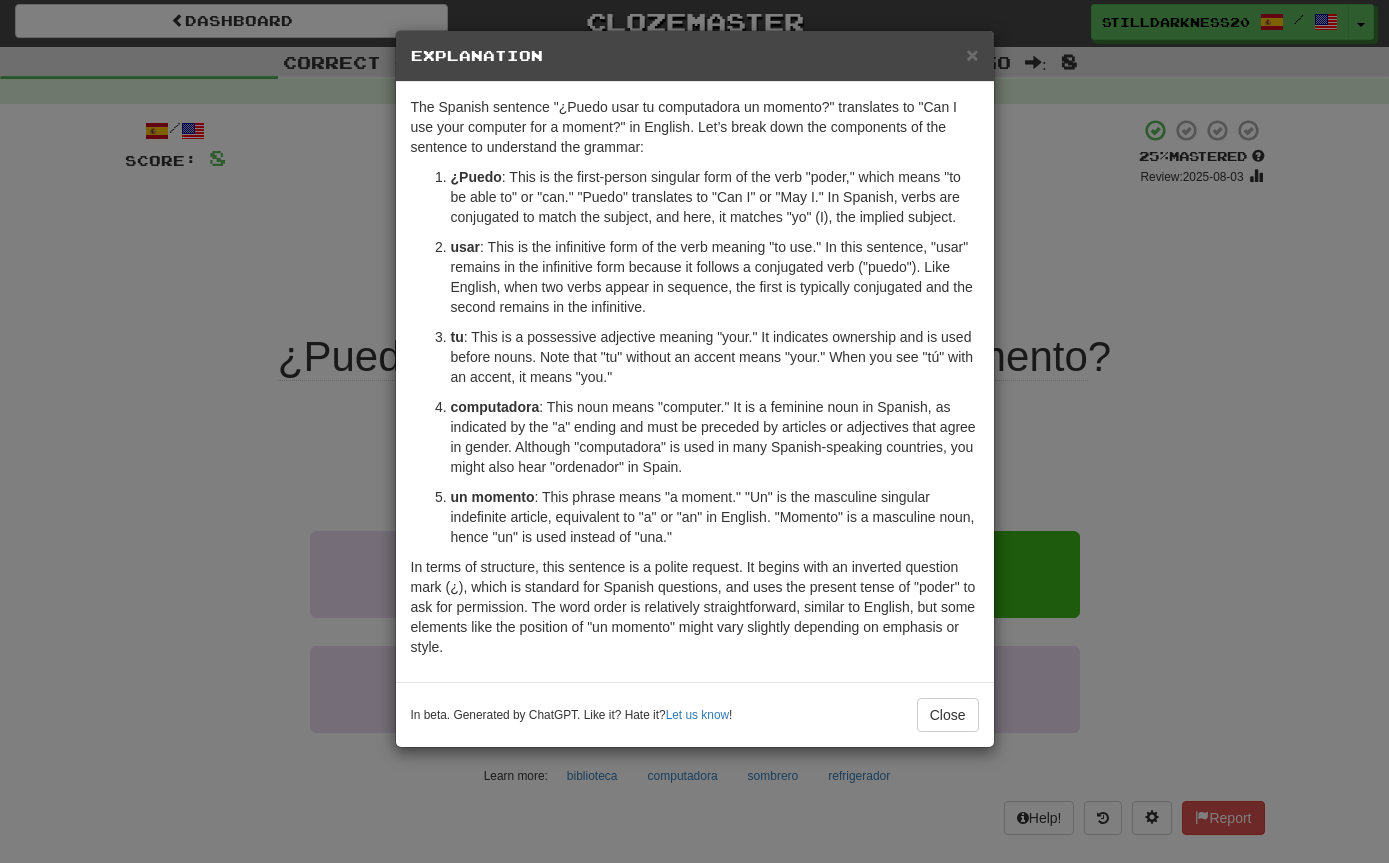 click on "Close" at bounding box center [948, 715] 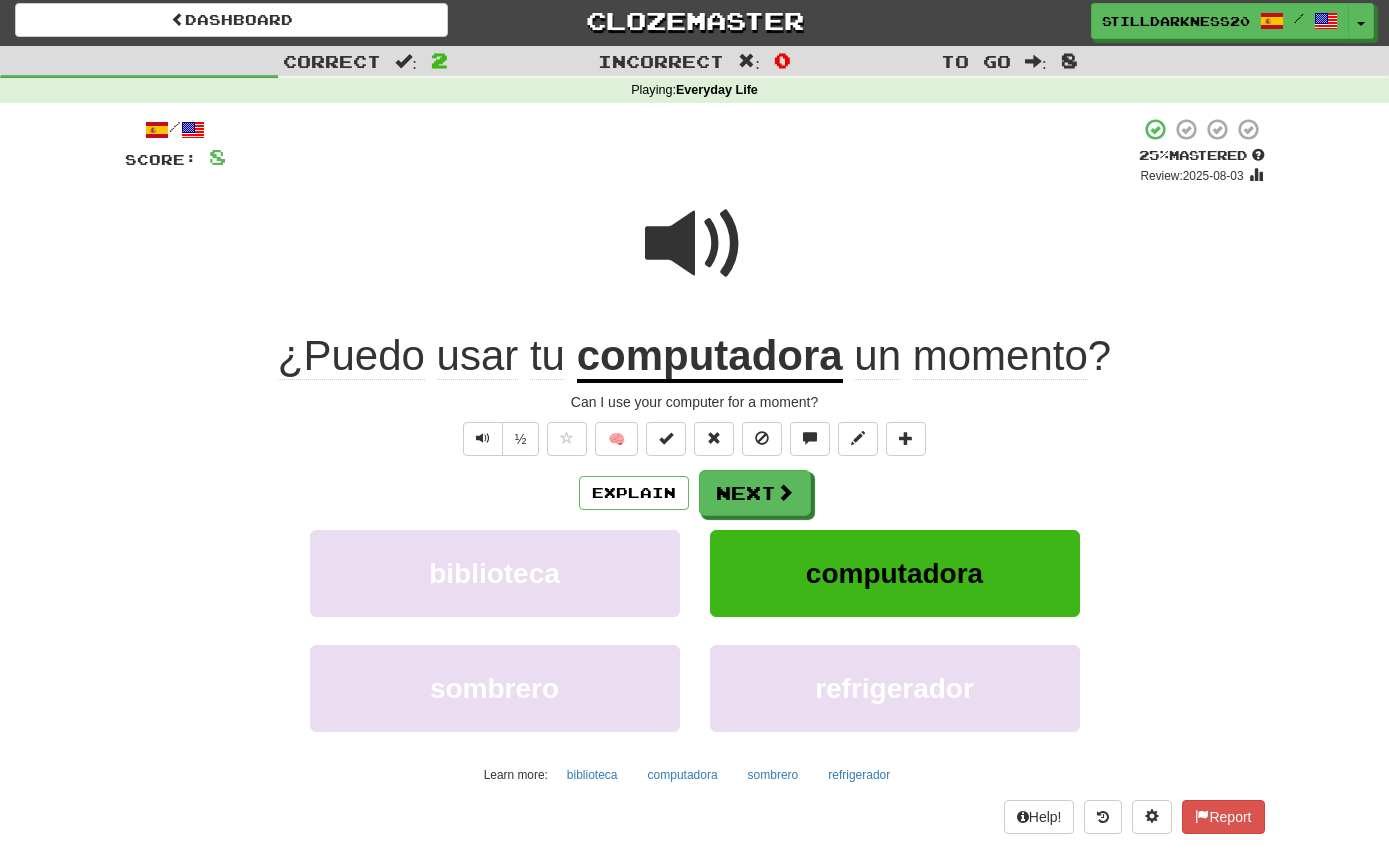 scroll, scrollTop: 0, scrollLeft: 0, axis: both 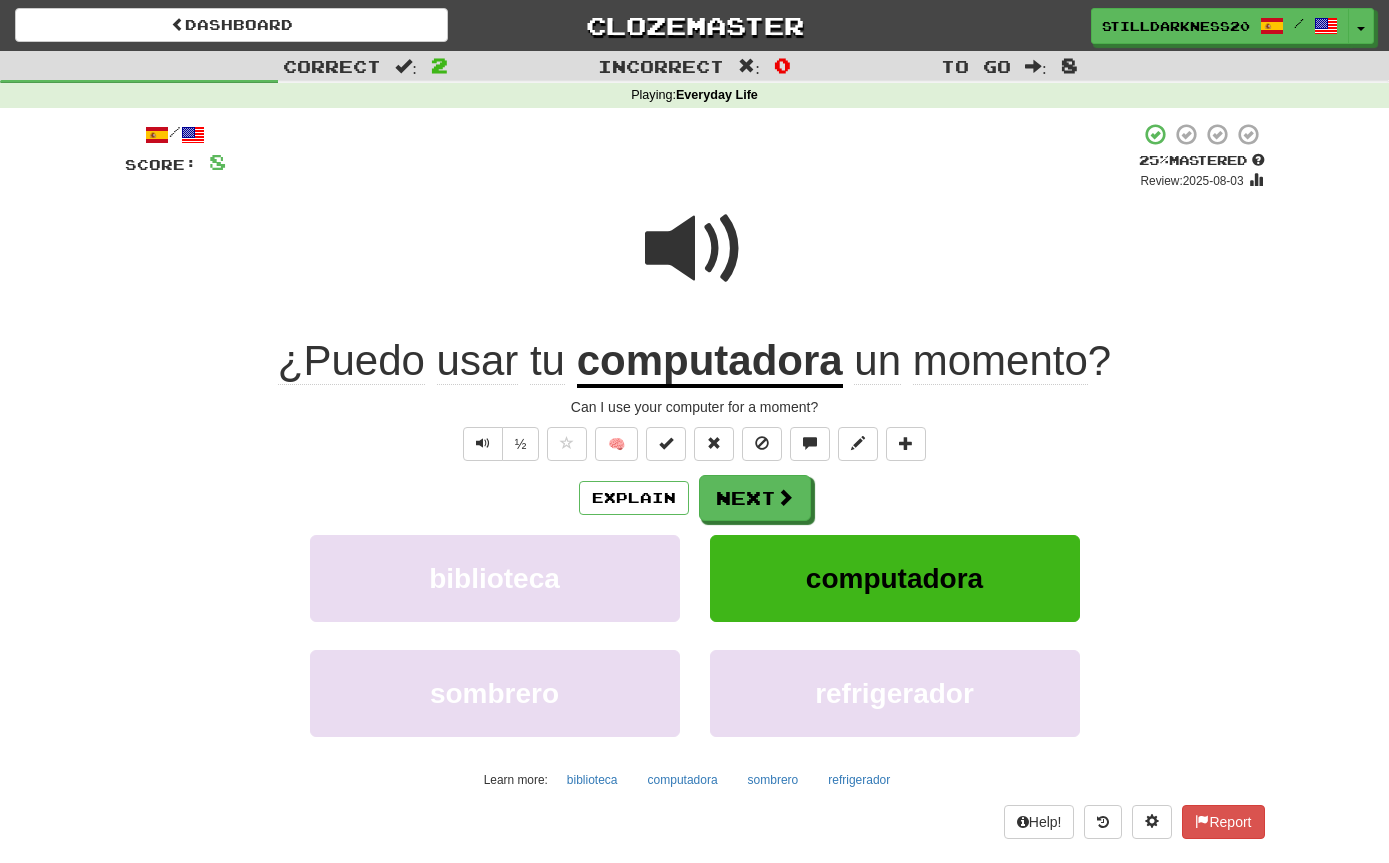 click on "Next" at bounding box center (755, 498) 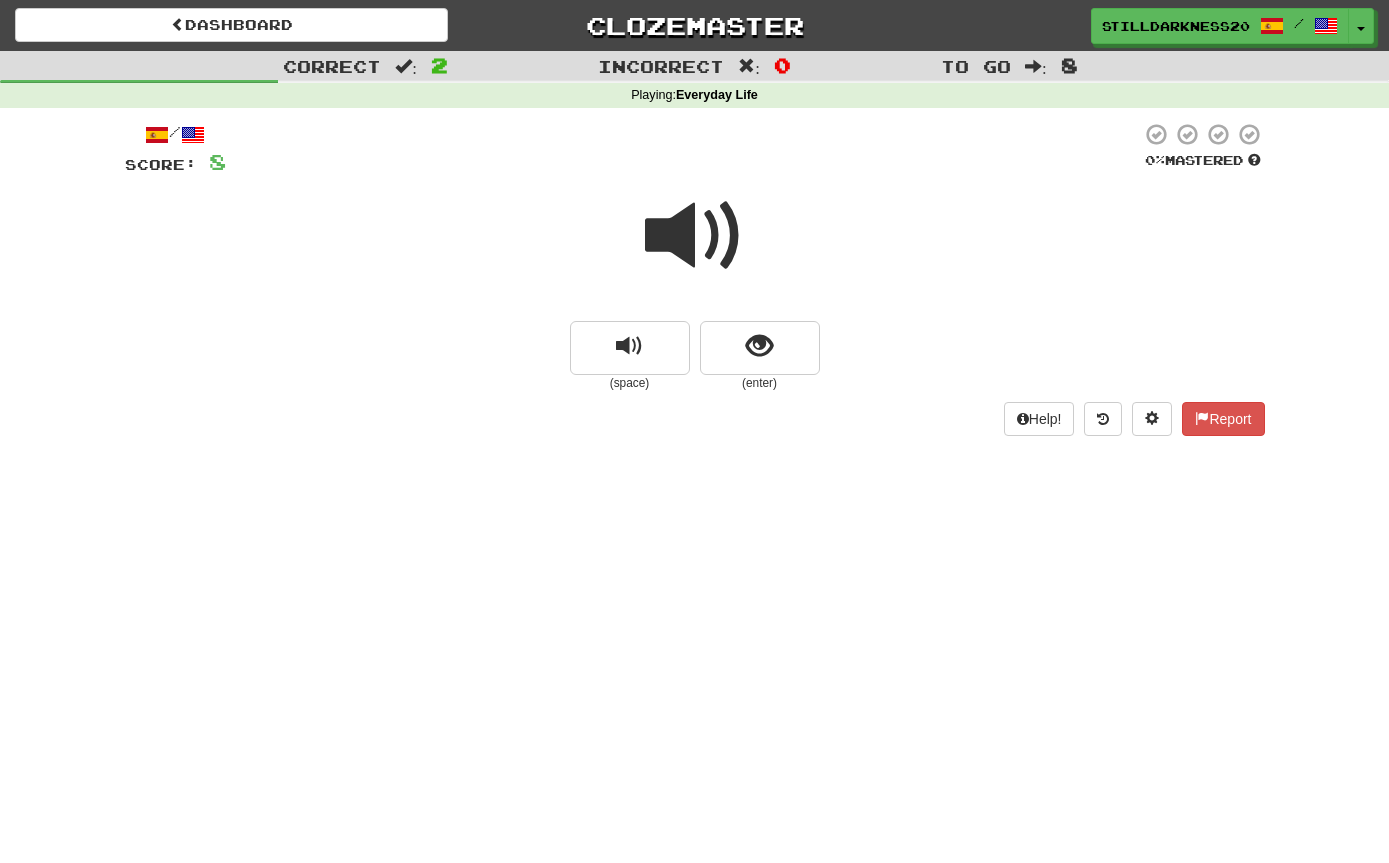 click at bounding box center (695, 236) 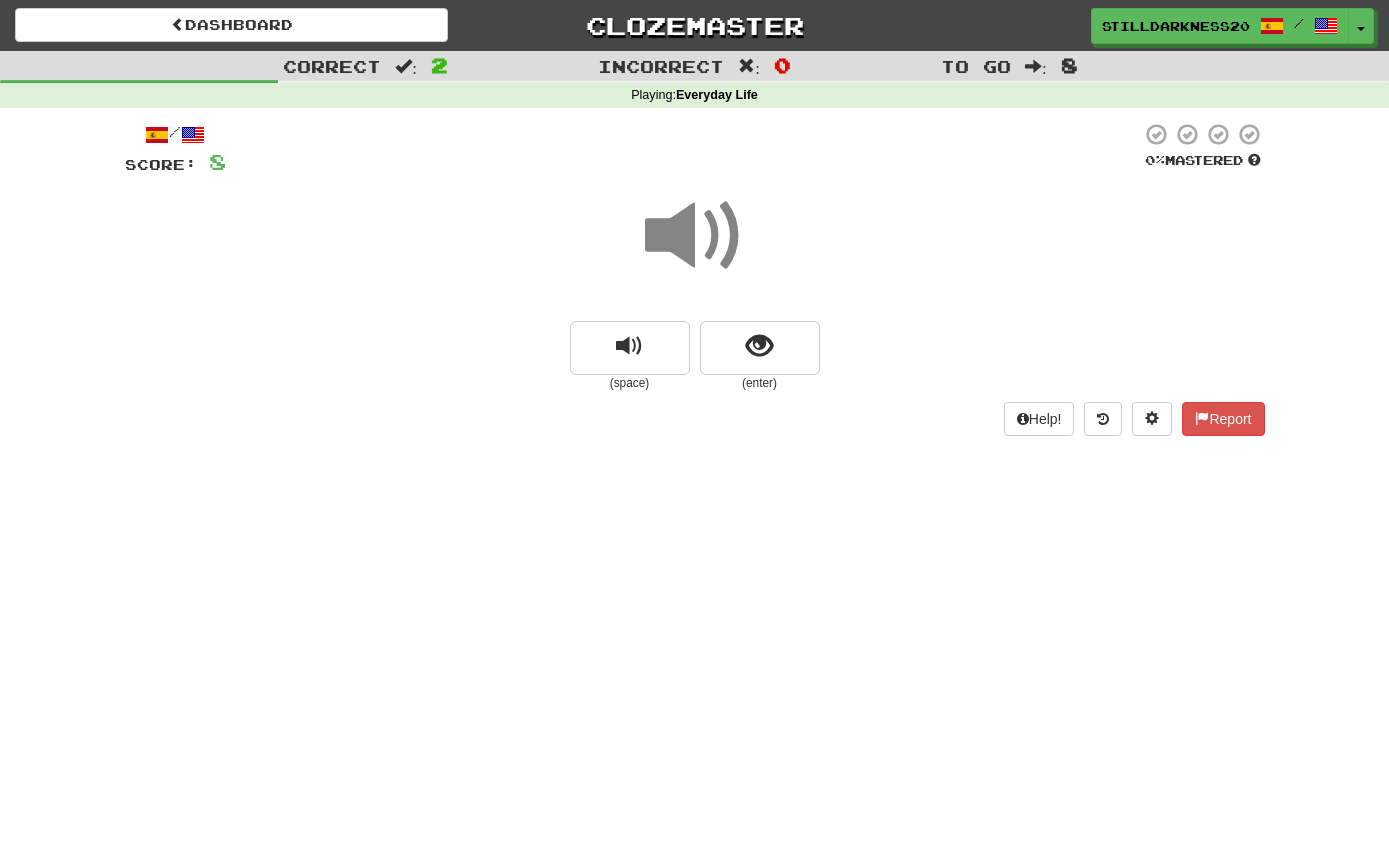 click at bounding box center [695, 236] 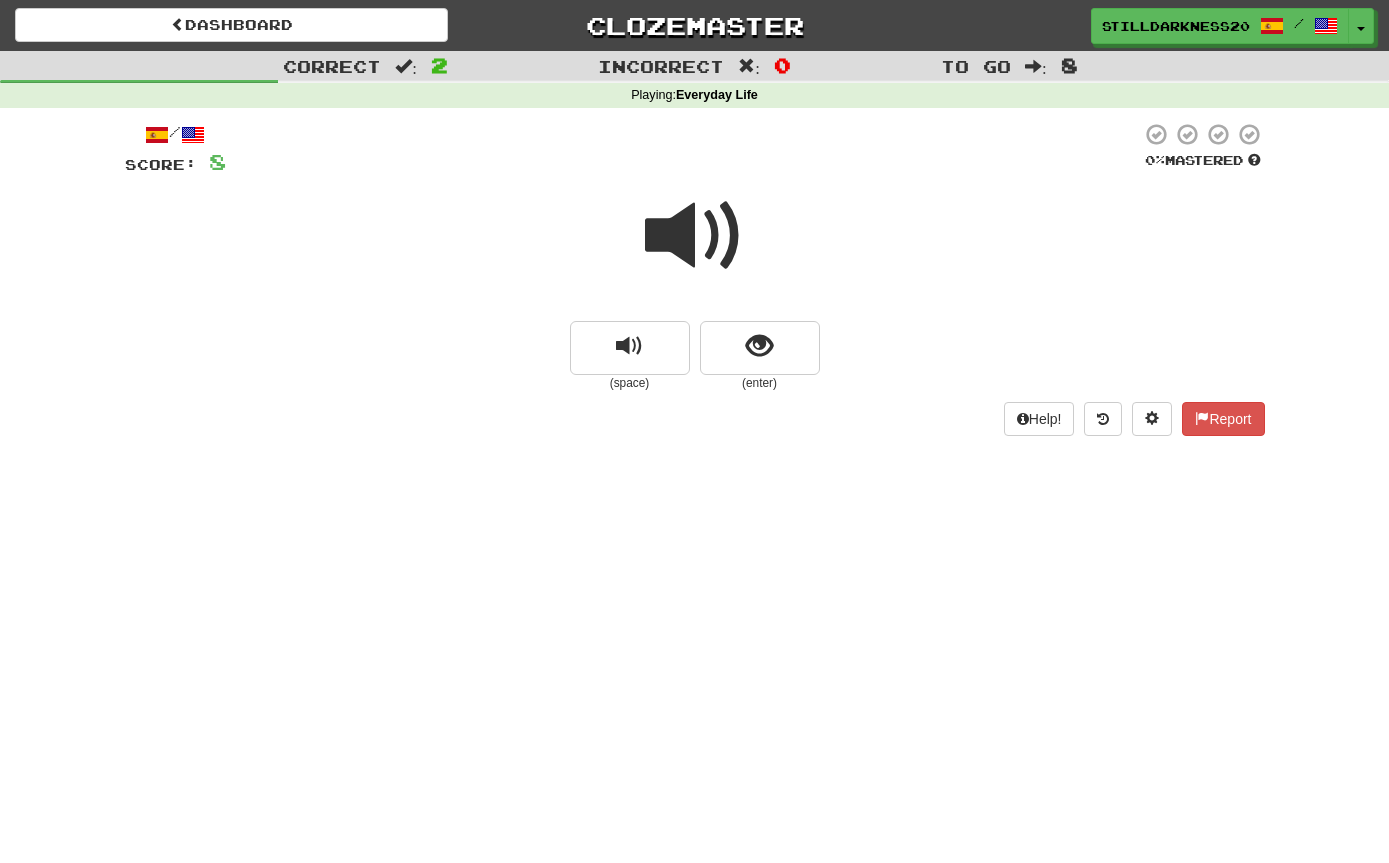 click at bounding box center [695, 236] 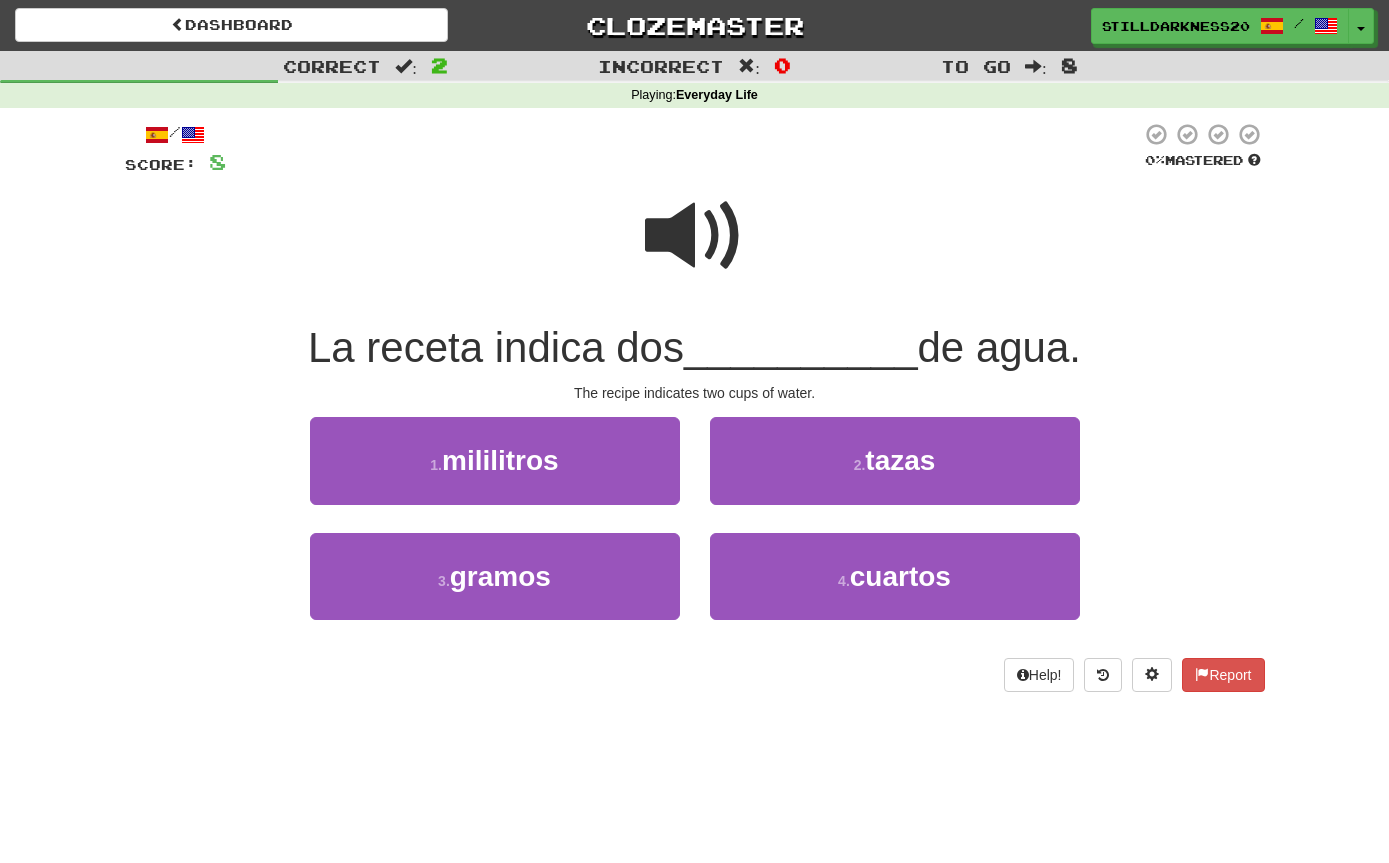 click at bounding box center (695, 236) 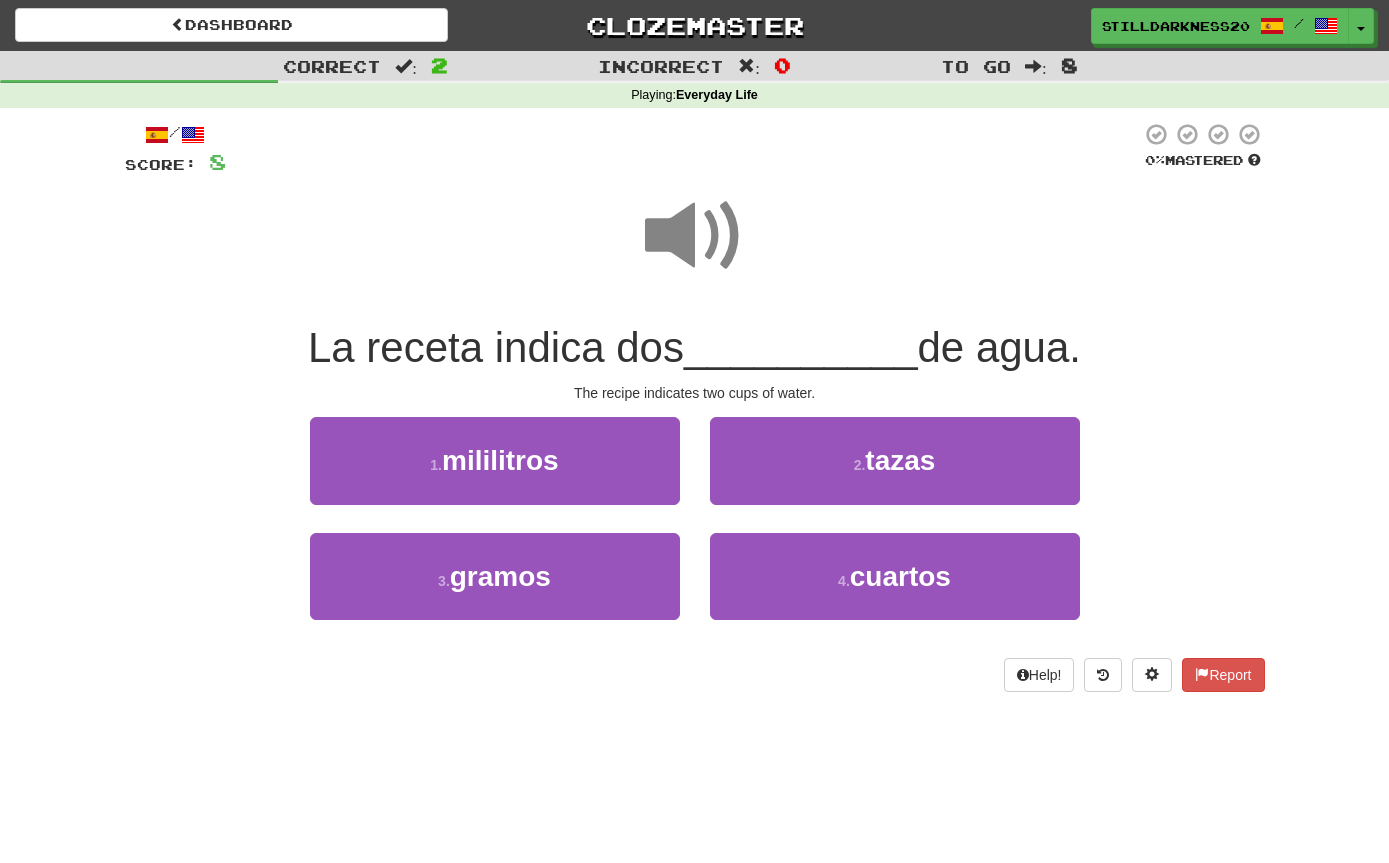 click on "2 .  tazas" at bounding box center (895, 460) 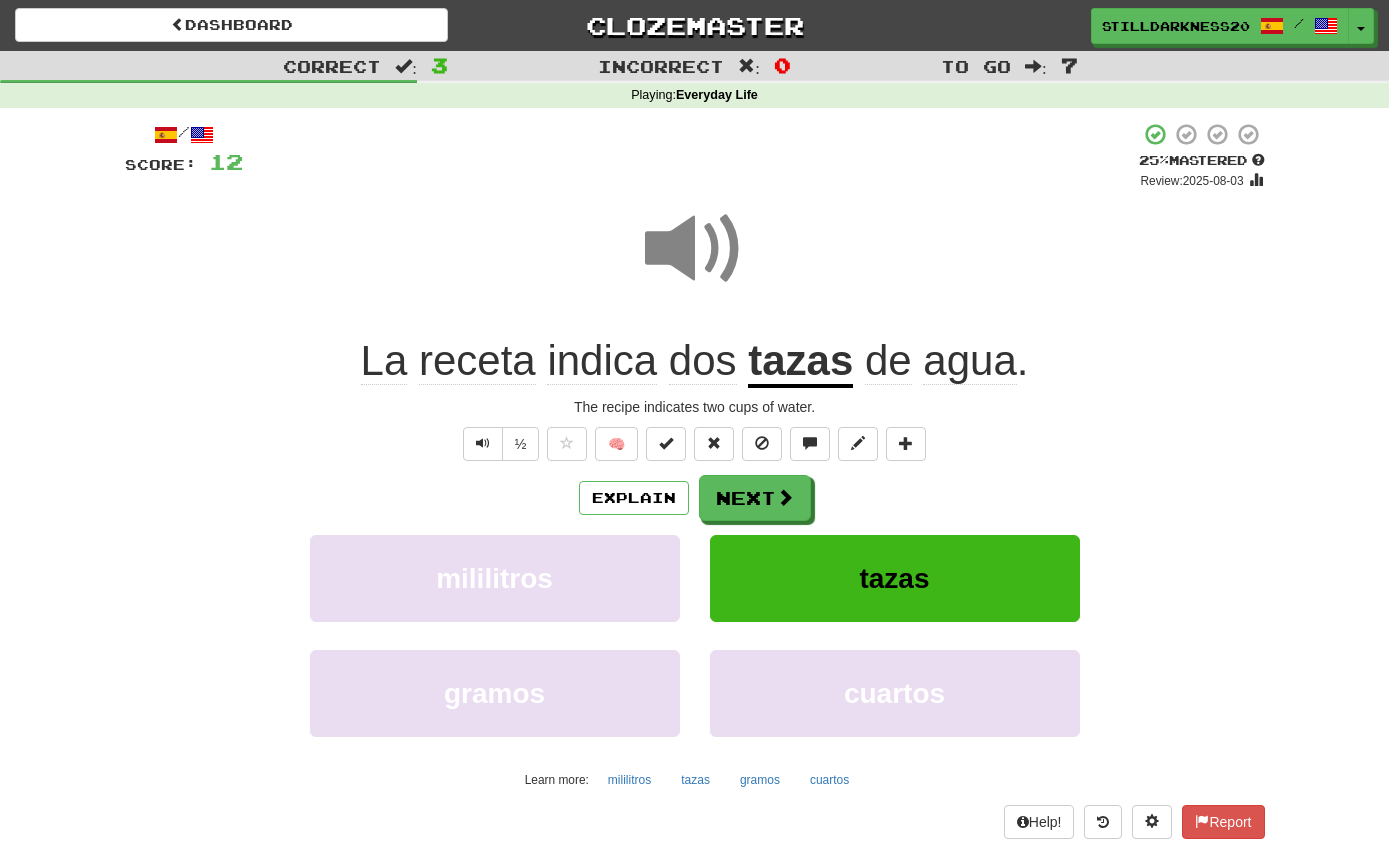 click at bounding box center (695, 249) 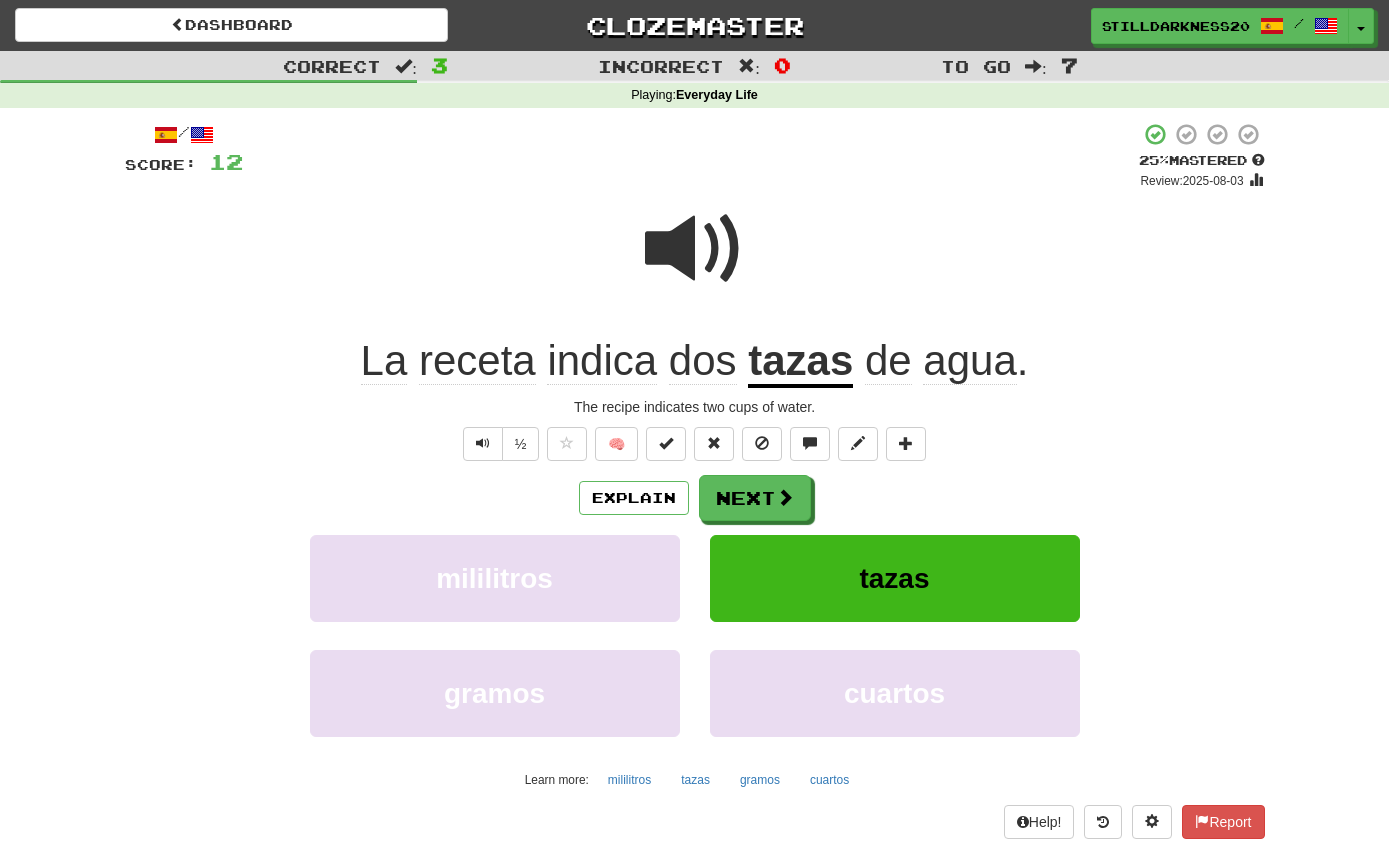 click on "Next" at bounding box center [755, 498] 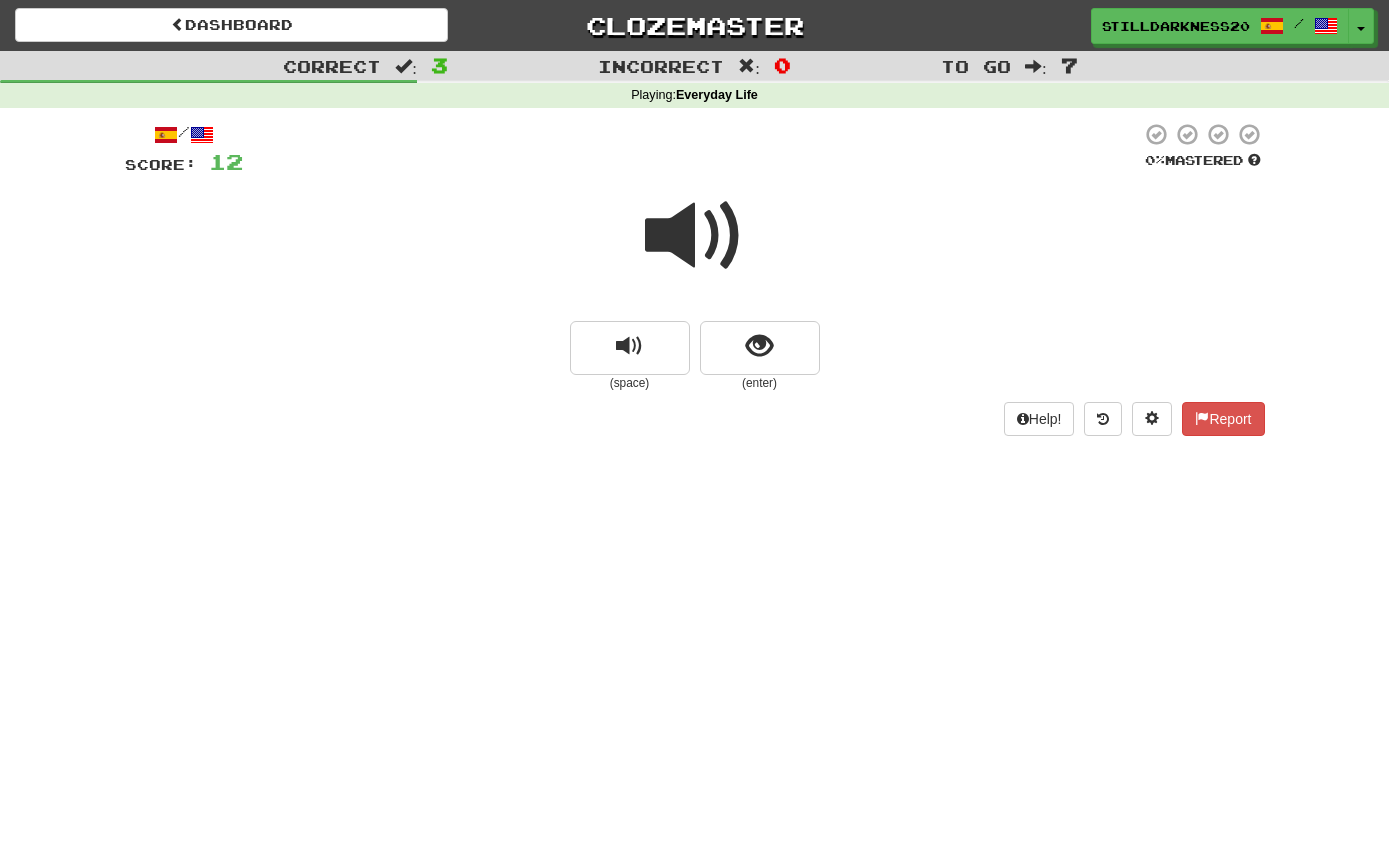 click at bounding box center (695, 236) 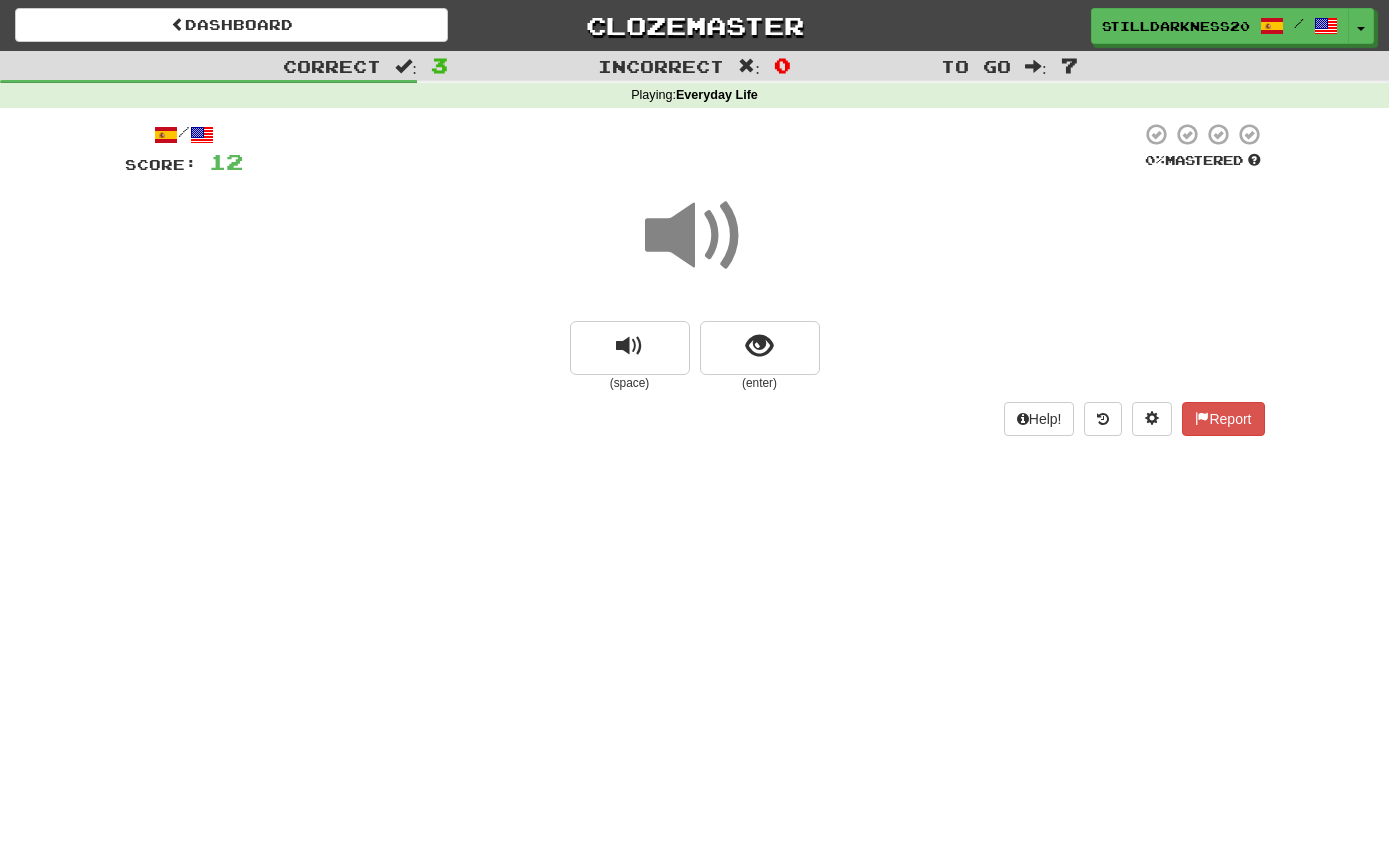 click at bounding box center (760, 348) 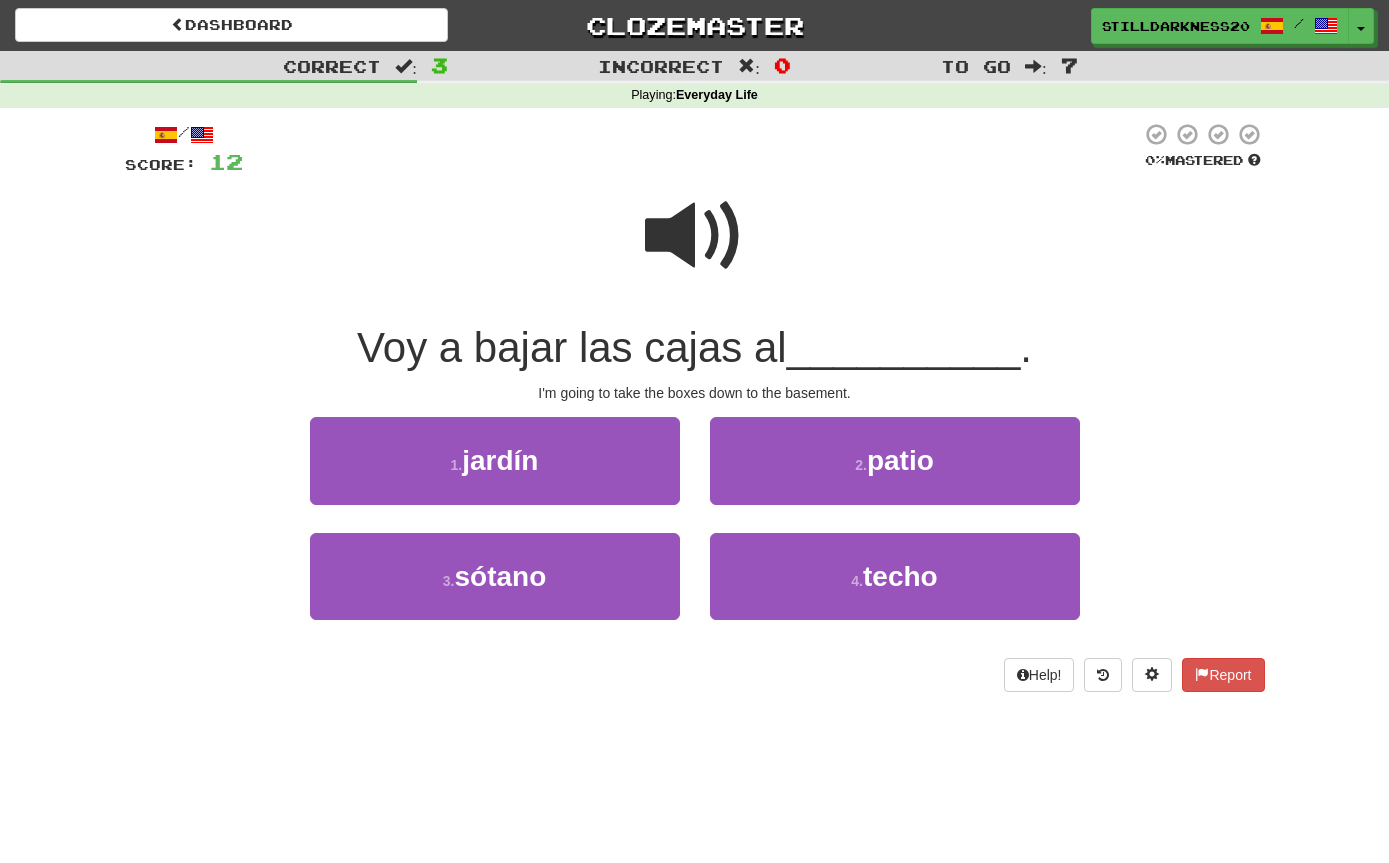 click on "3 .  sótano" at bounding box center [495, 576] 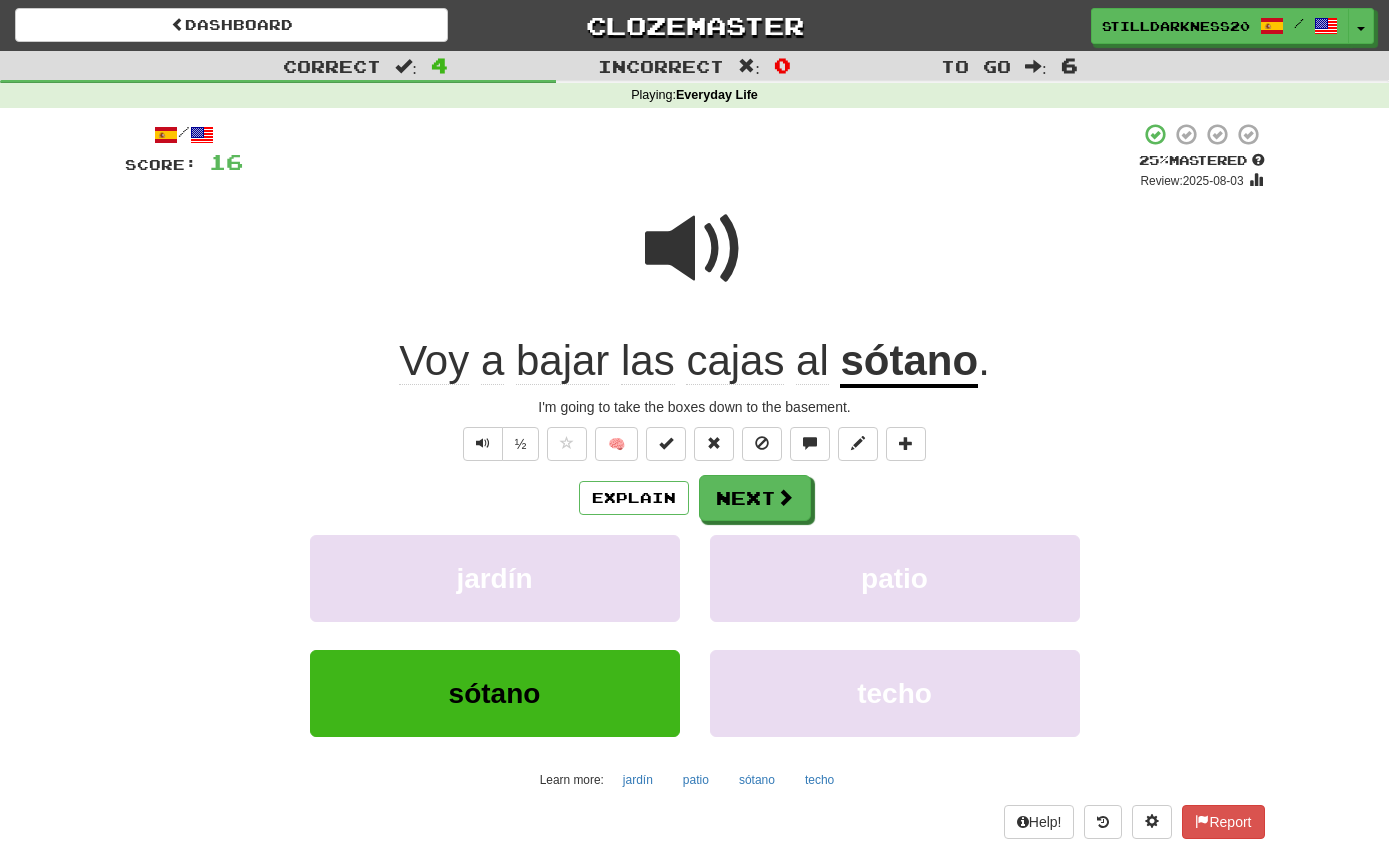 click at bounding box center [695, 249] 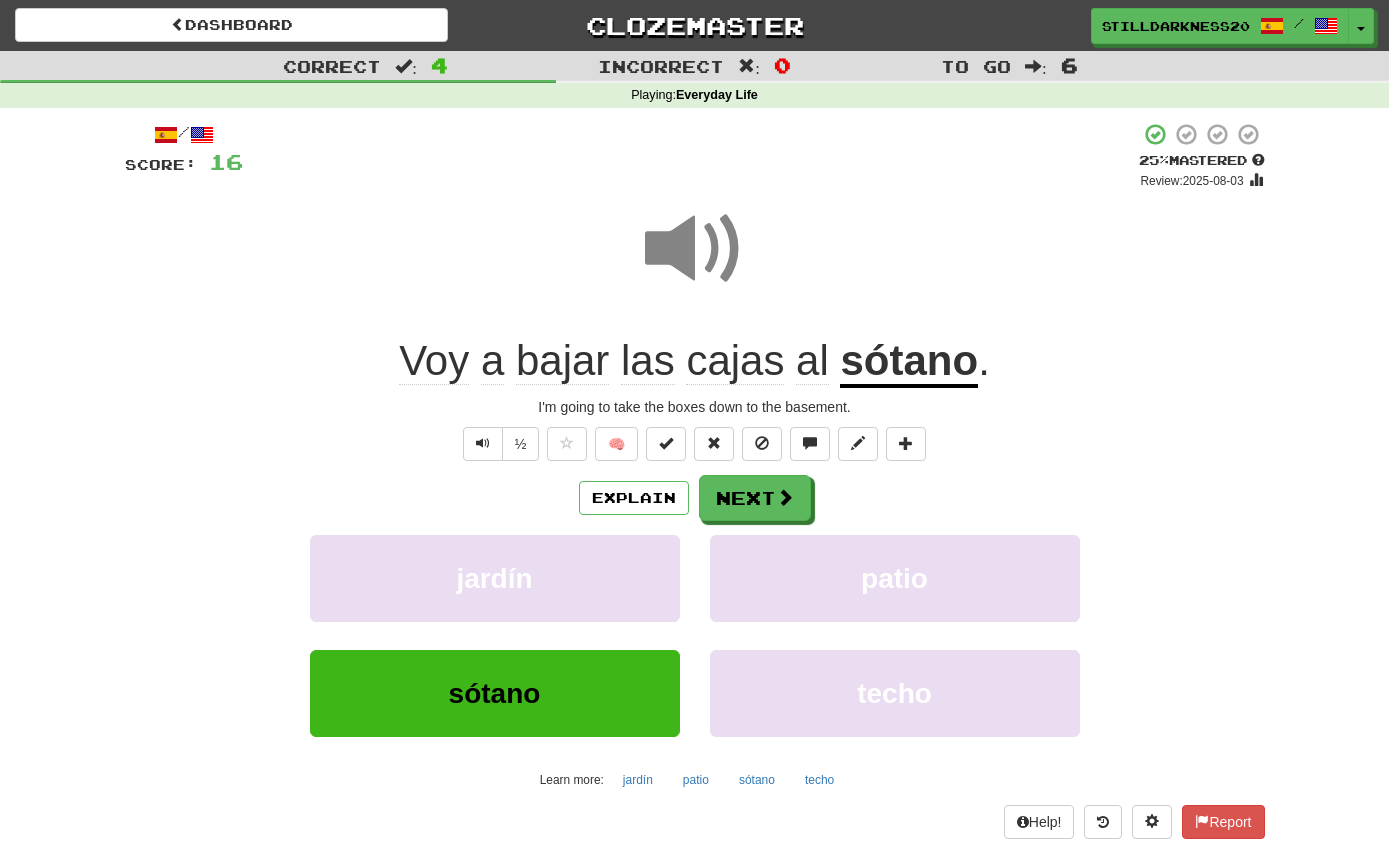 click at bounding box center (695, 249) 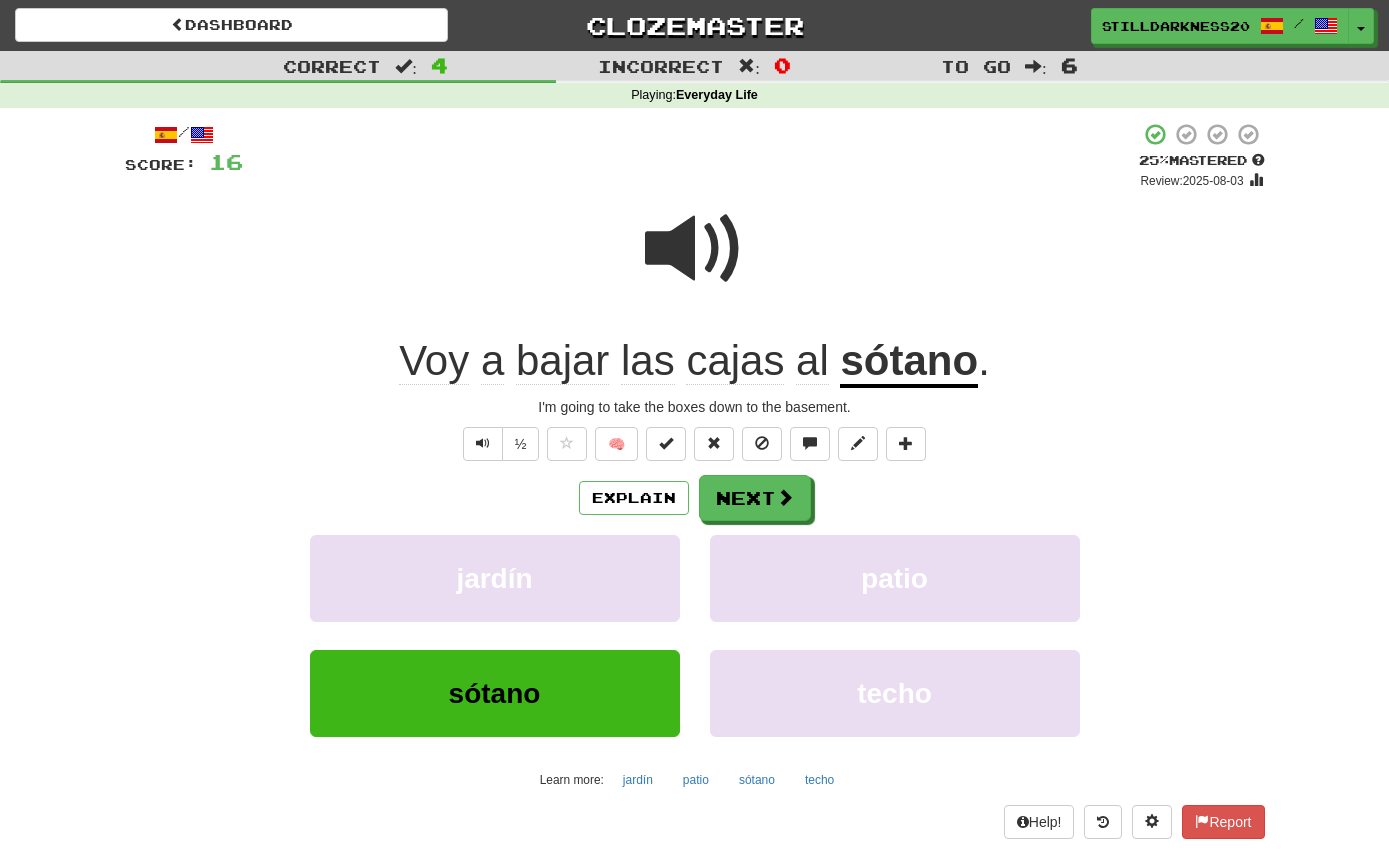 click at bounding box center (695, 249) 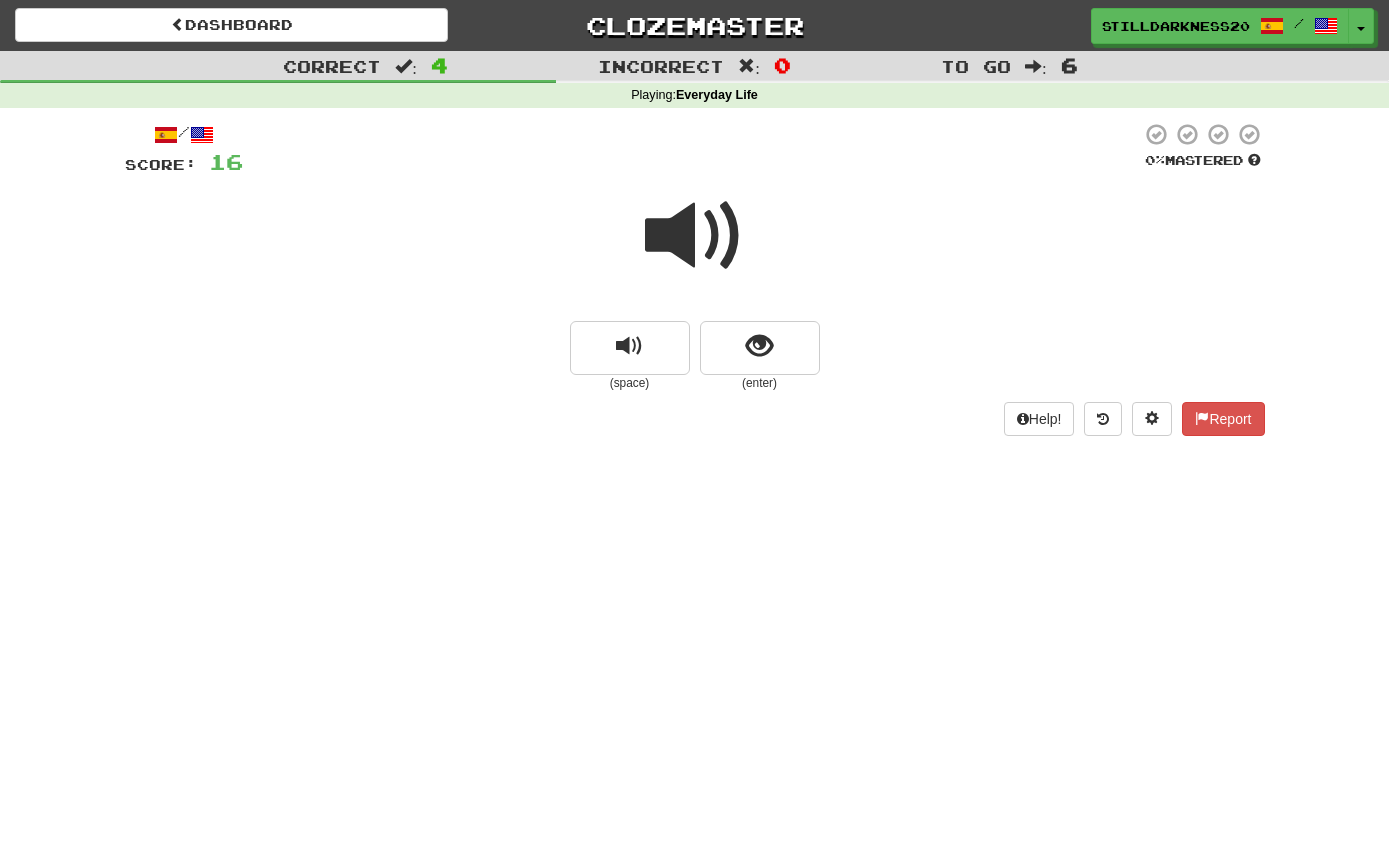 click at bounding box center (760, 348) 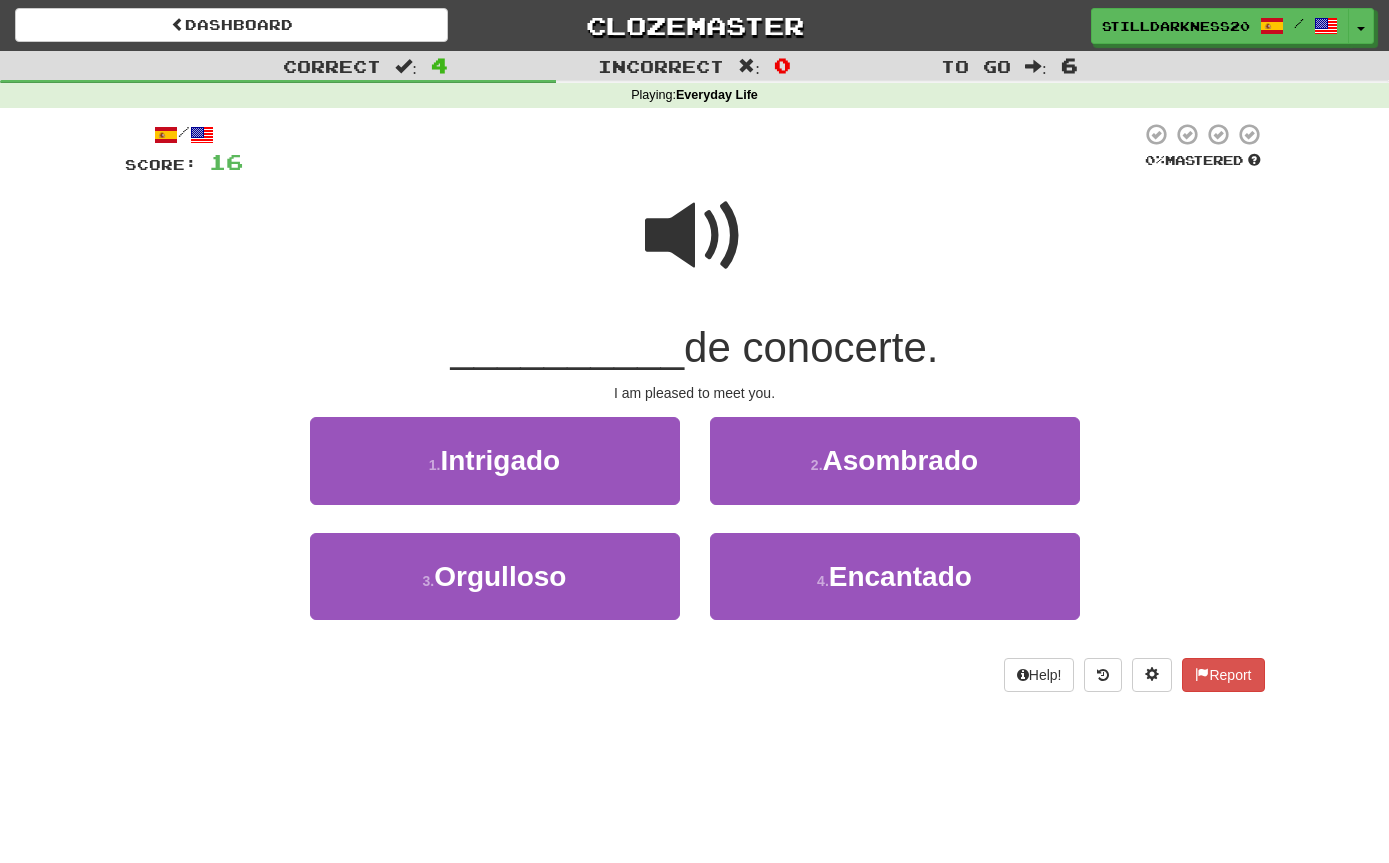click on "Encantado" at bounding box center [900, 576] 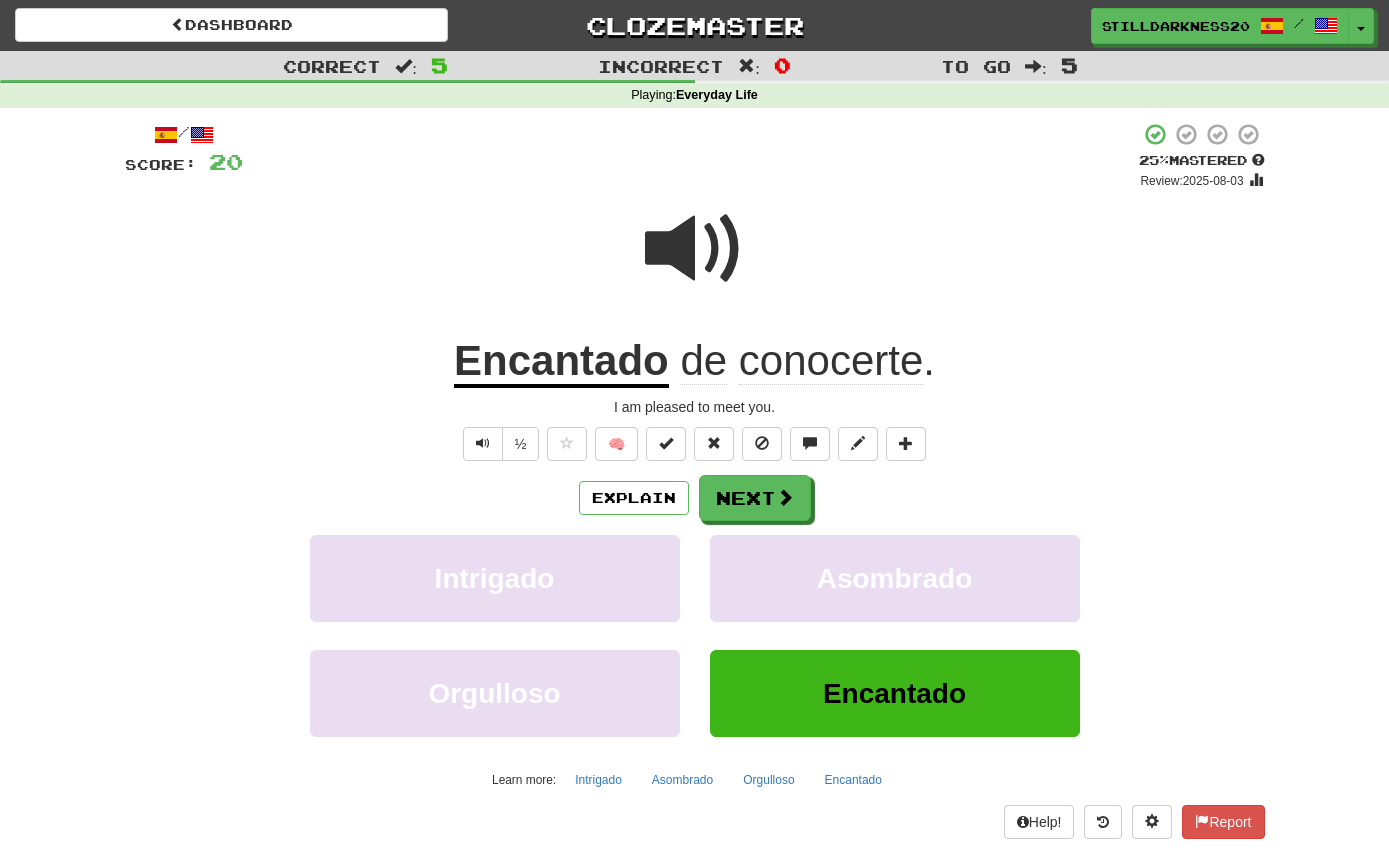 click at bounding box center (785, 497) 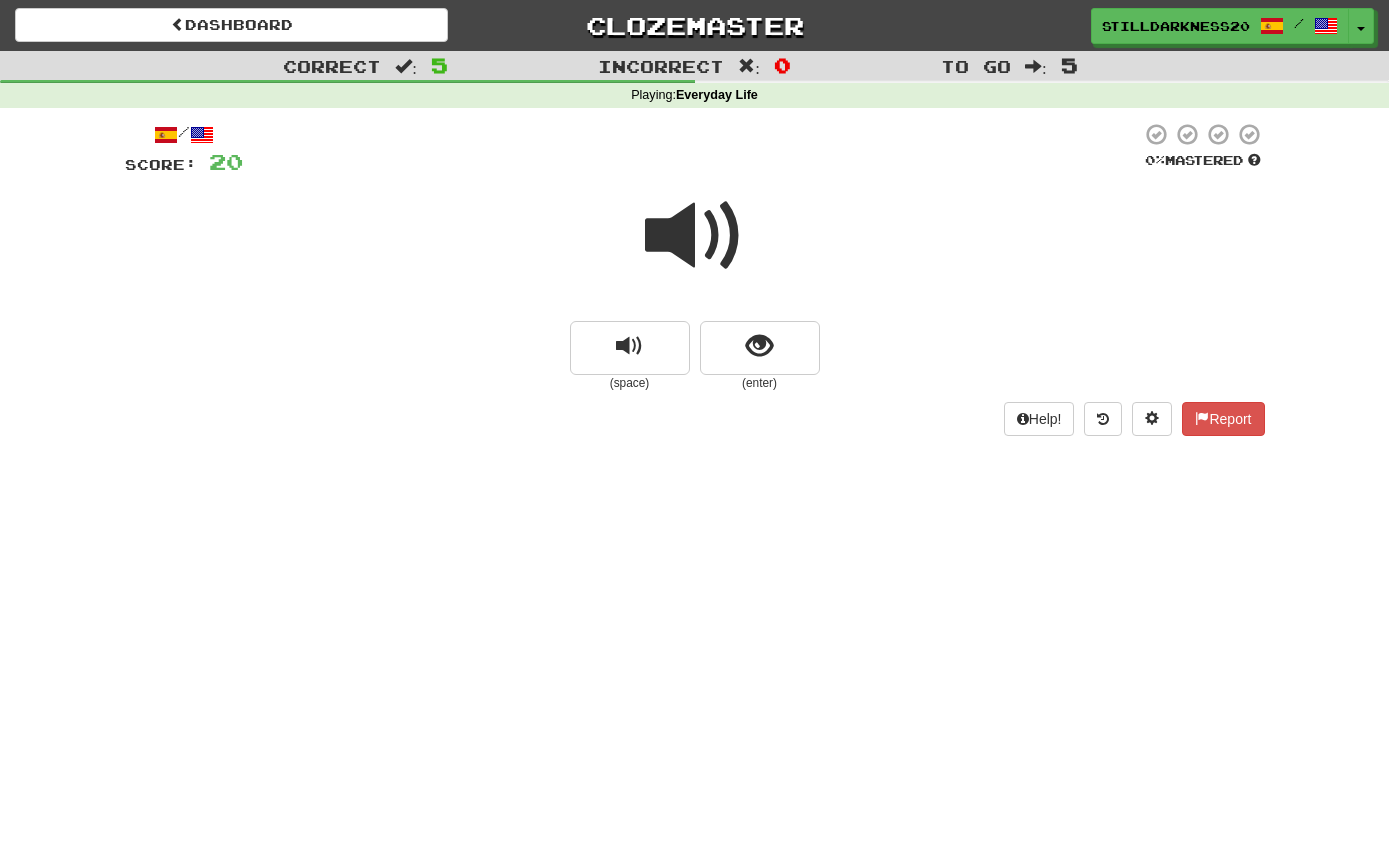 click at bounding box center (630, 348) 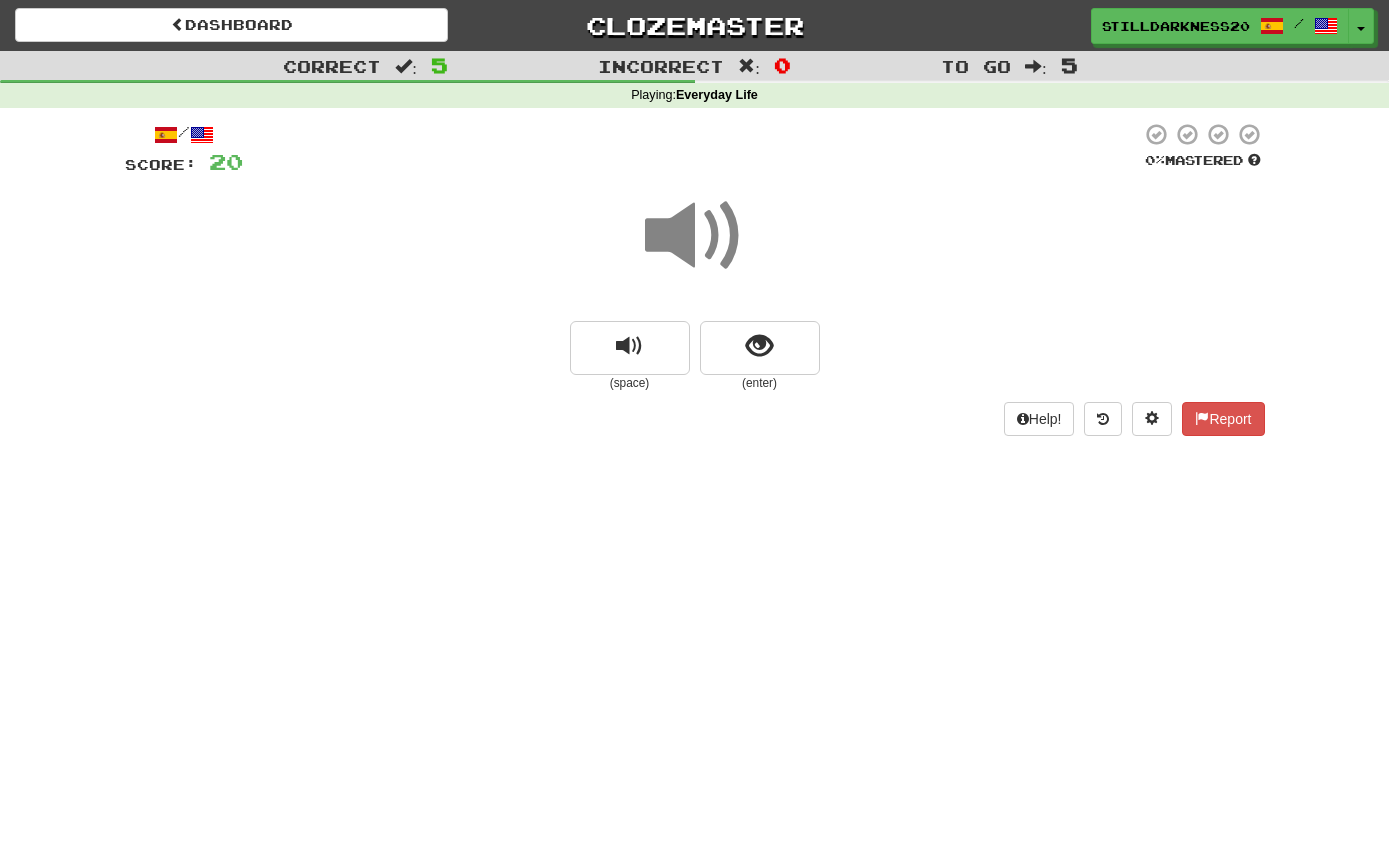 click at bounding box center [630, 348] 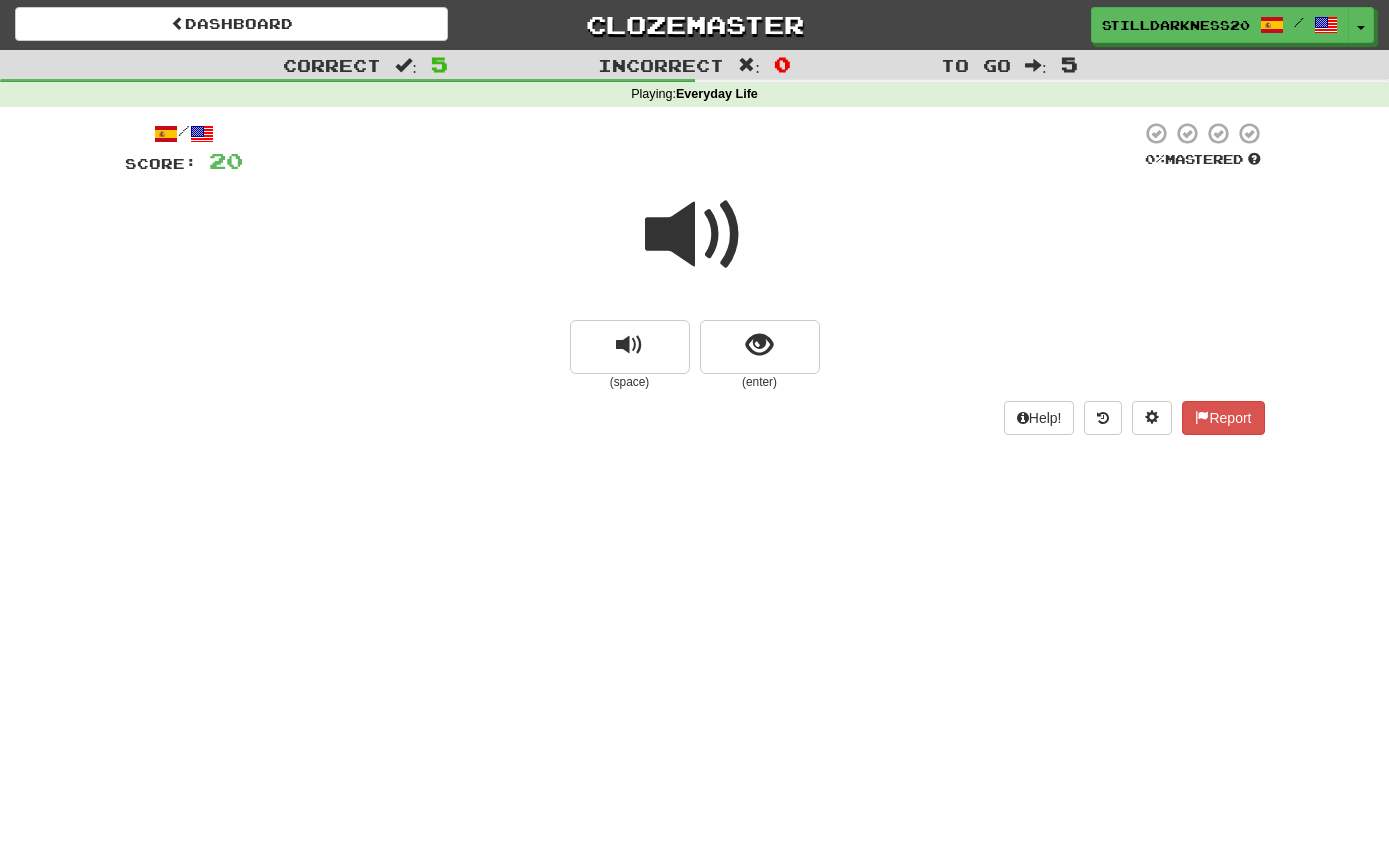 scroll, scrollTop: 9, scrollLeft: 0, axis: vertical 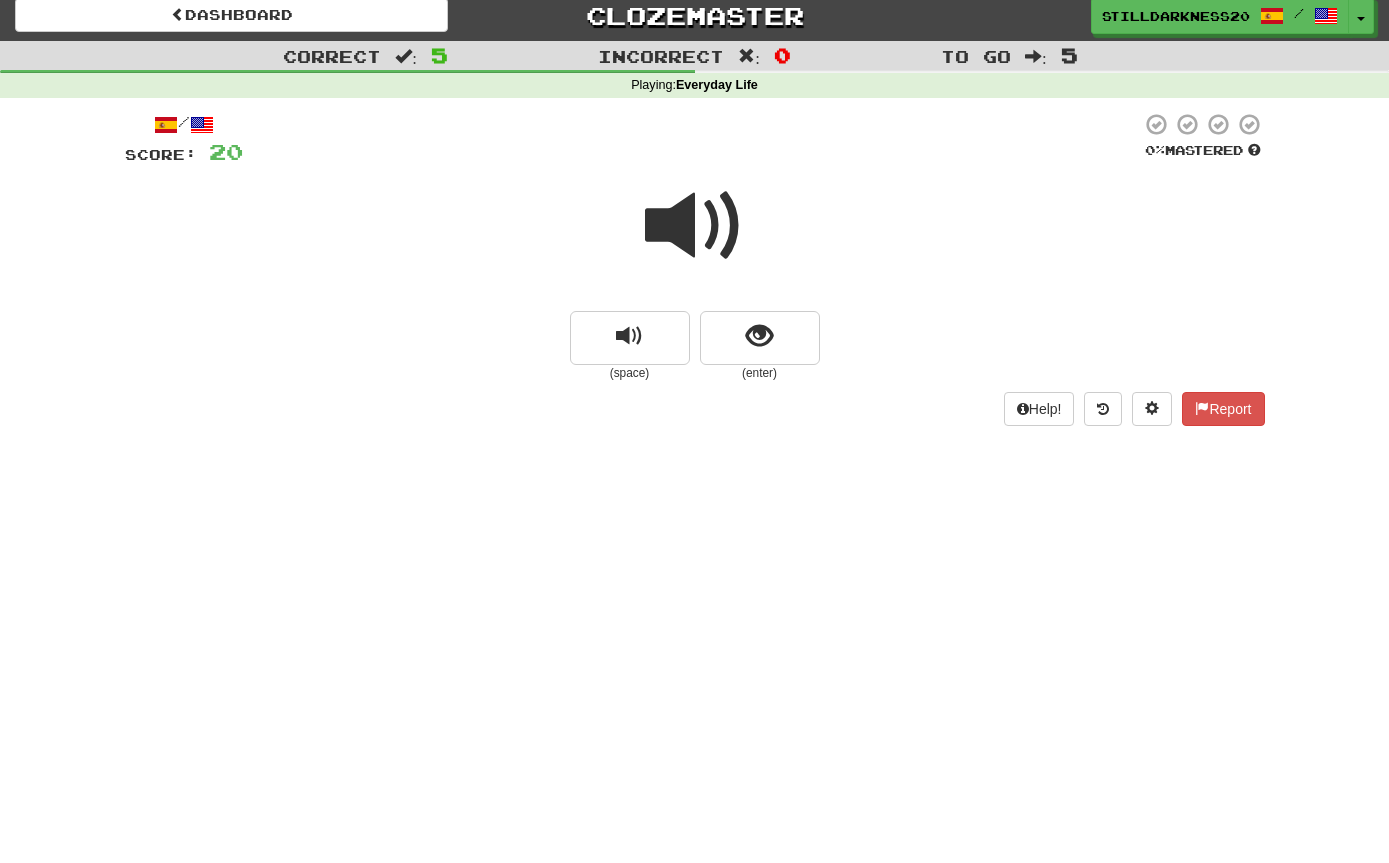 click at bounding box center (760, 339) 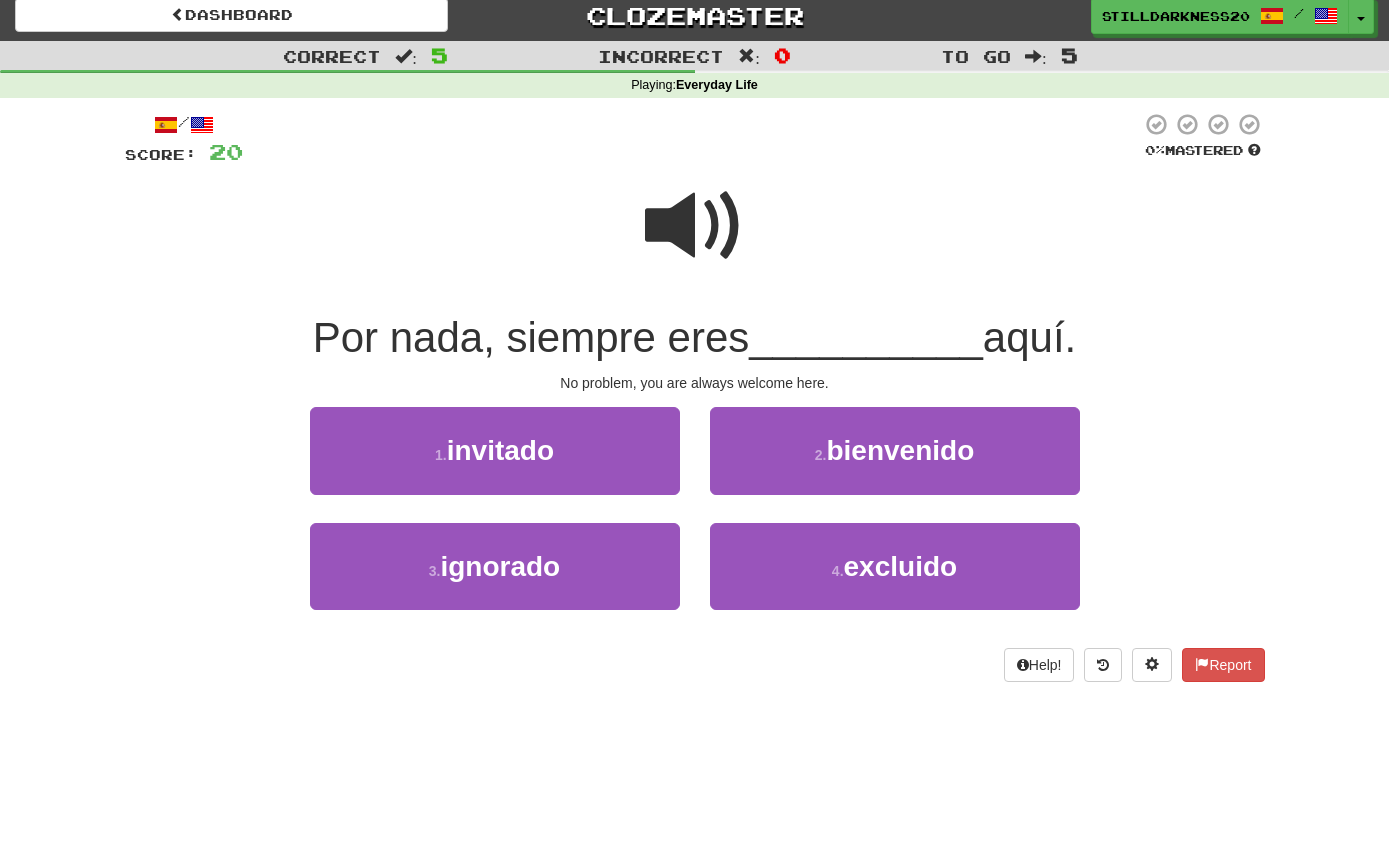 click on "2 .  bienvenido" at bounding box center [895, 450] 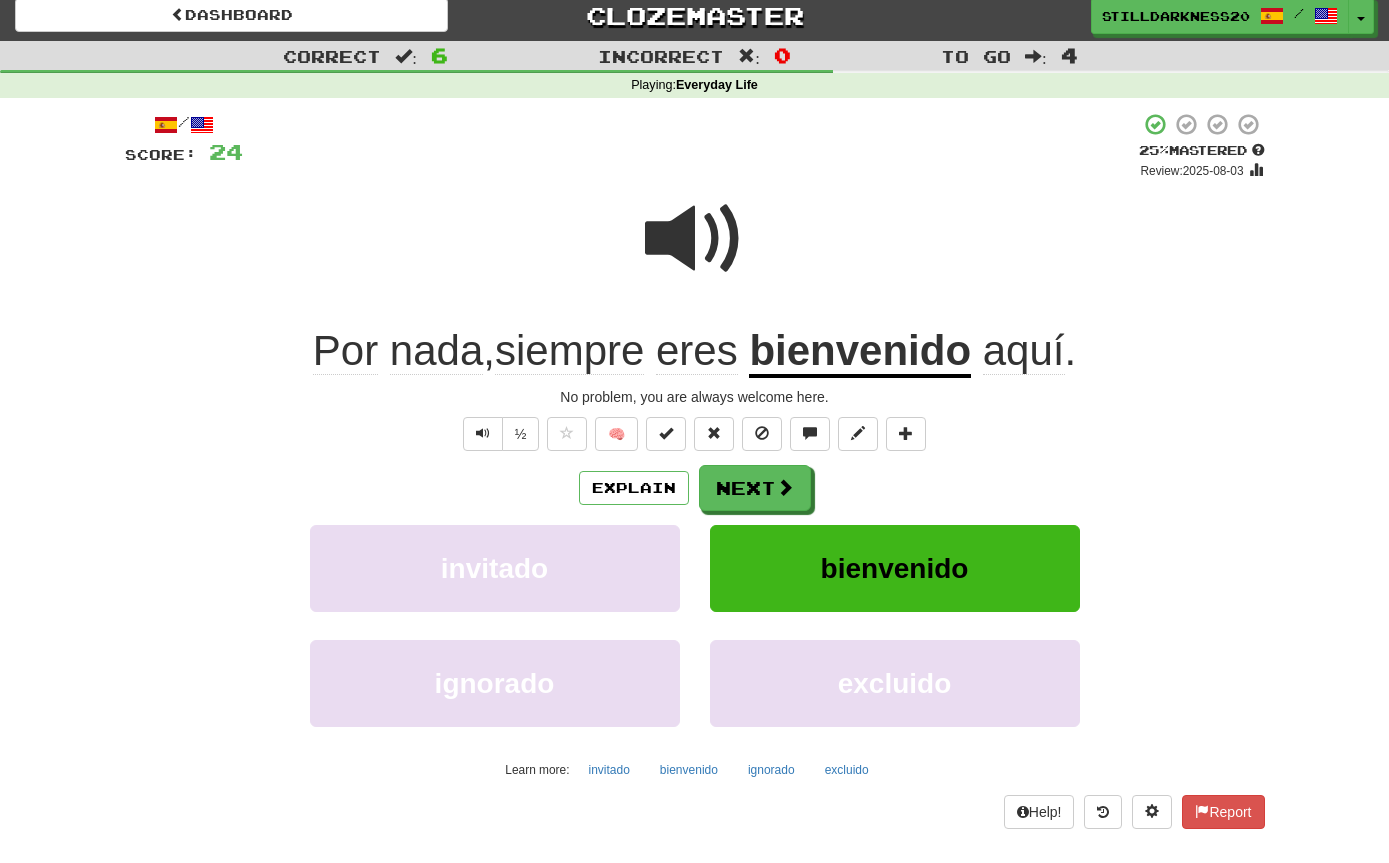 click at bounding box center [695, 239] 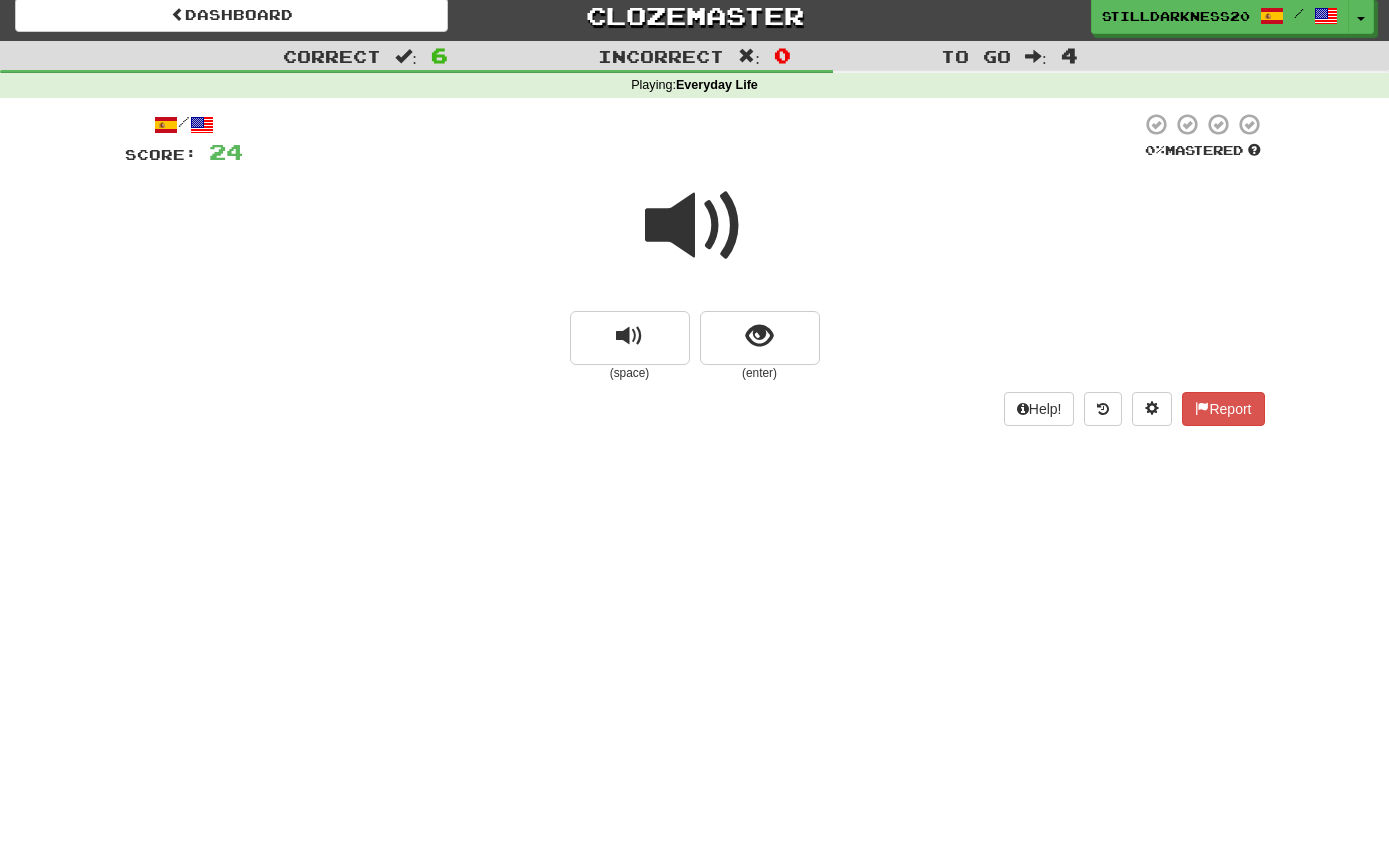 click at bounding box center (695, 226) 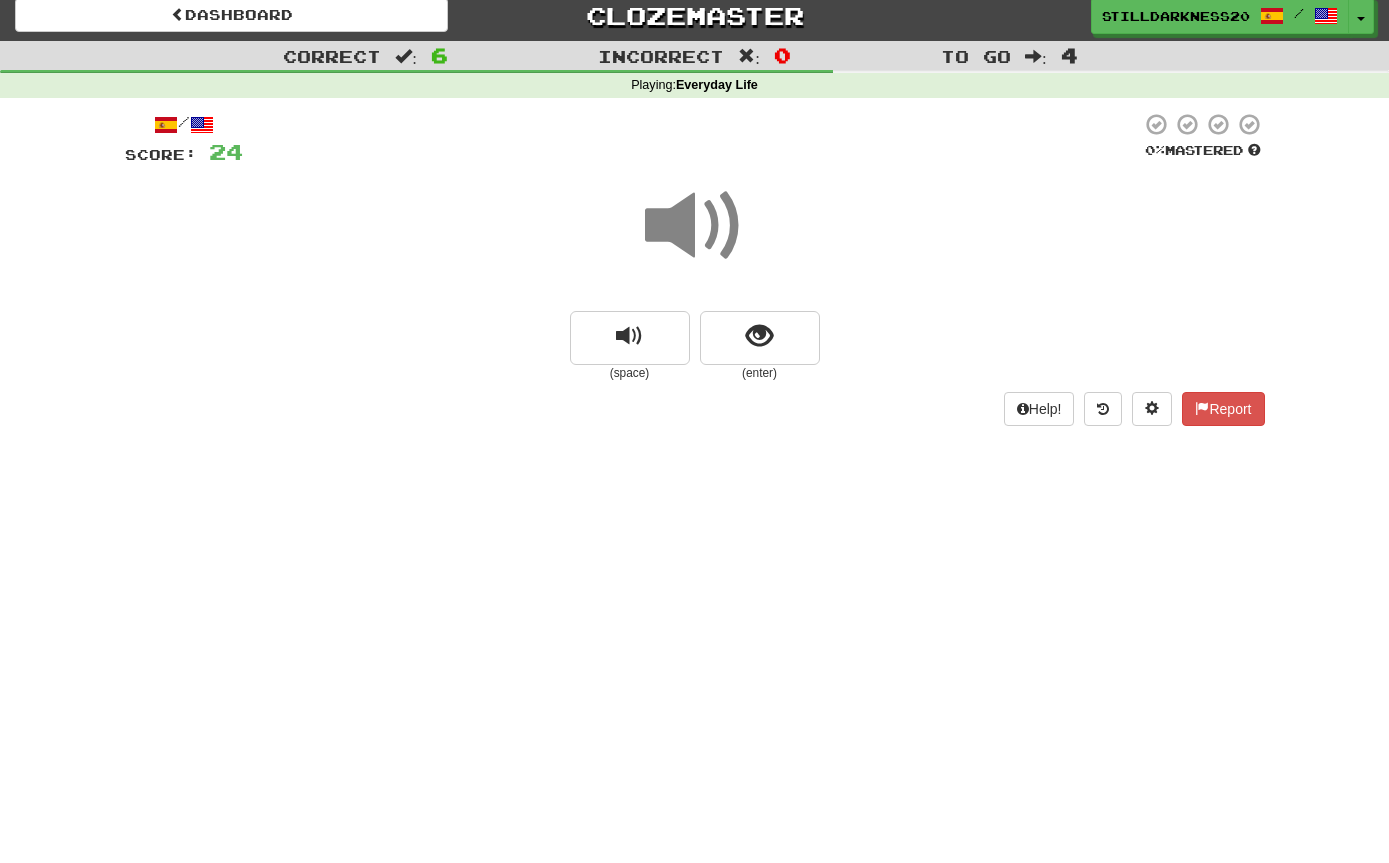 click at bounding box center (760, 338) 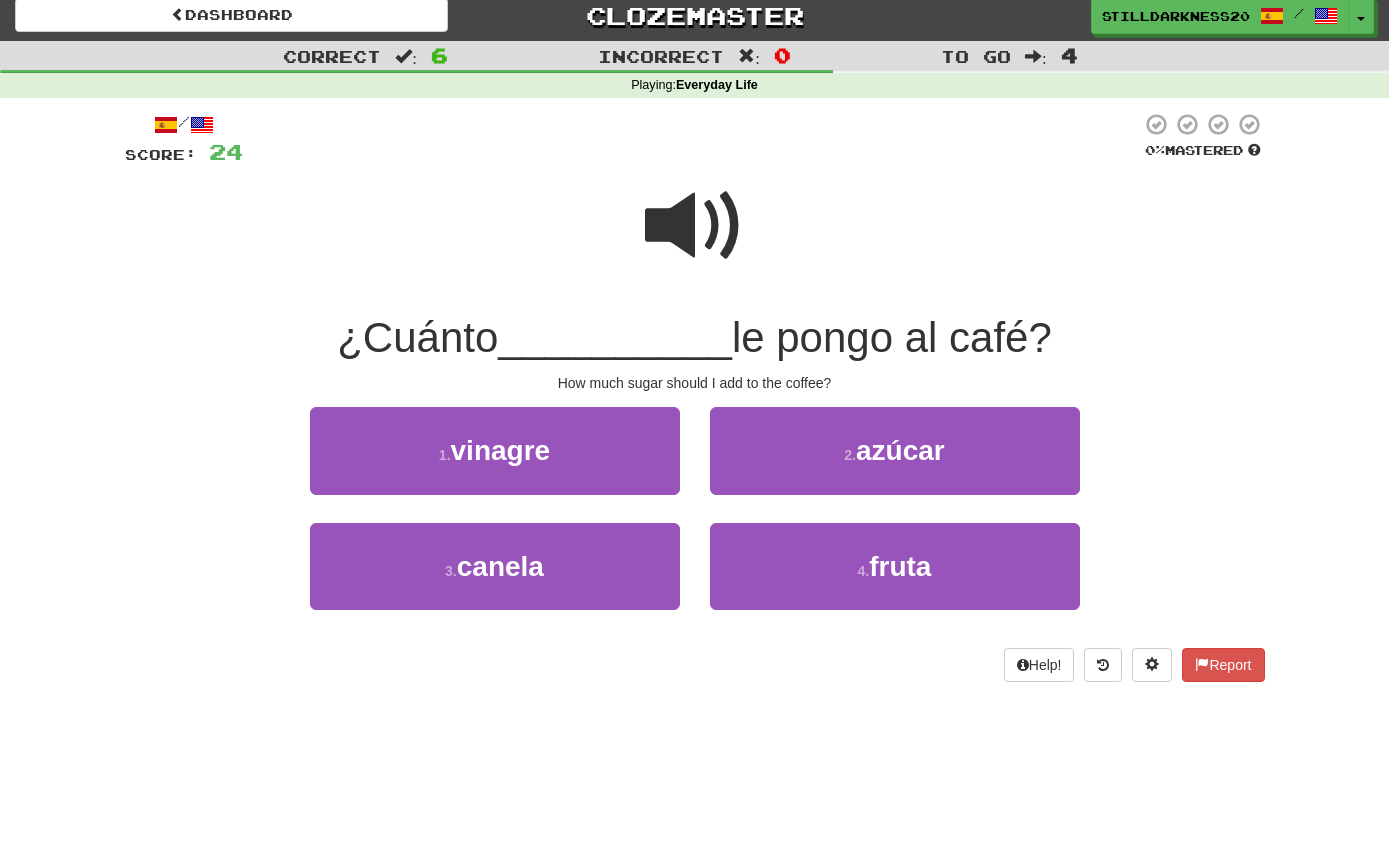 click at bounding box center (695, 226) 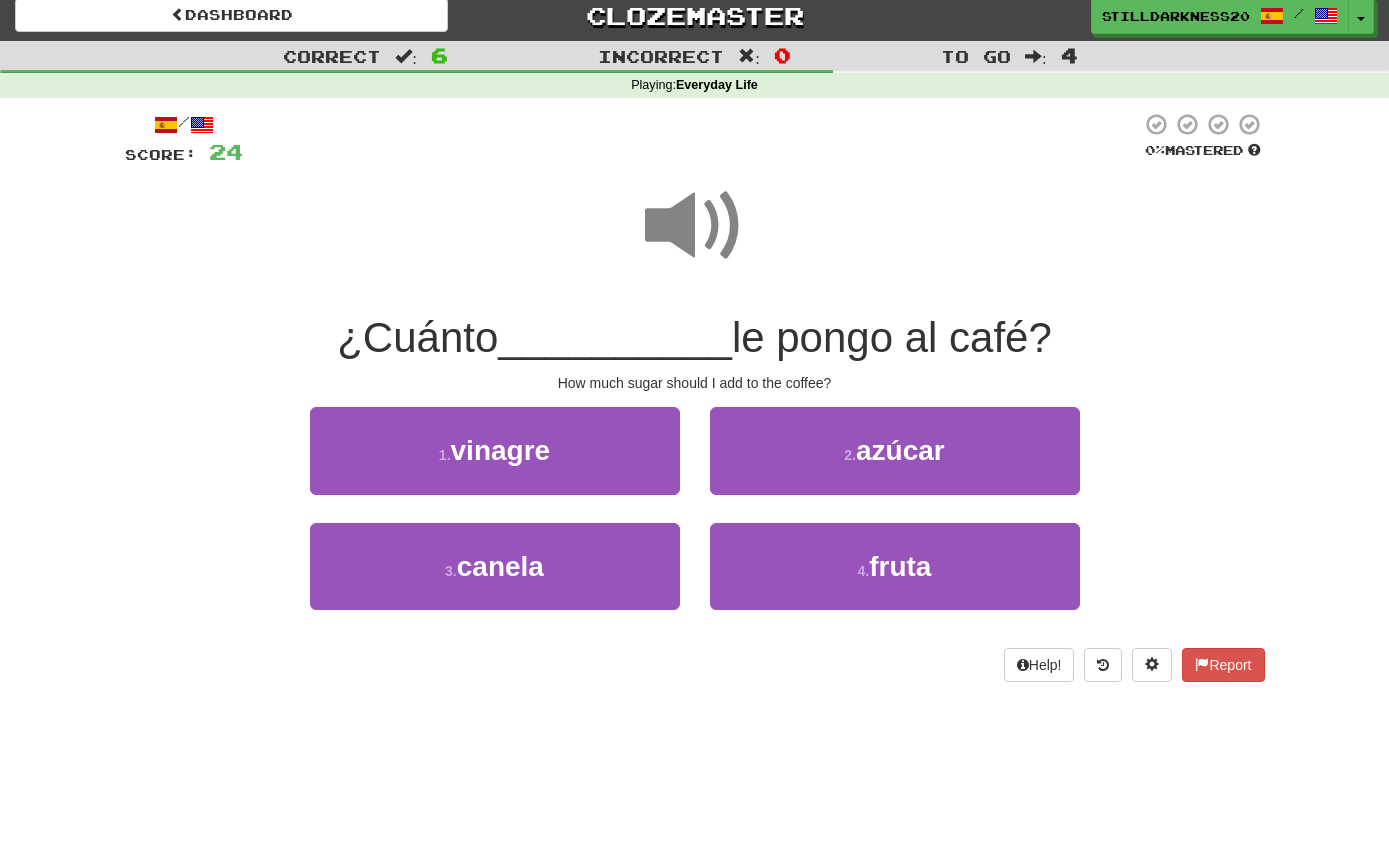 click on "2 .  azúcar" at bounding box center (895, 450) 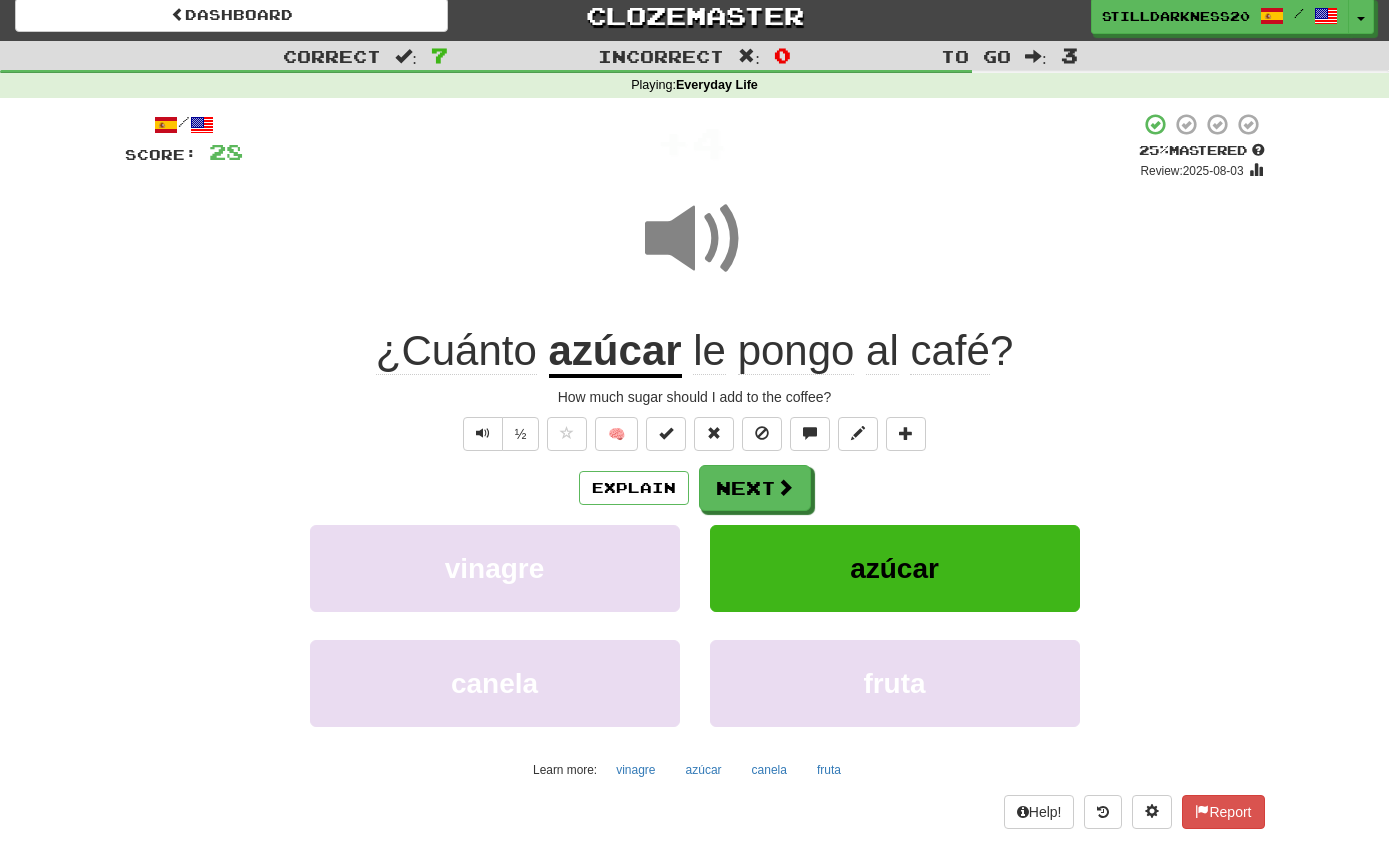 click at bounding box center [785, 487] 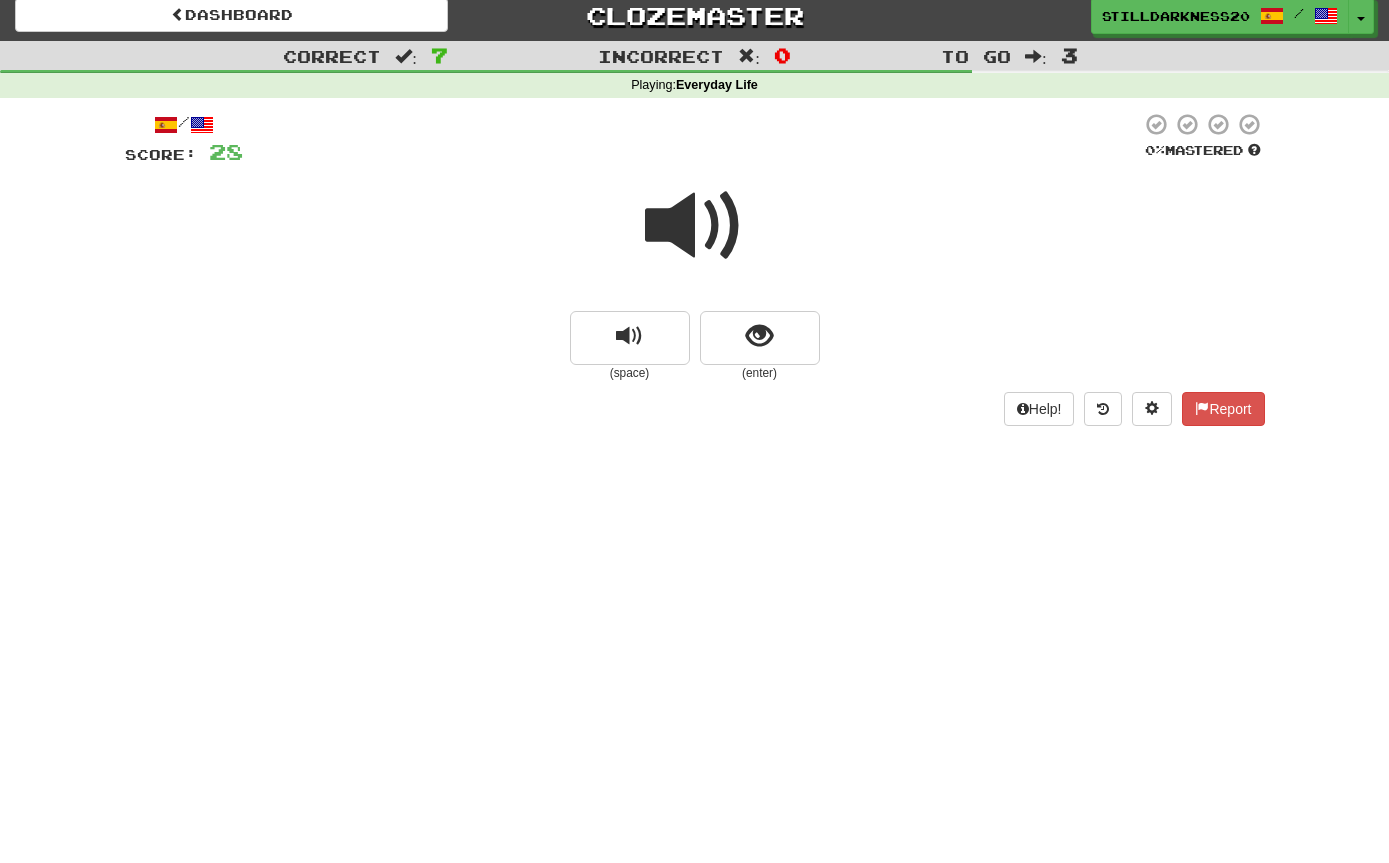 click at bounding box center [760, 338] 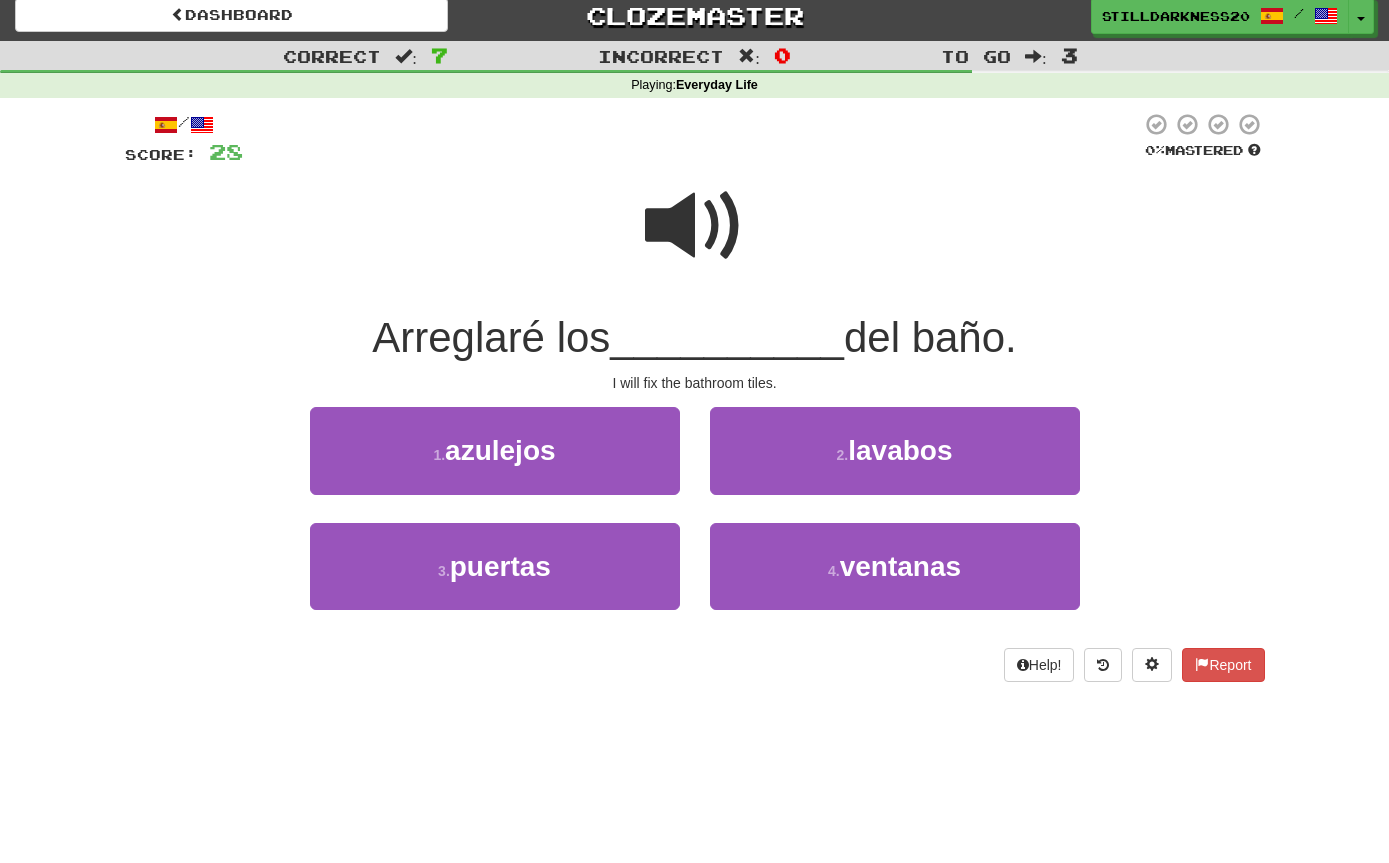 click at bounding box center (695, 226) 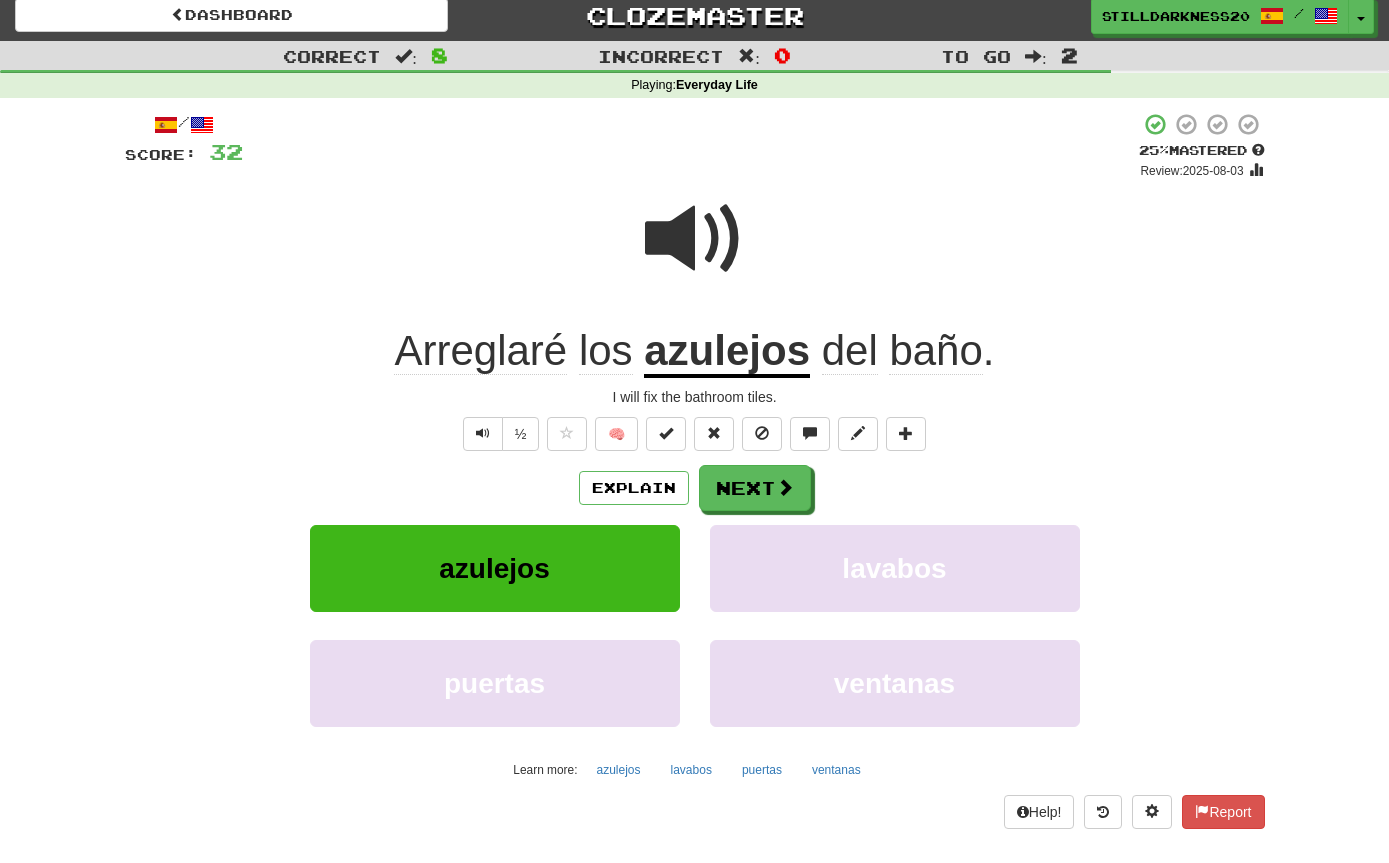 click at bounding box center (695, 239) 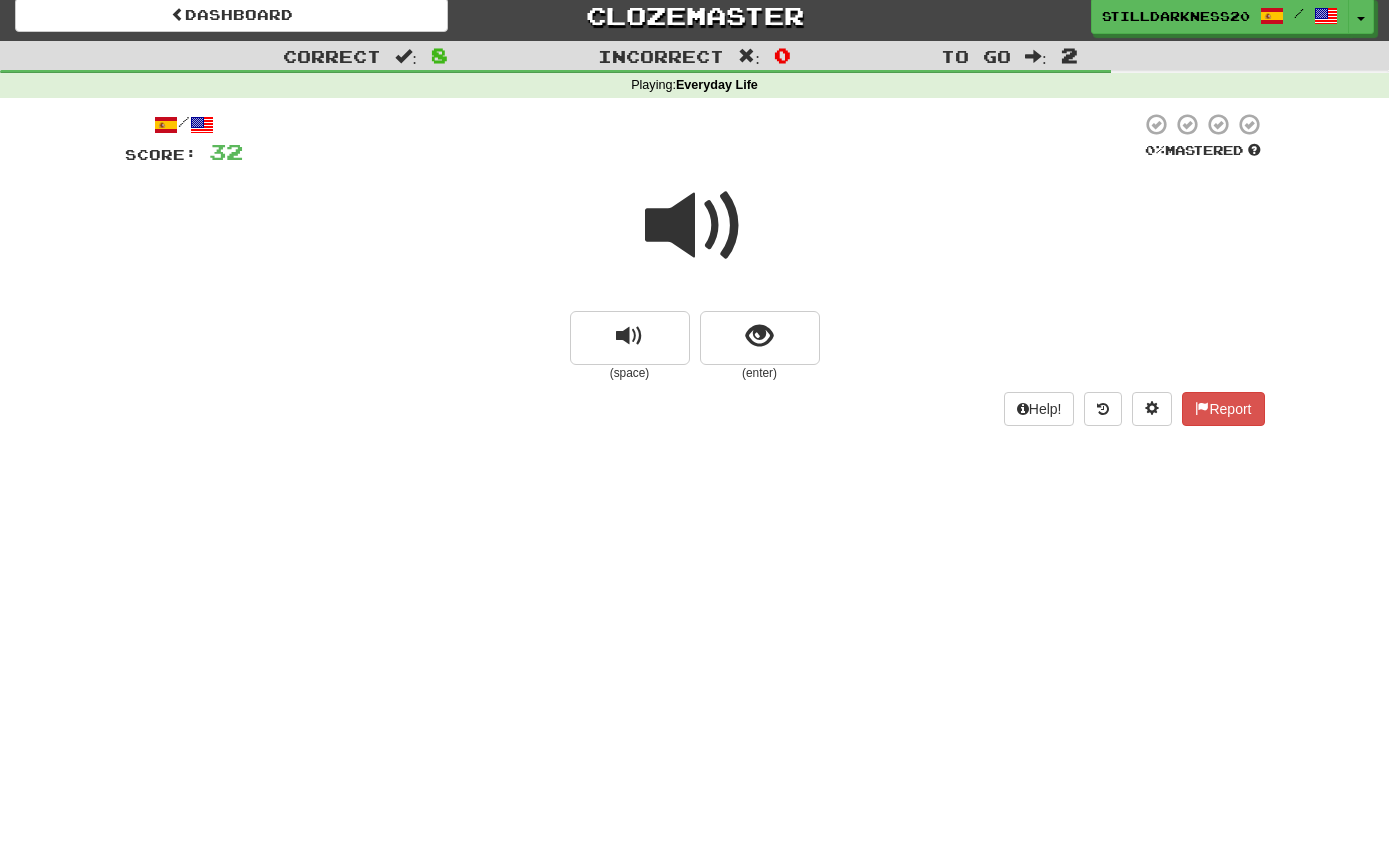 click at bounding box center [695, 226] 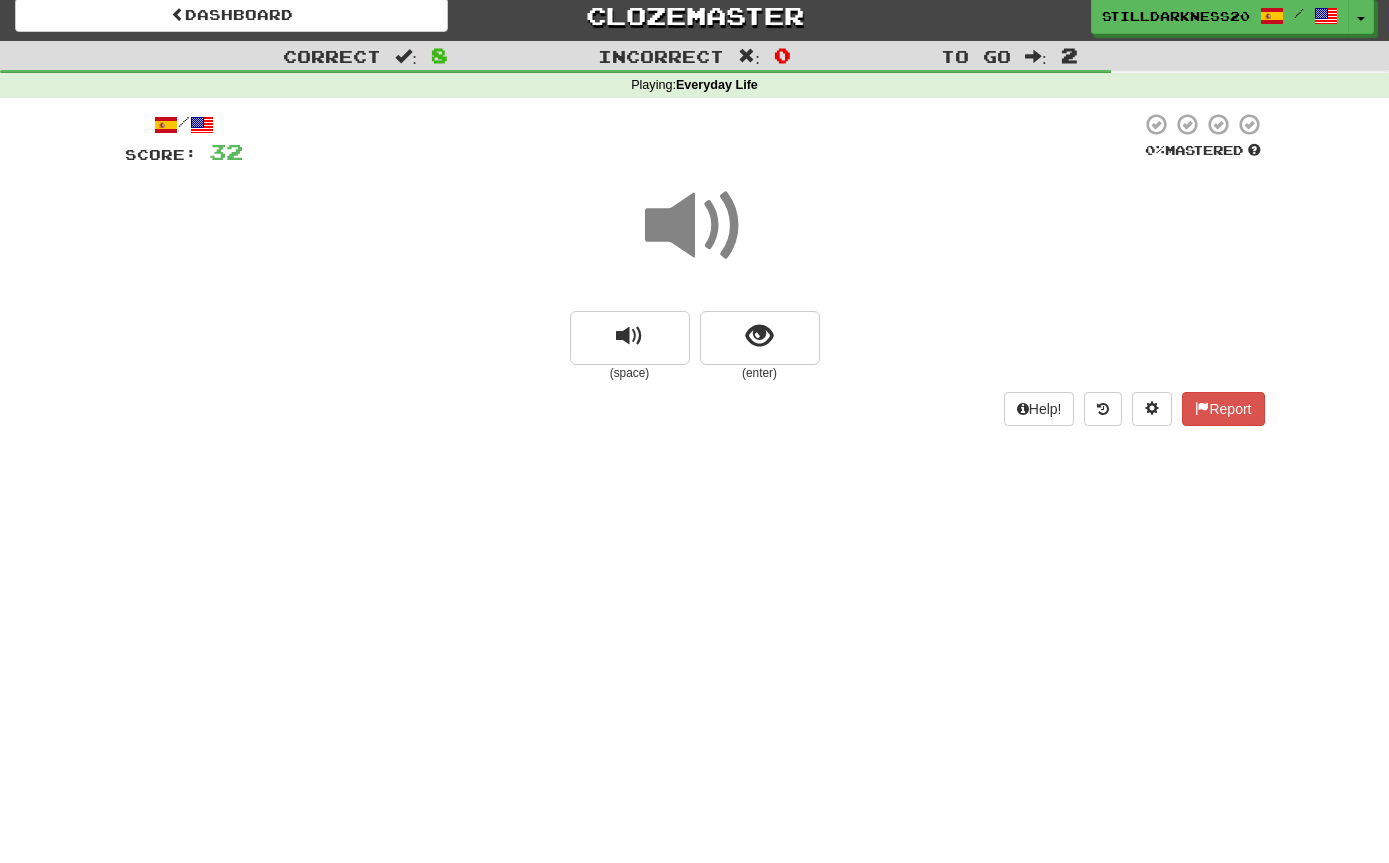 click at bounding box center (760, 338) 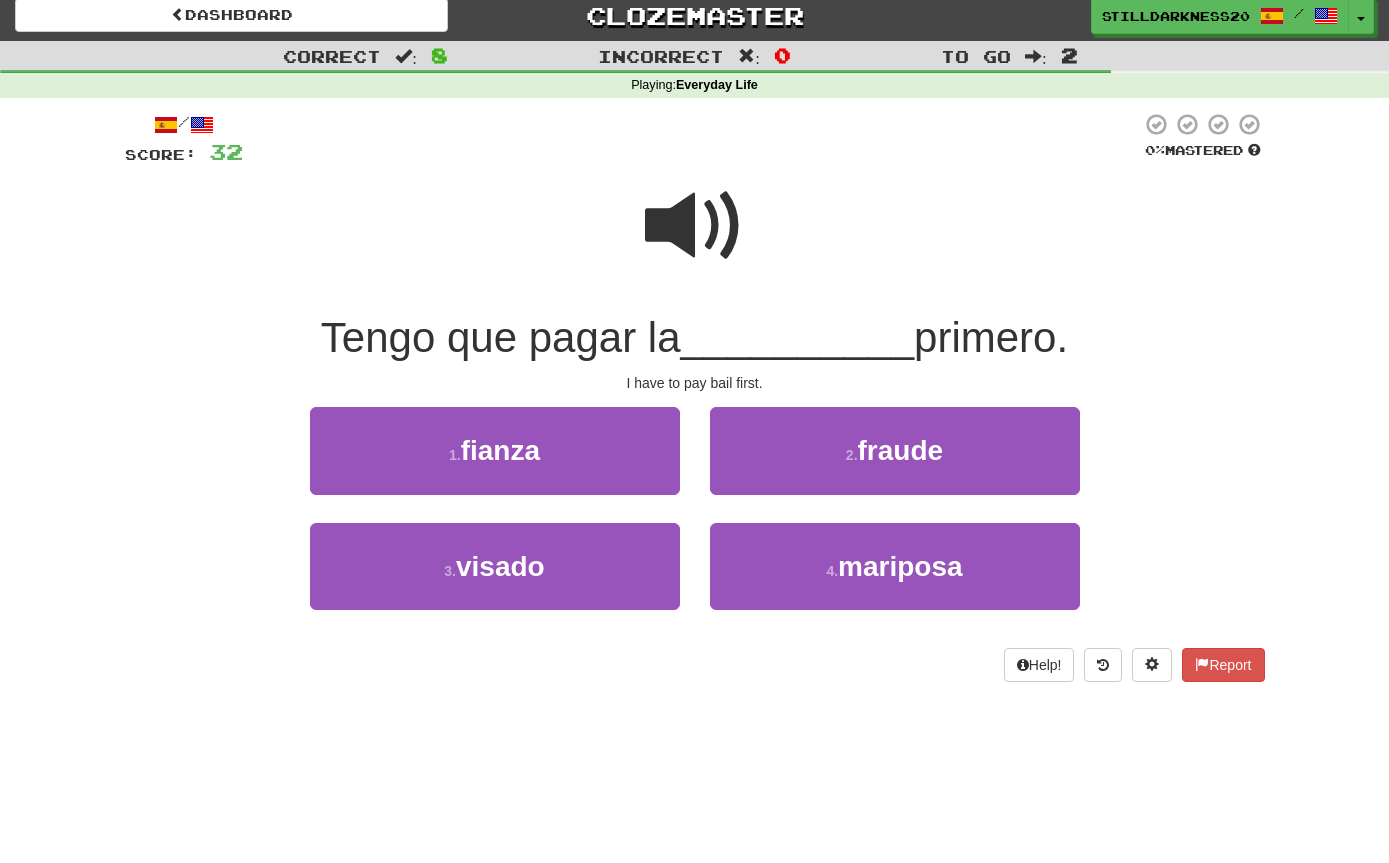 click on "1 .  fianza" at bounding box center [495, 450] 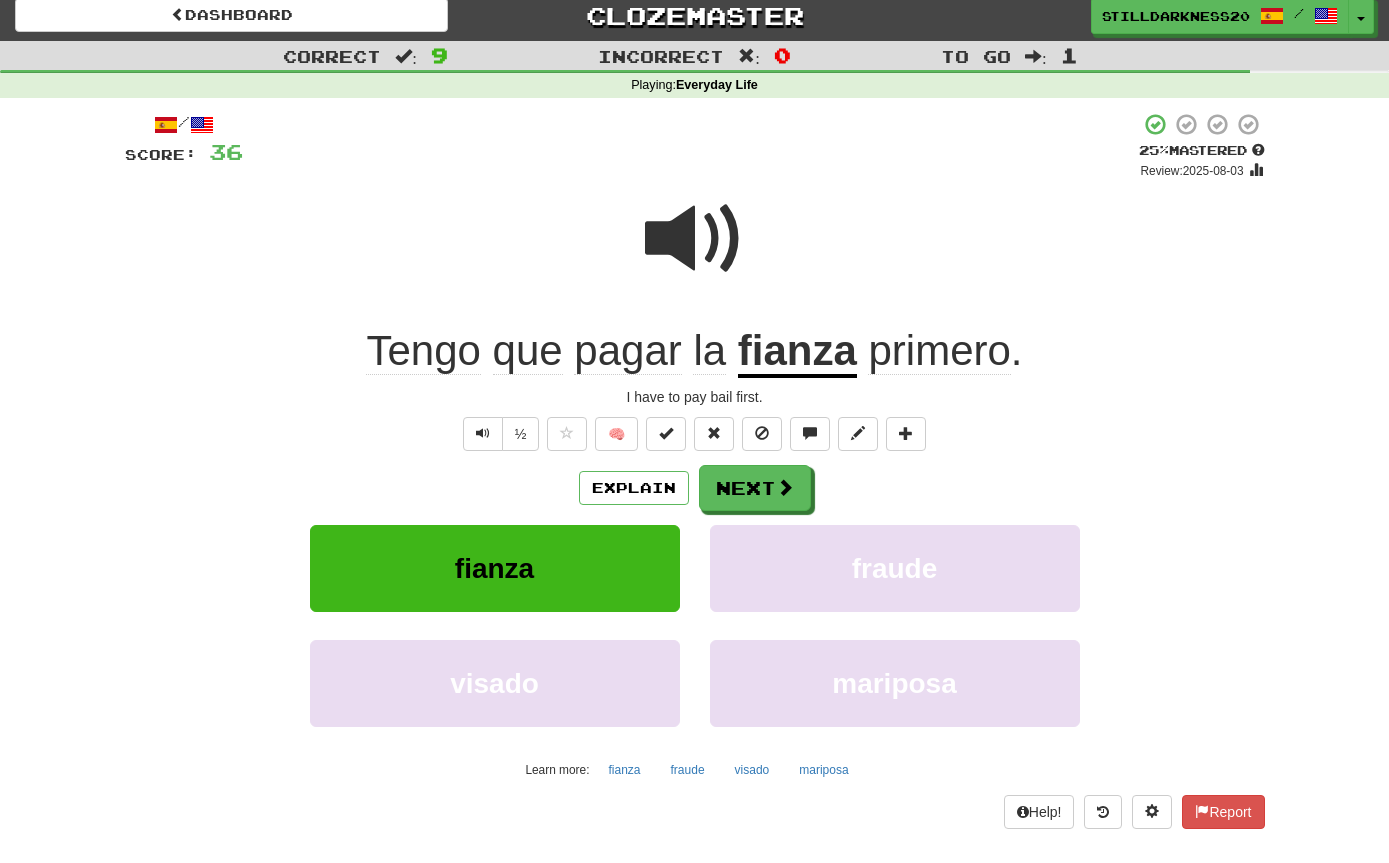 click on "Next" at bounding box center [755, 488] 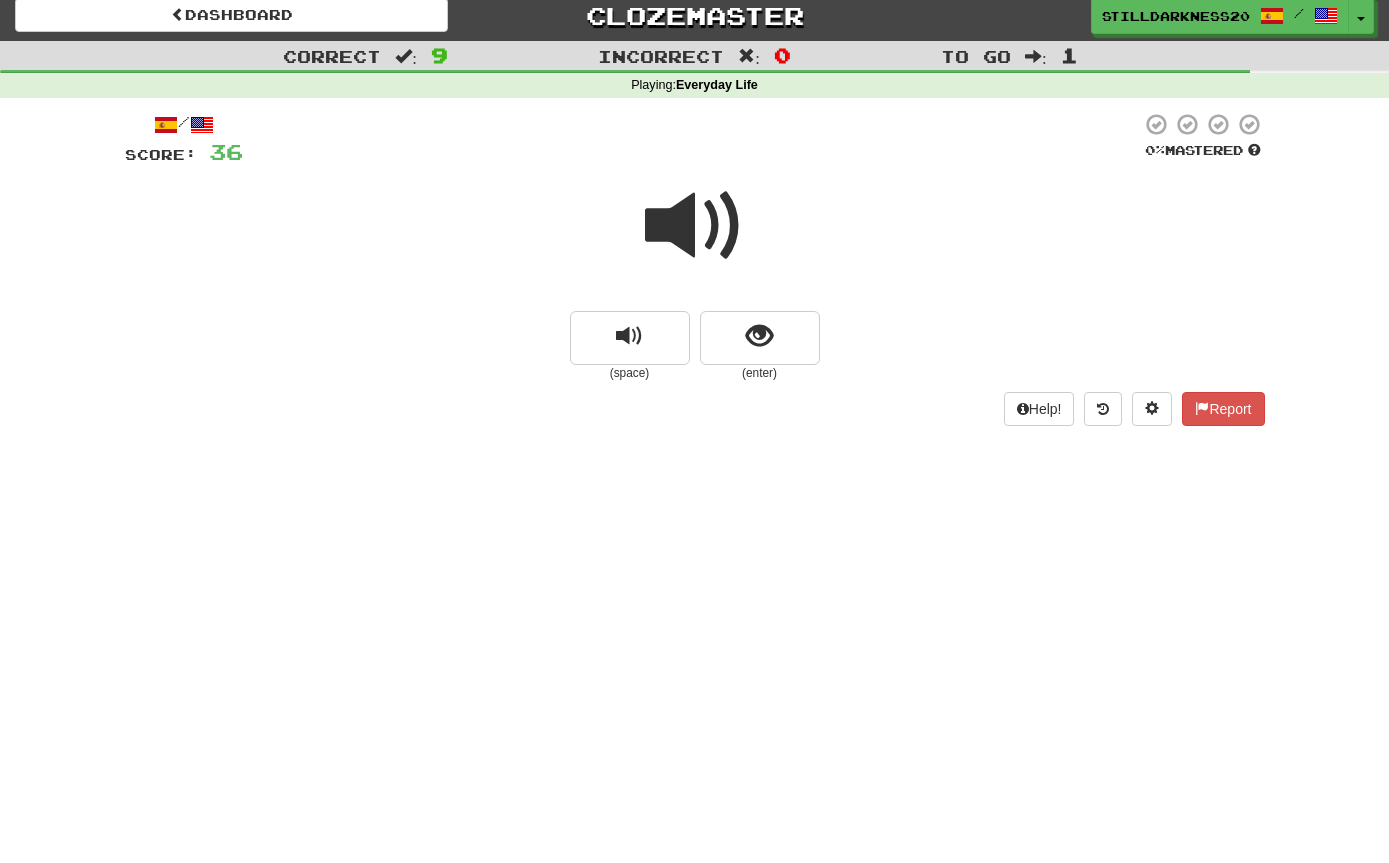 click at bounding box center (760, 338) 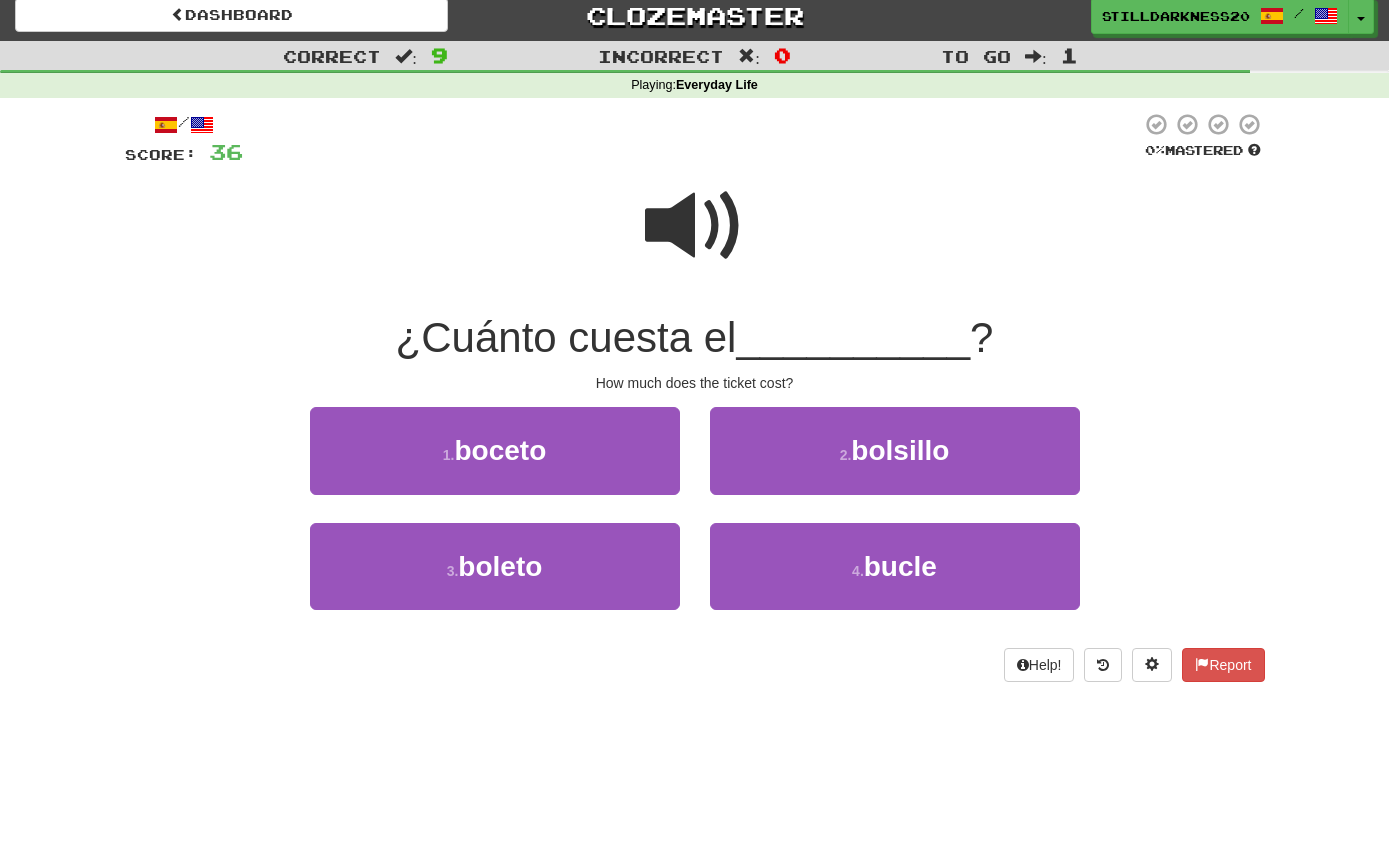 click on "3 .  boleto" at bounding box center (495, 566) 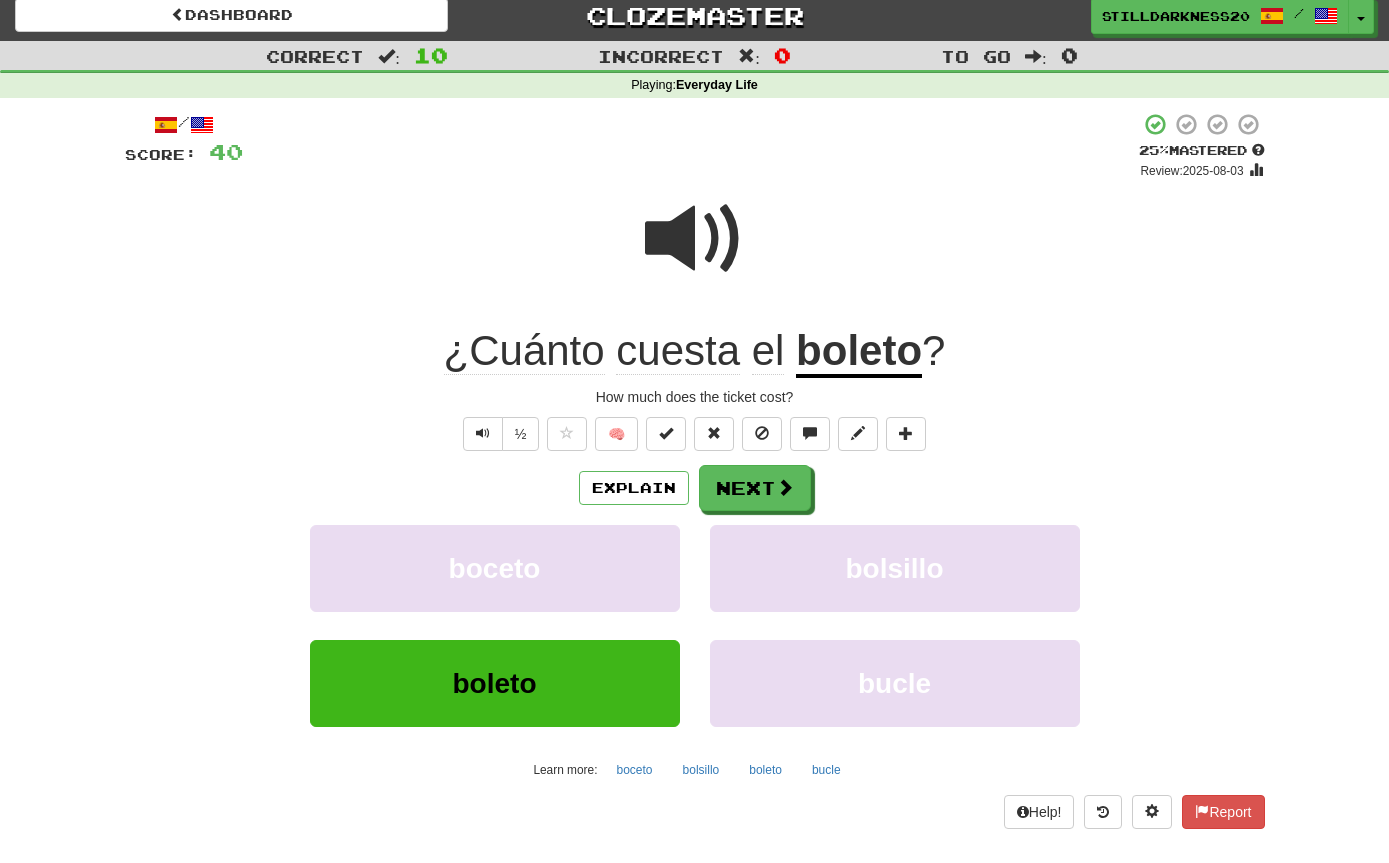 click at bounding box center [695, 239] 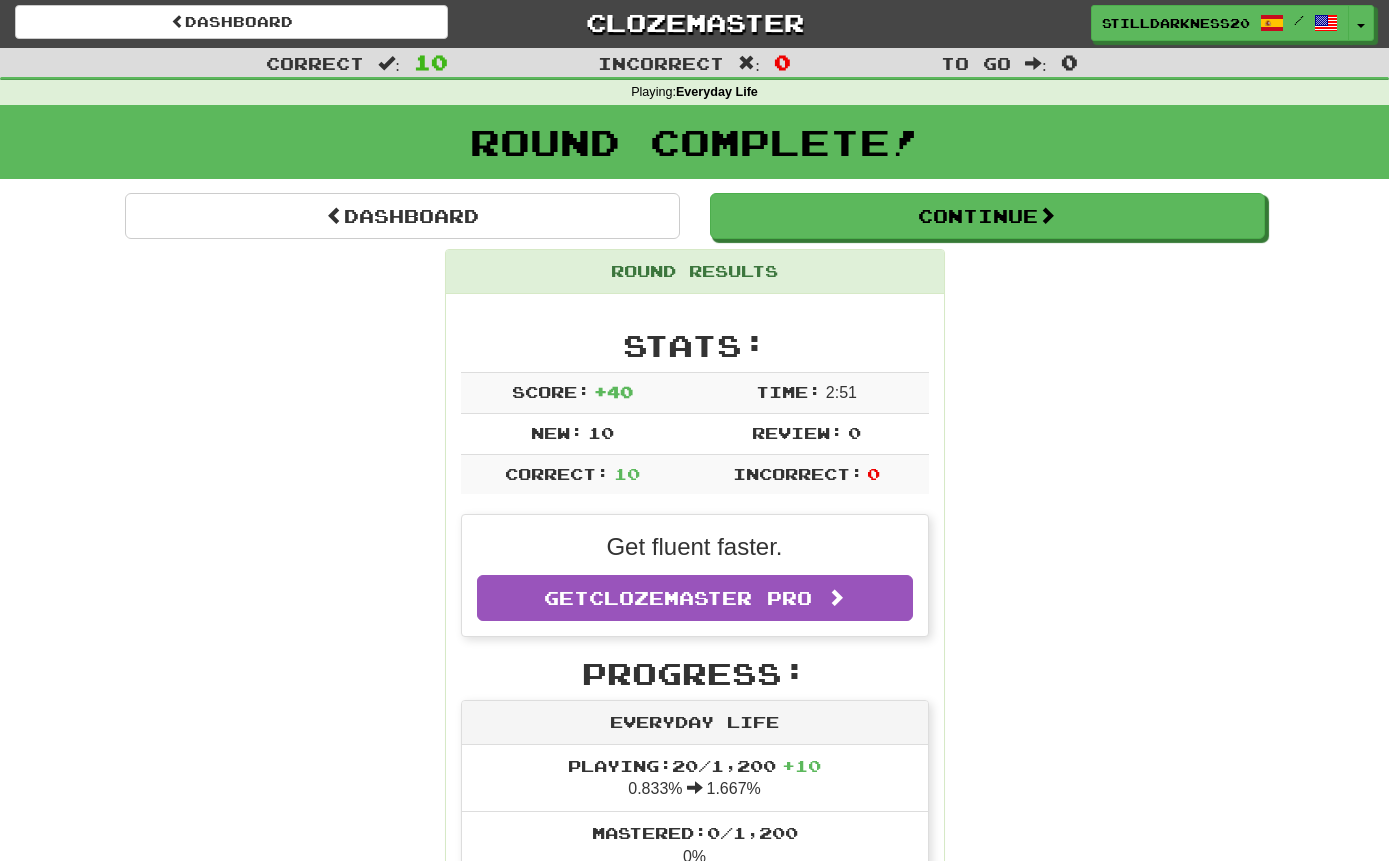 scroll, scrollTop: 0, scrollLeft: 0, axis: both 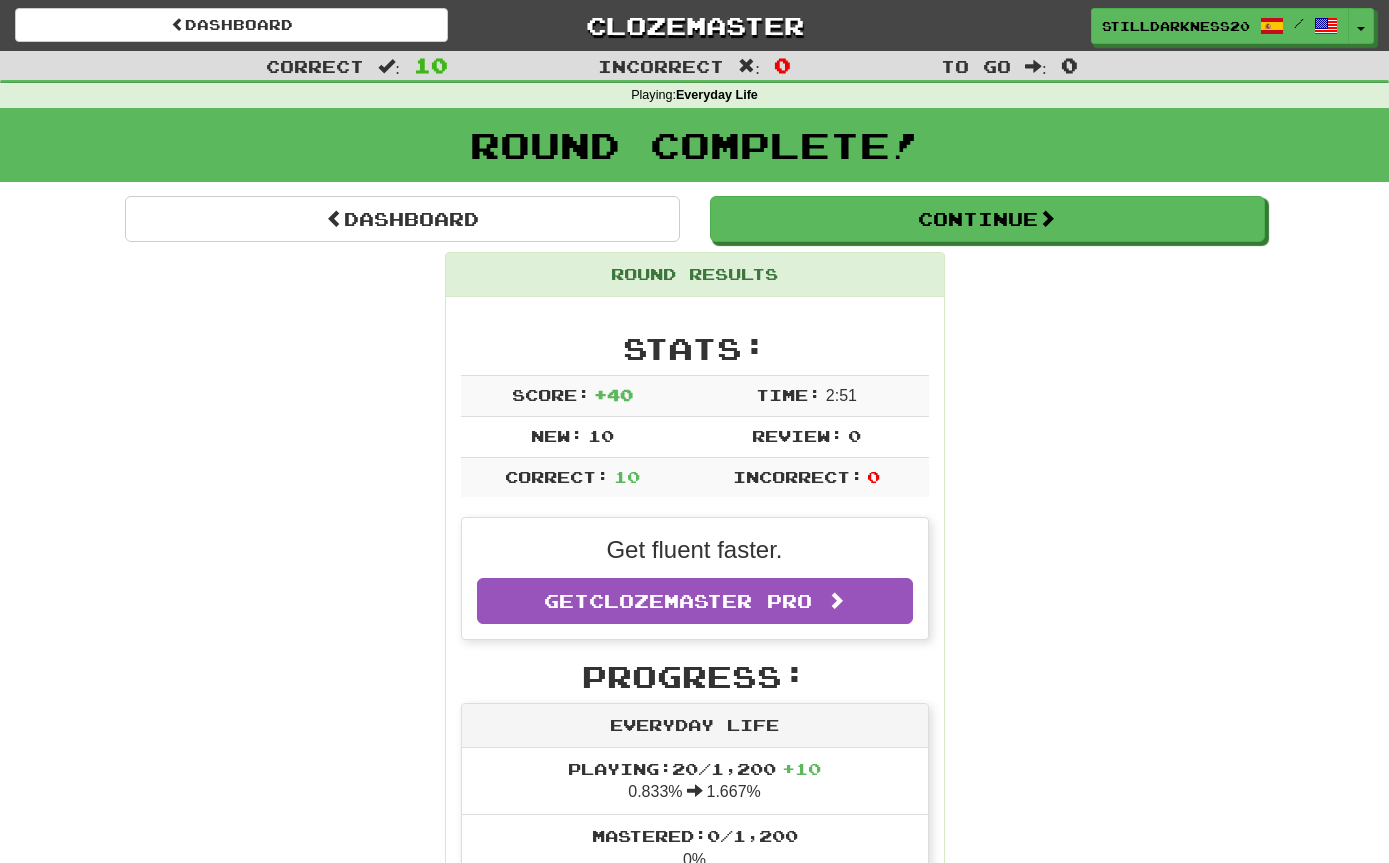 click on "Continue" at bounding box center (987, 219) 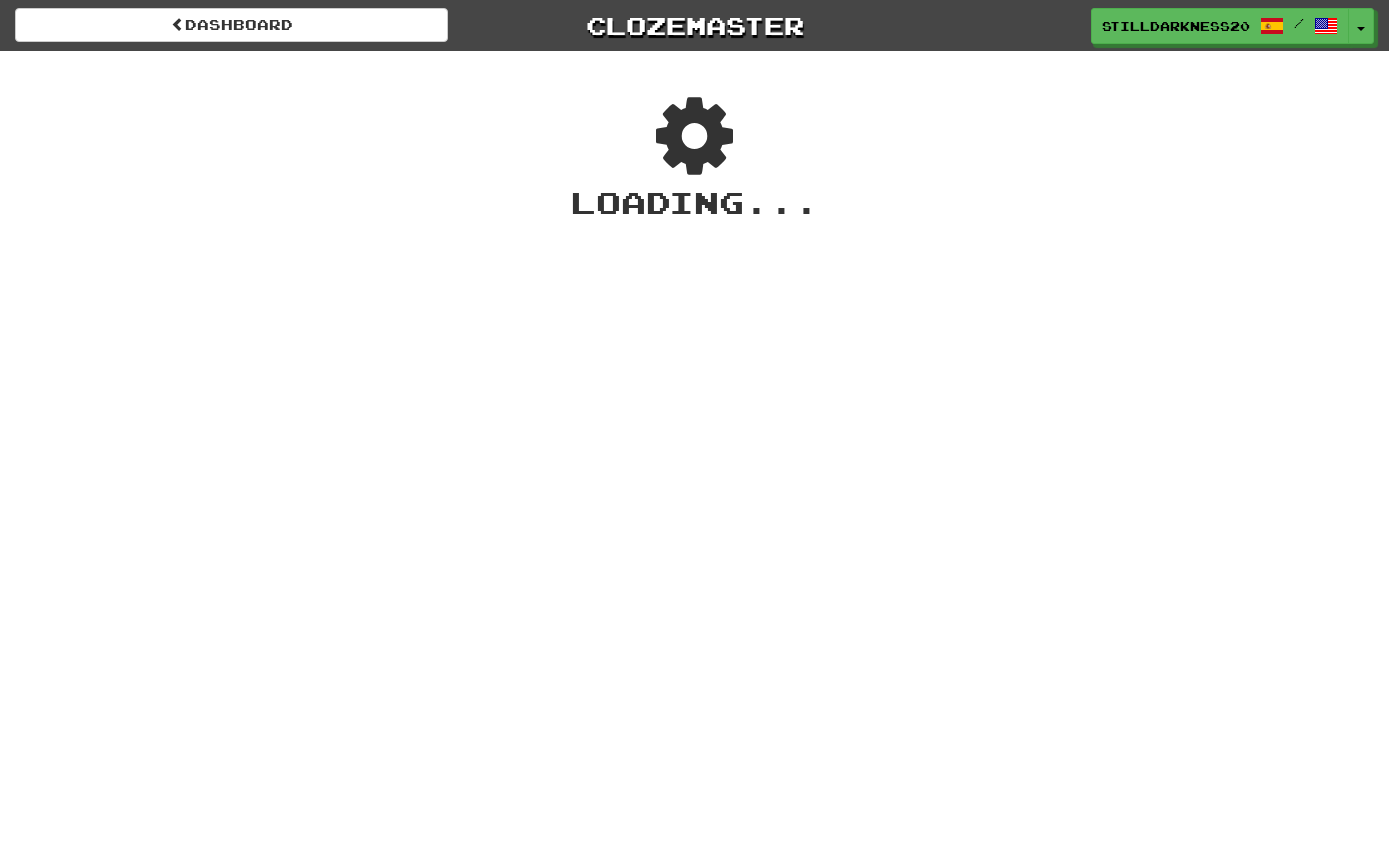 click on "/" at bounding box center [1299, 23] 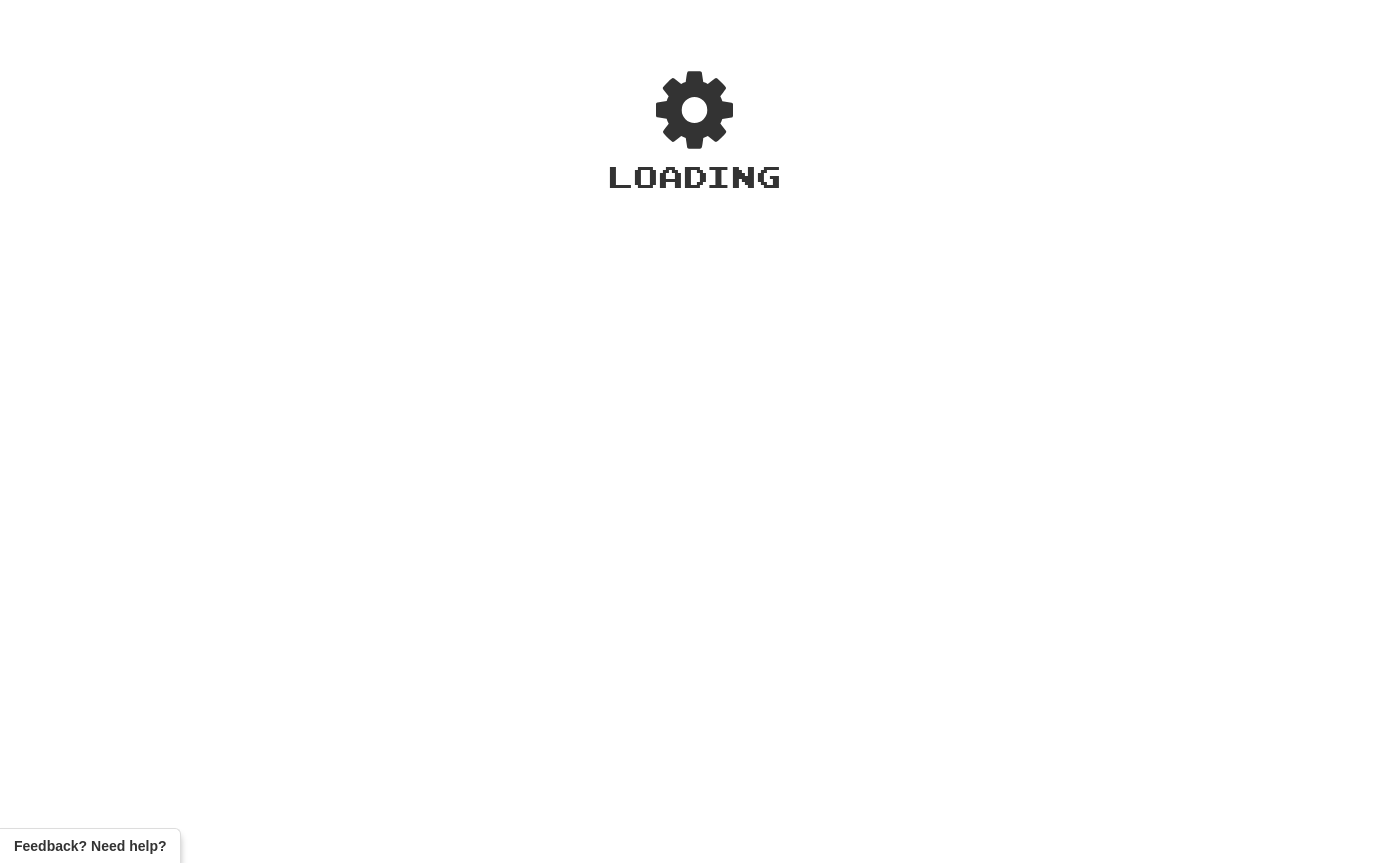 scroll, scrollTop: 0, scrollLeft: 0, axis: both 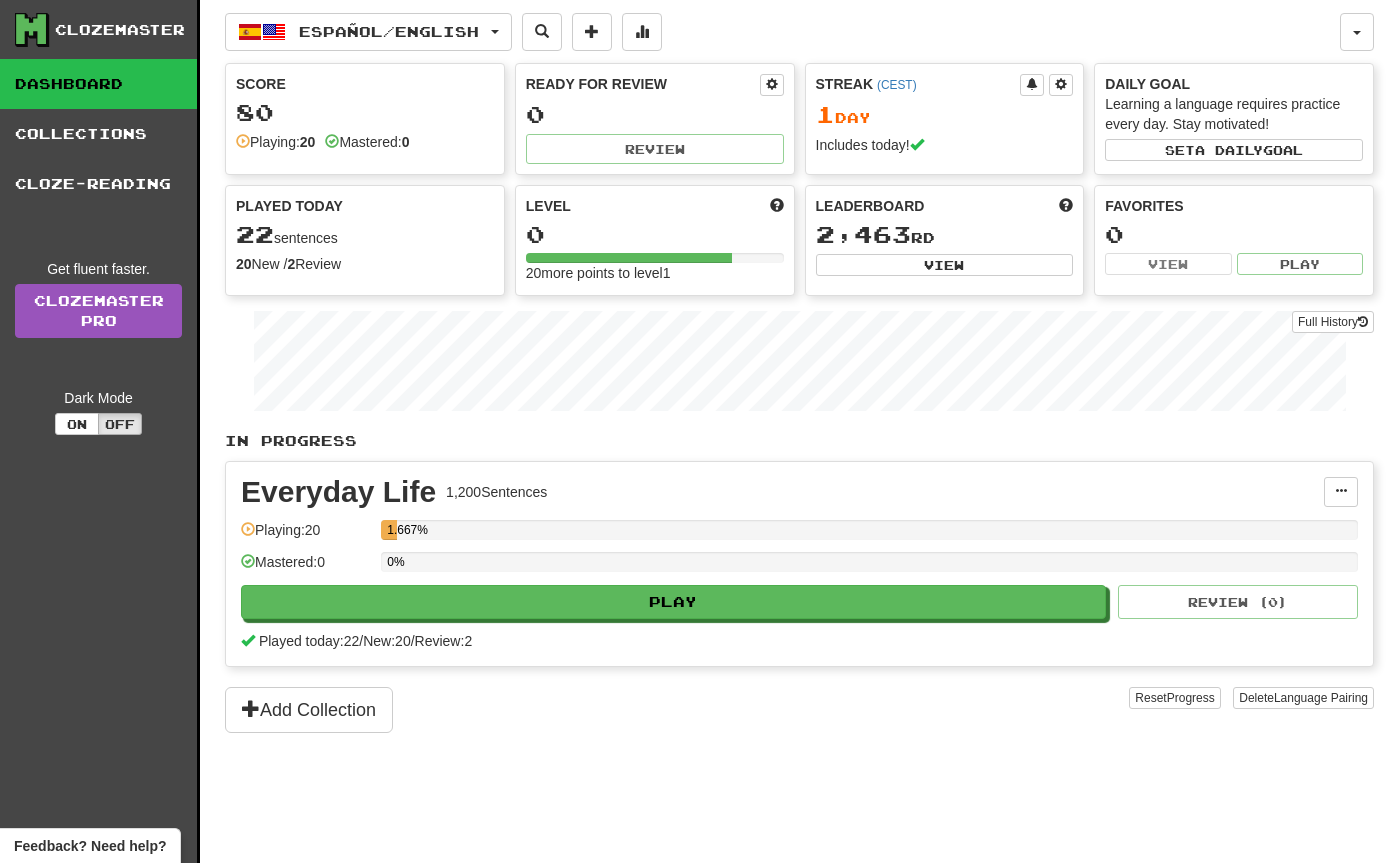 click on "Español  /  English" at bounding box center [389, 31] 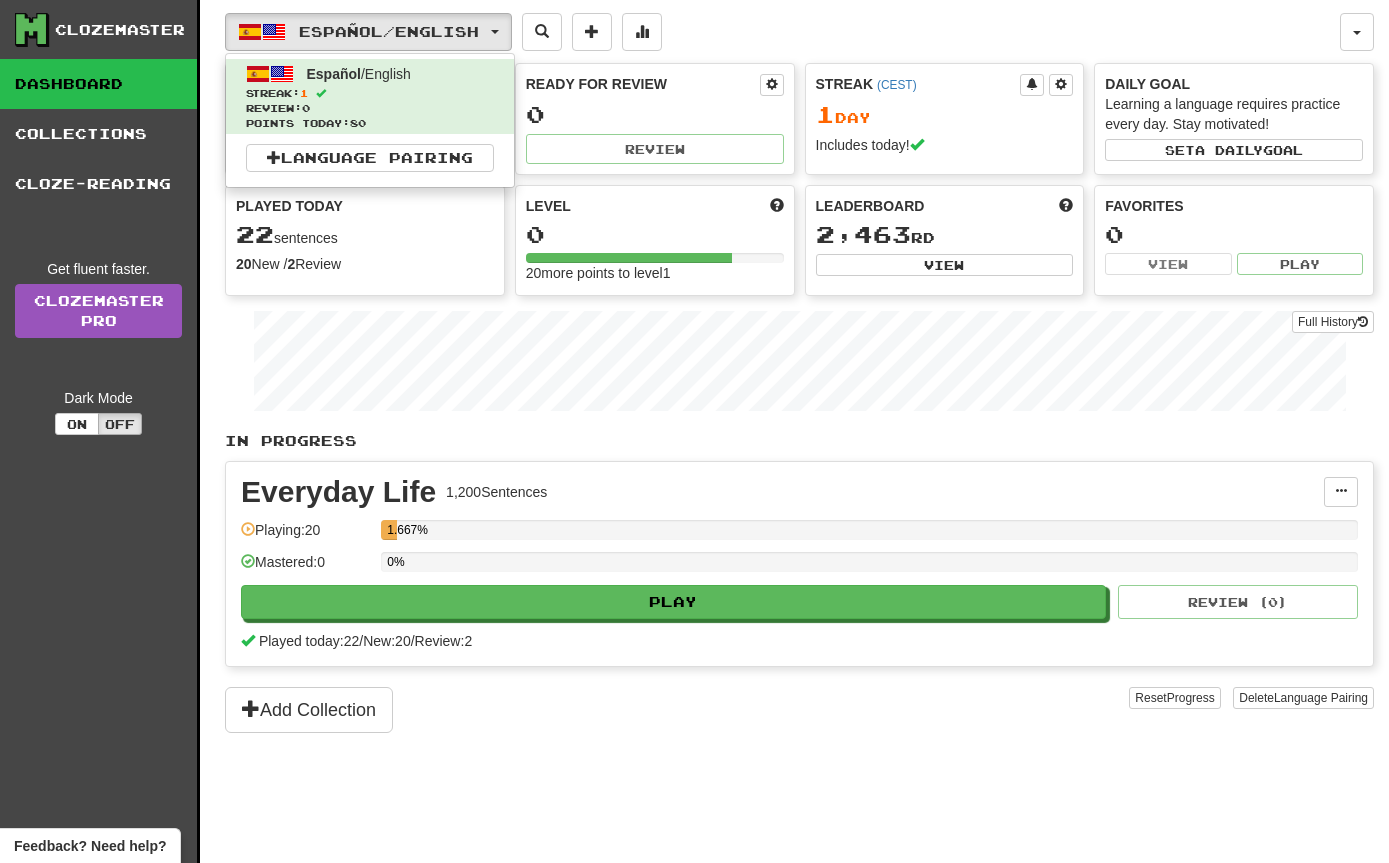 click on "Language Pairing" at bounding box center (370, 158) 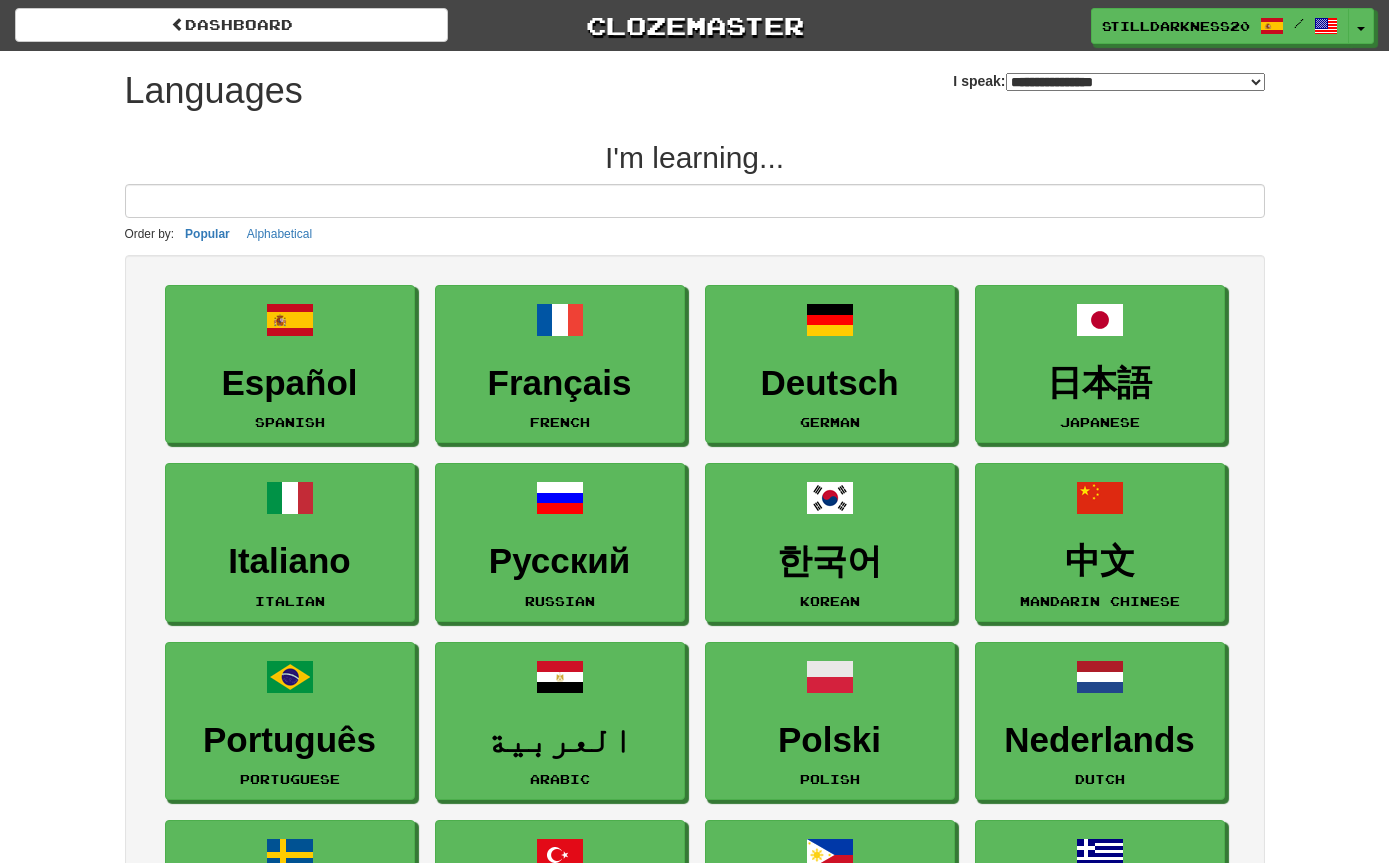 select on "*******" 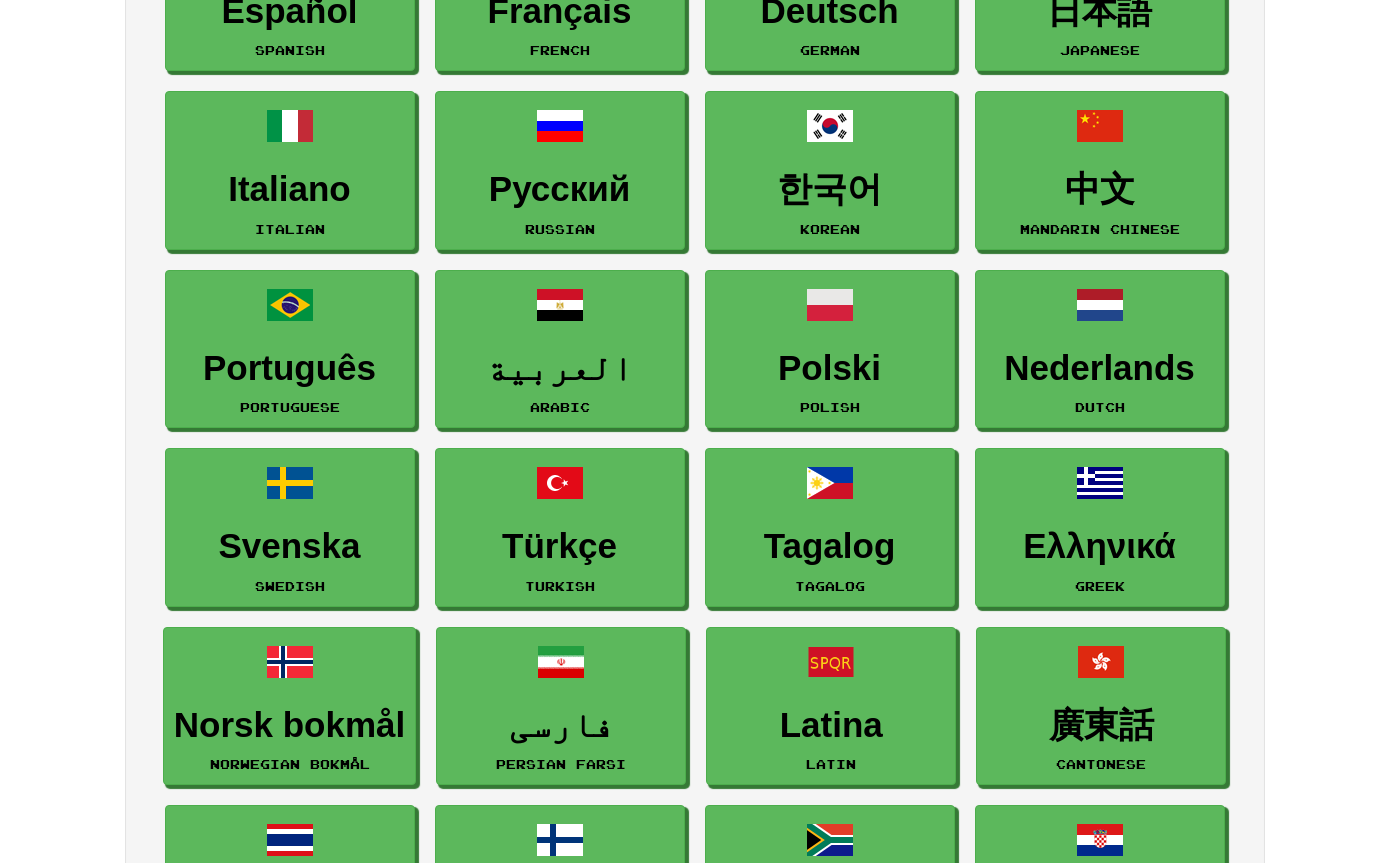 scroll, scrollTop: 372, scrollLeft: 0, axis: vertical 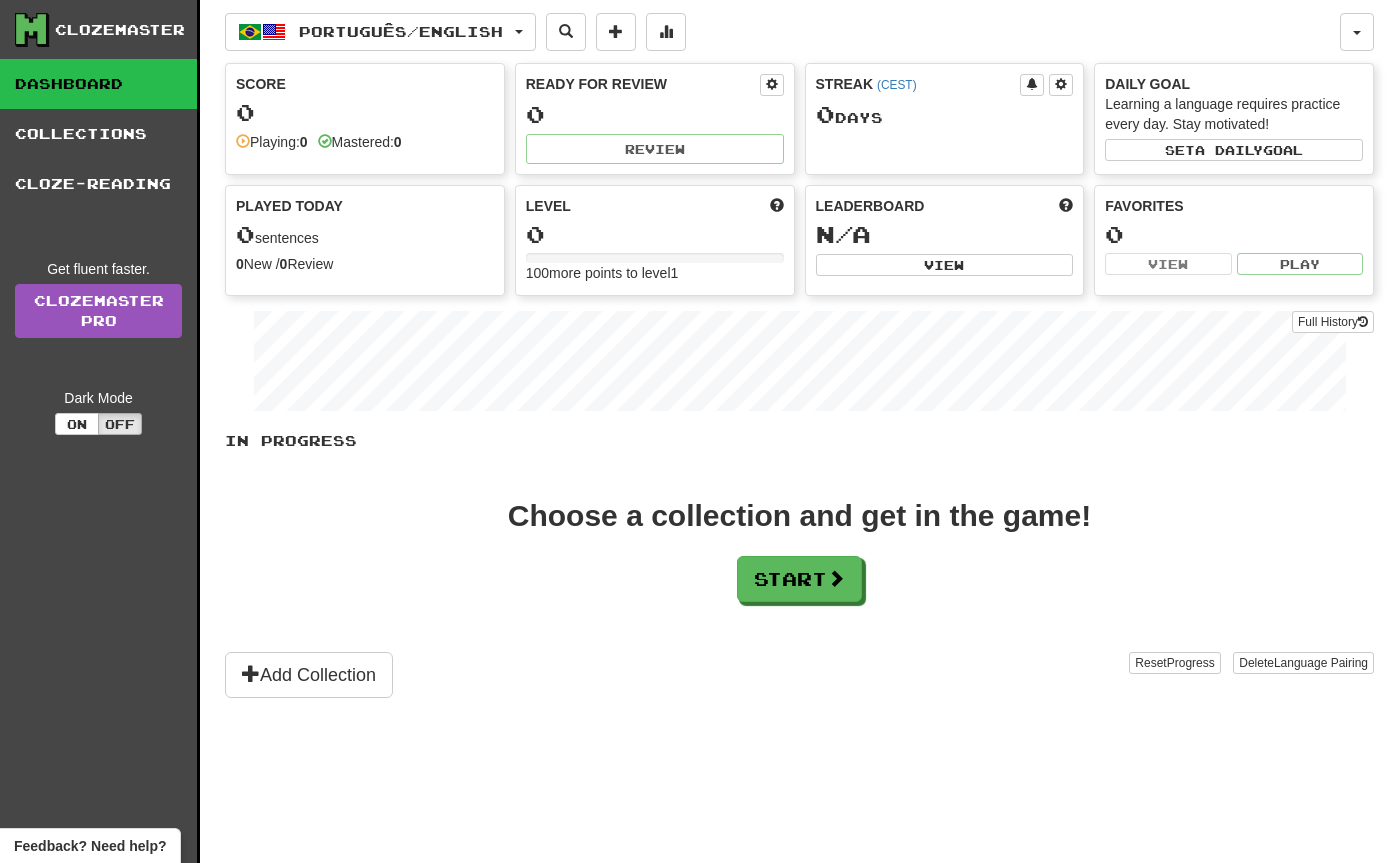 click on "Start" at bounding box center (799, 579) 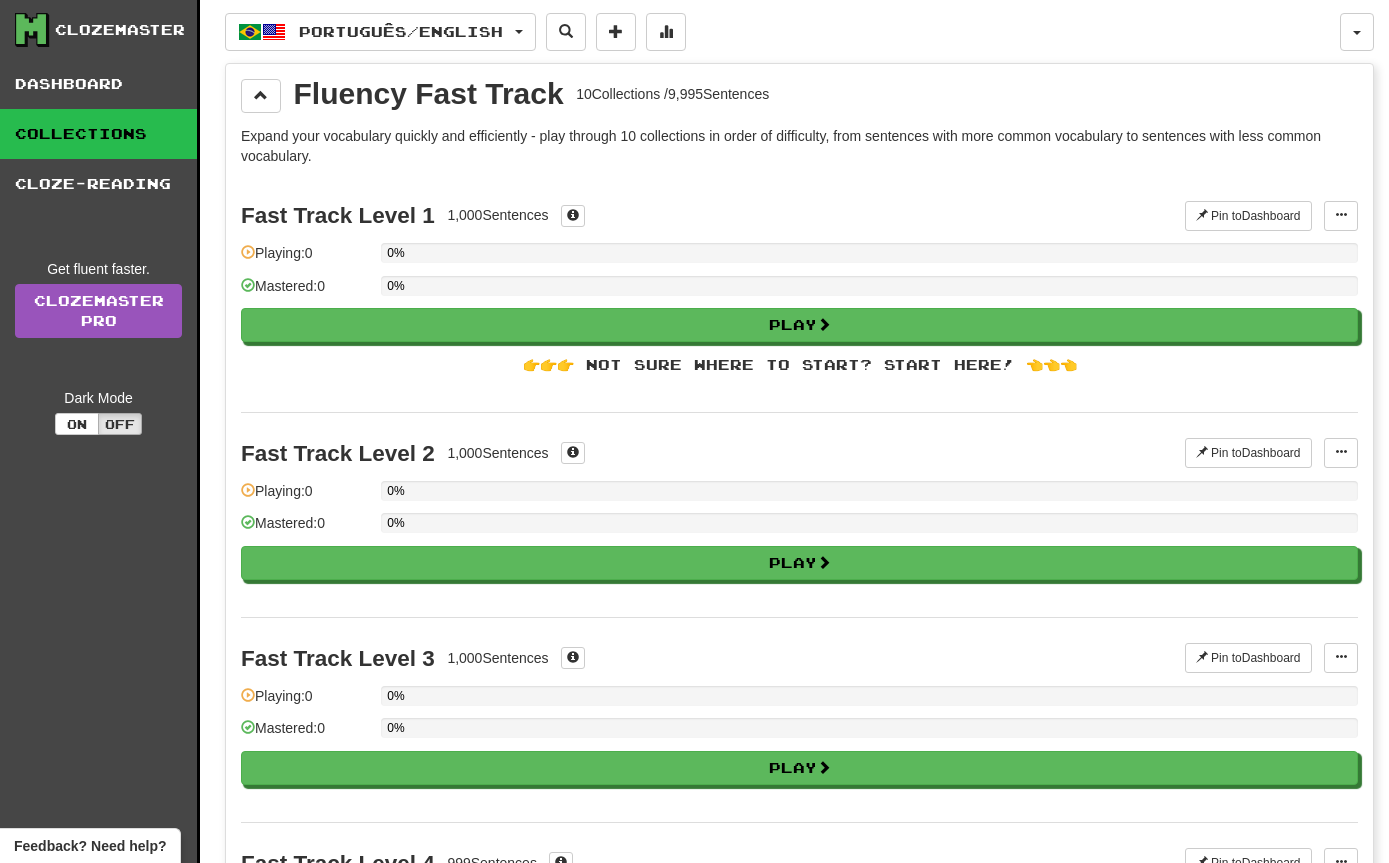 click on "Play" at bounding box center (799, 325) 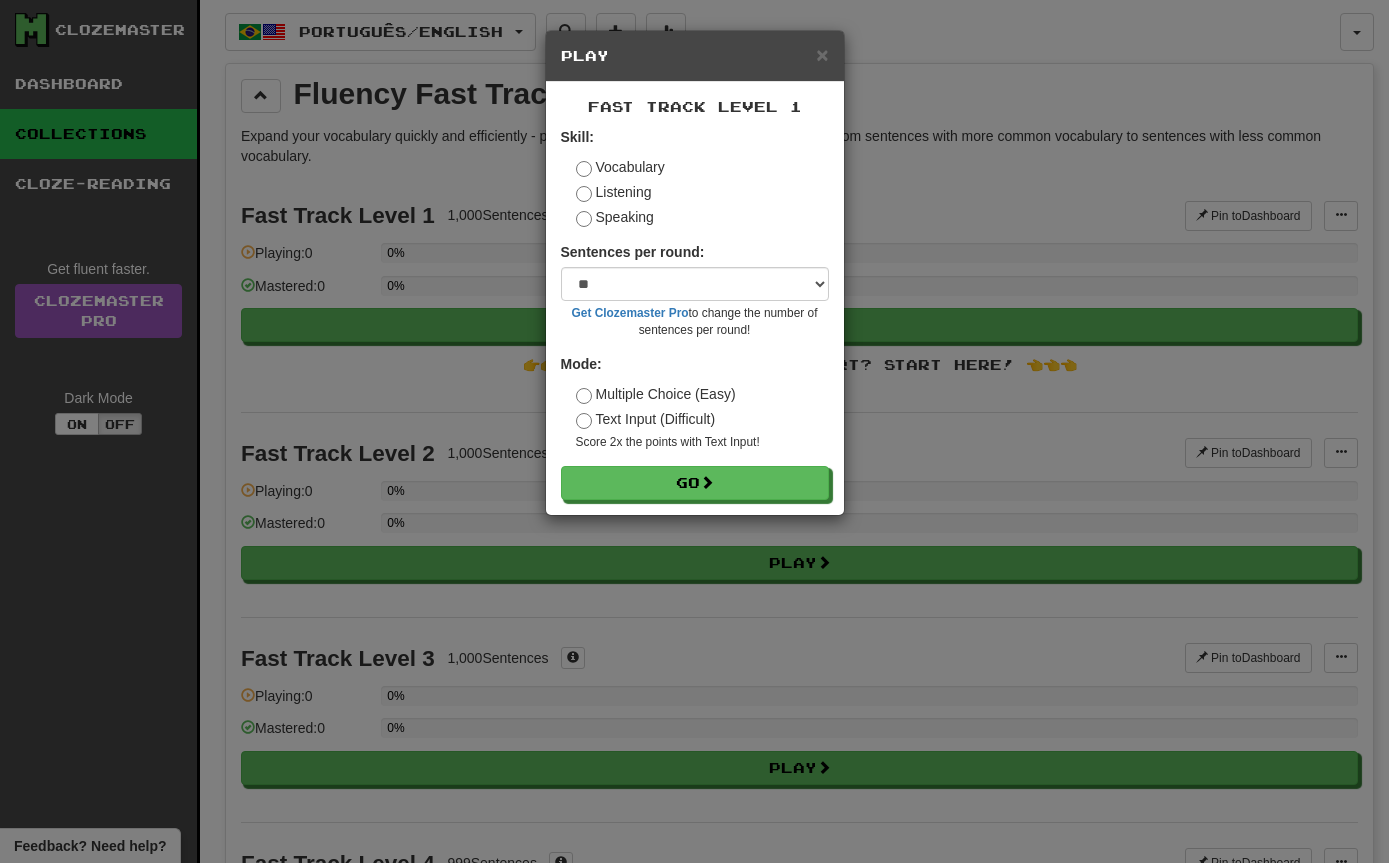 click on "Text Input (Difficult)" at bounding box center (646, 419) 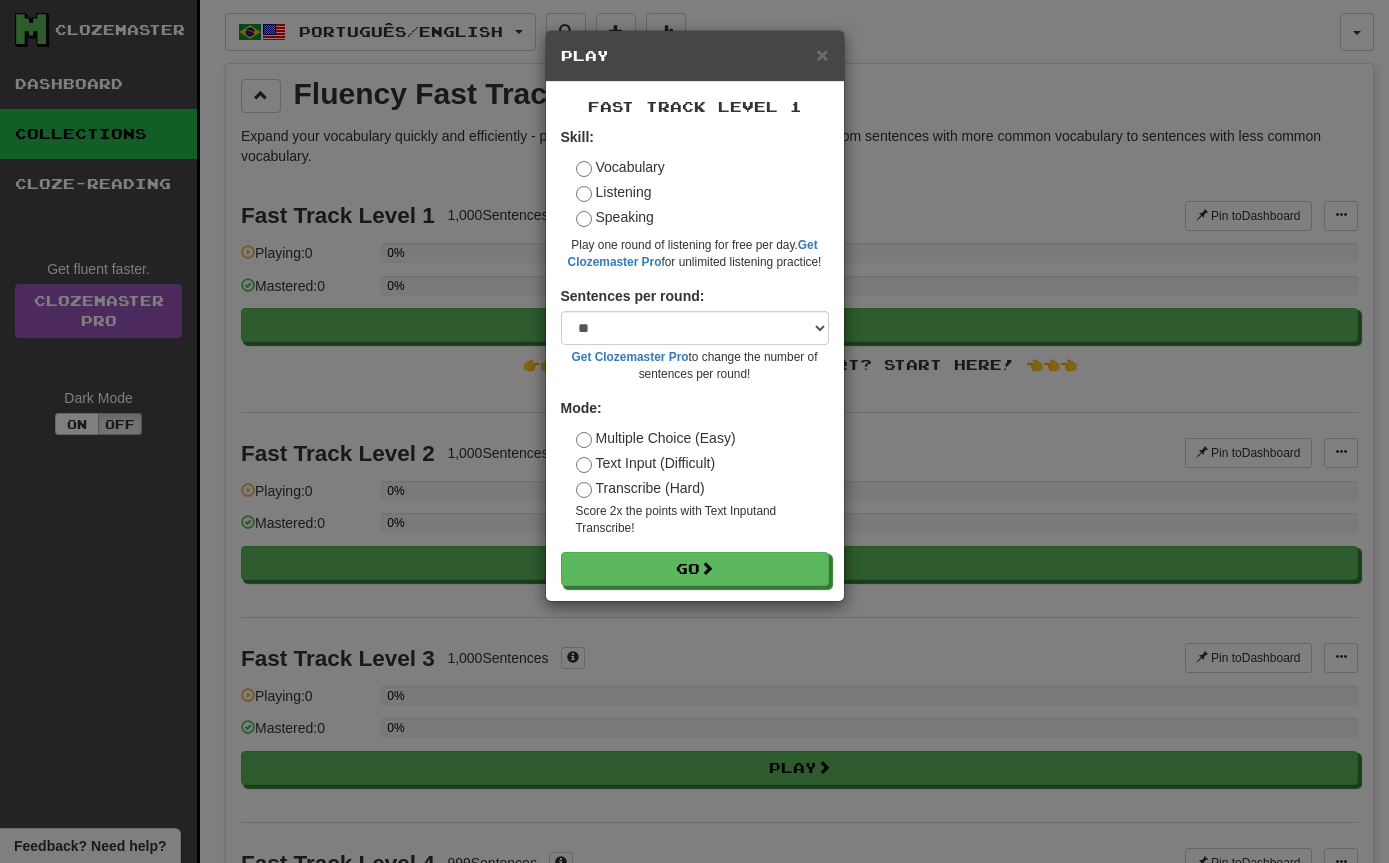 click on "Vocabulary" at bounding box center [620, 167] 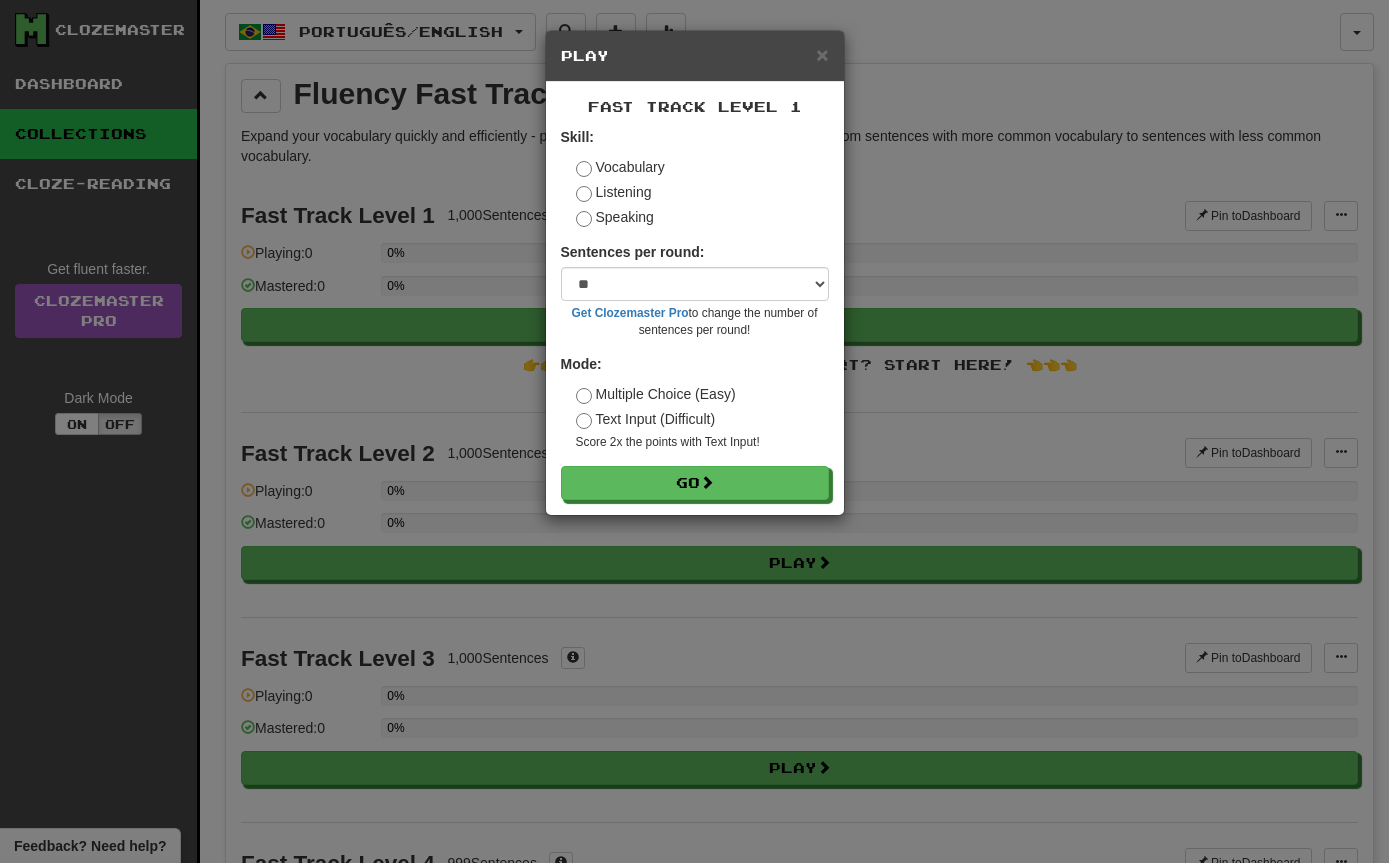 click on "Listening" at bounding box center [614, 192] 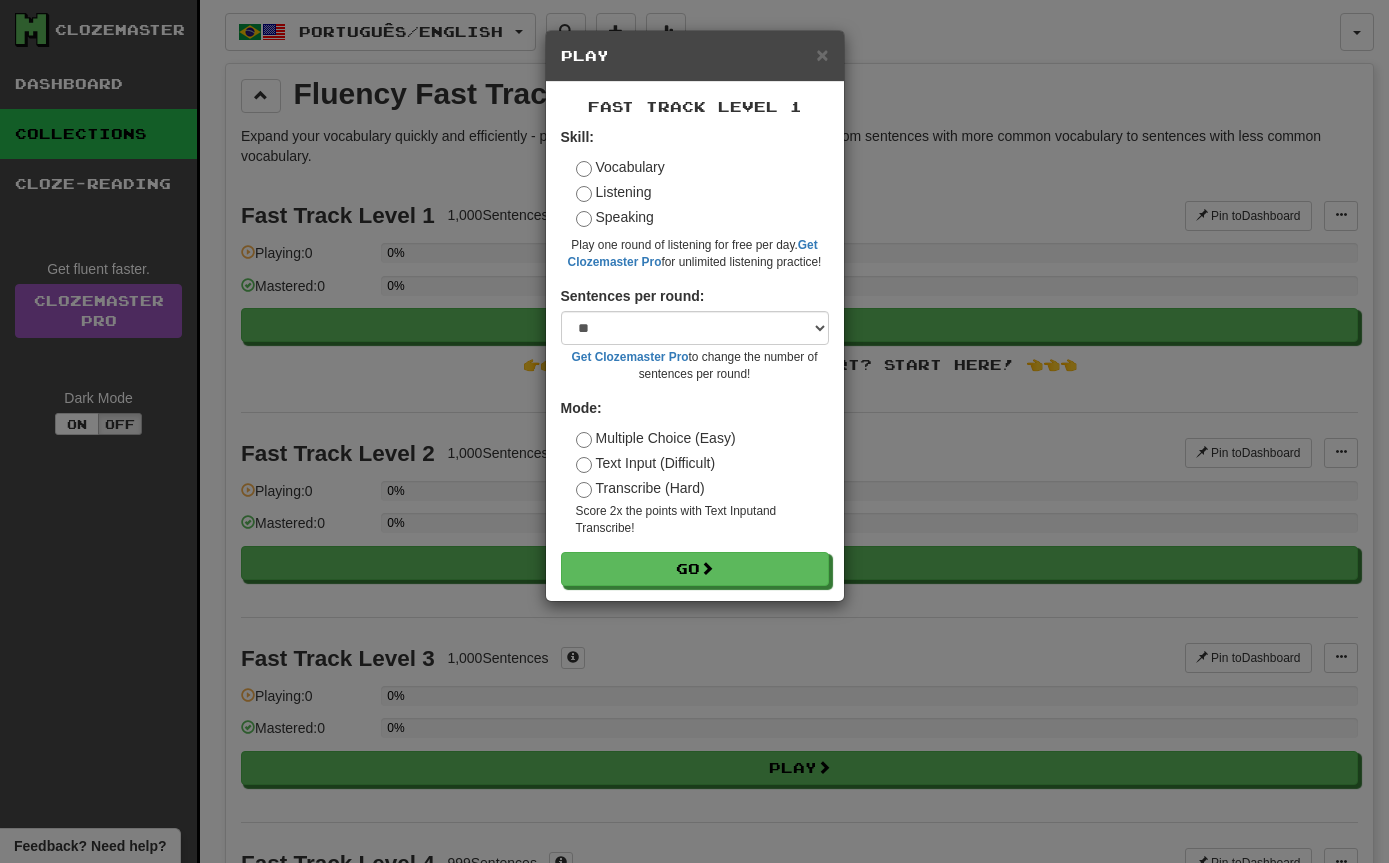 click on "Multiple Choice (Easy)" at bounding box center [656, 438] 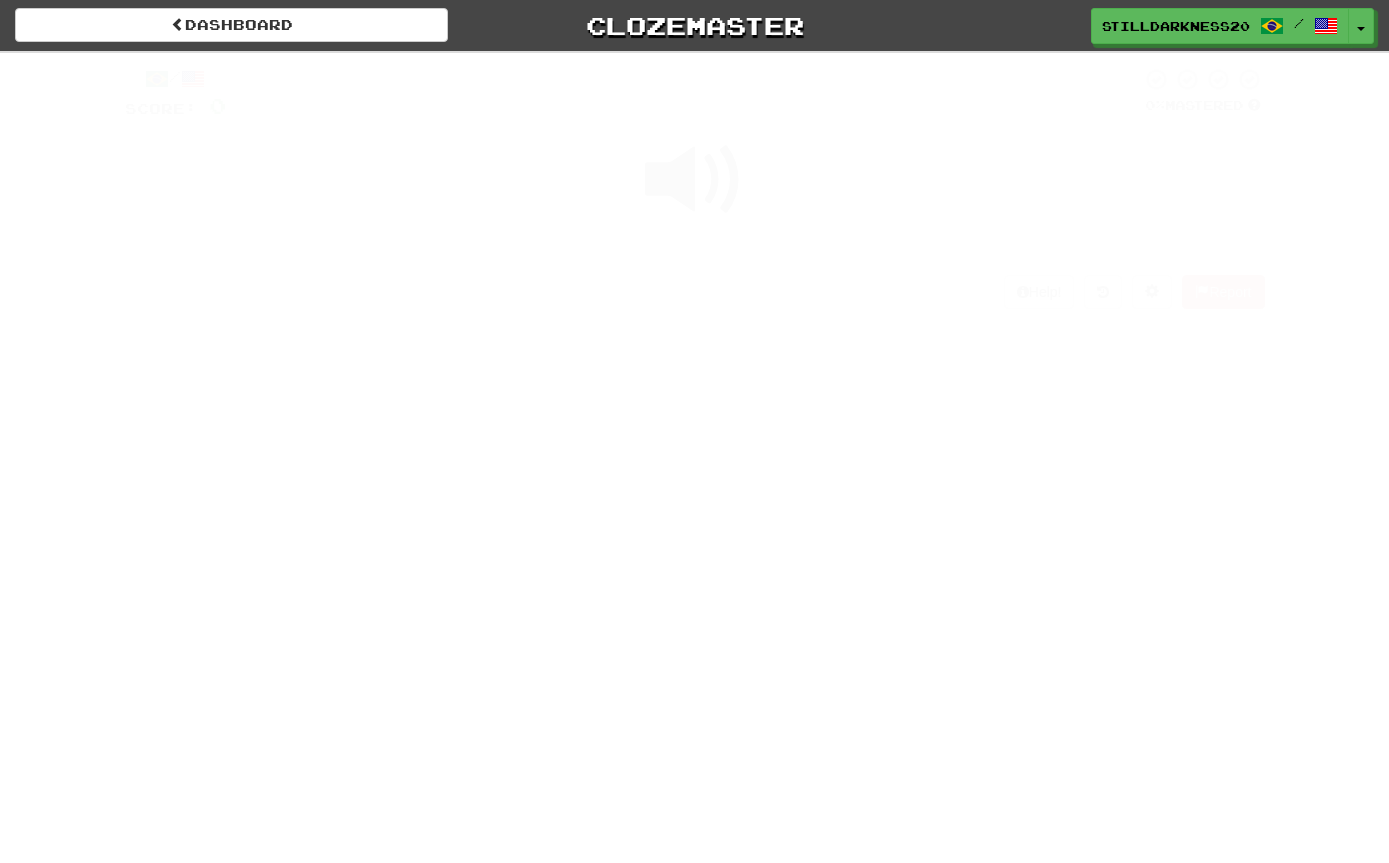 scroll, scrollTop: 0, scrollLeft: 0, axis: both 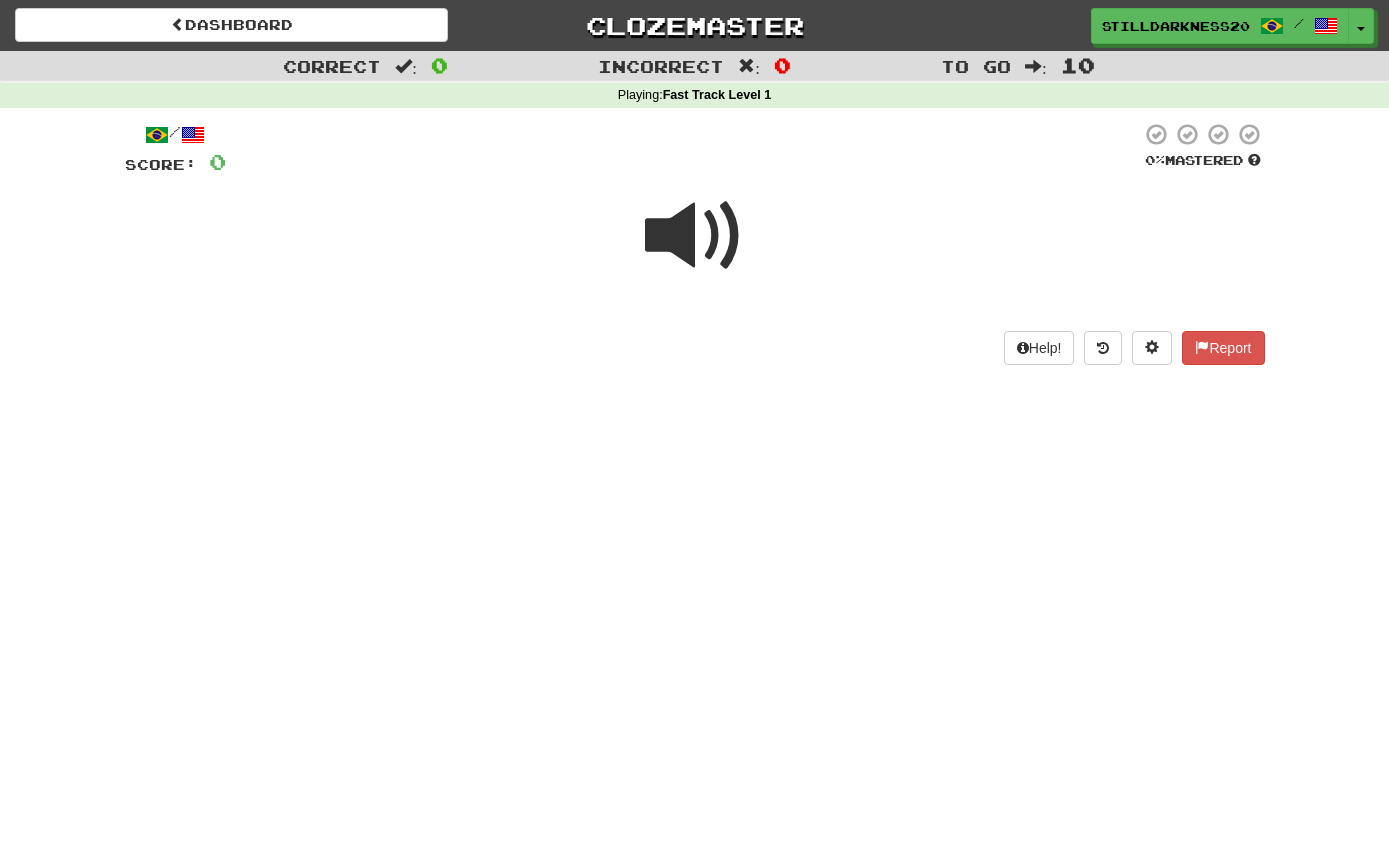 click at bounding box center [695, 236] 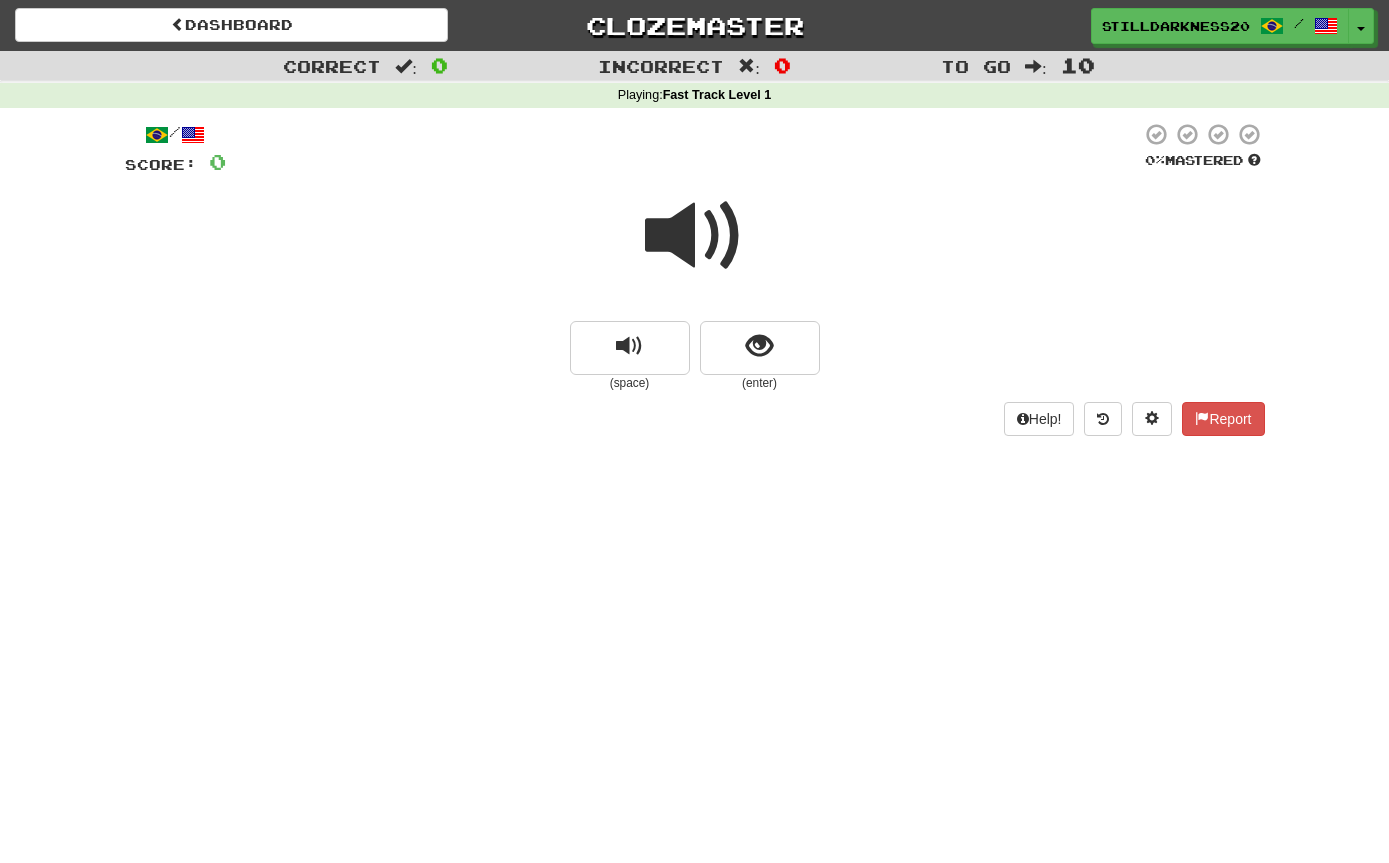 click at bounding box center (695, 236) 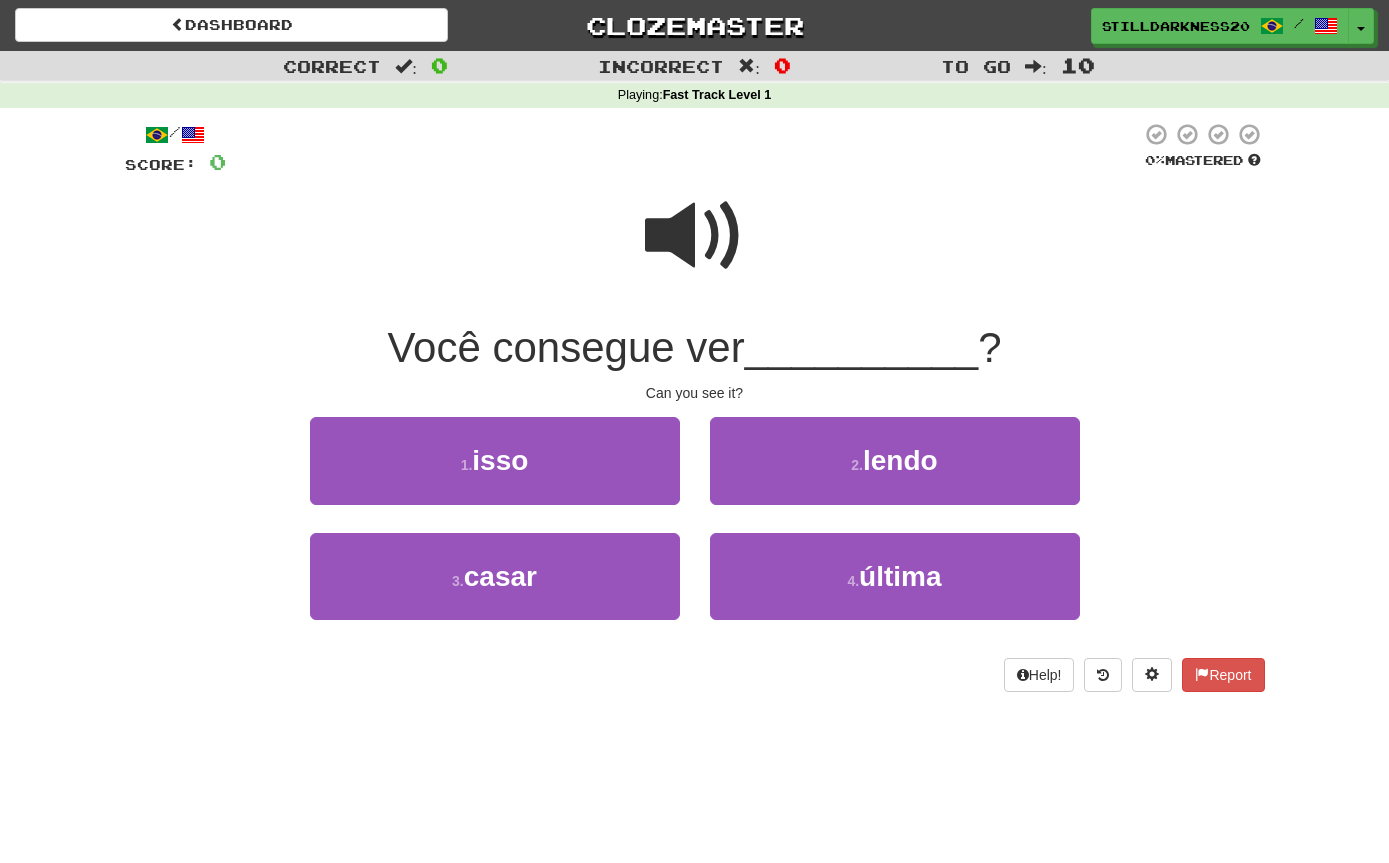 click at bounding box center (695, 236) 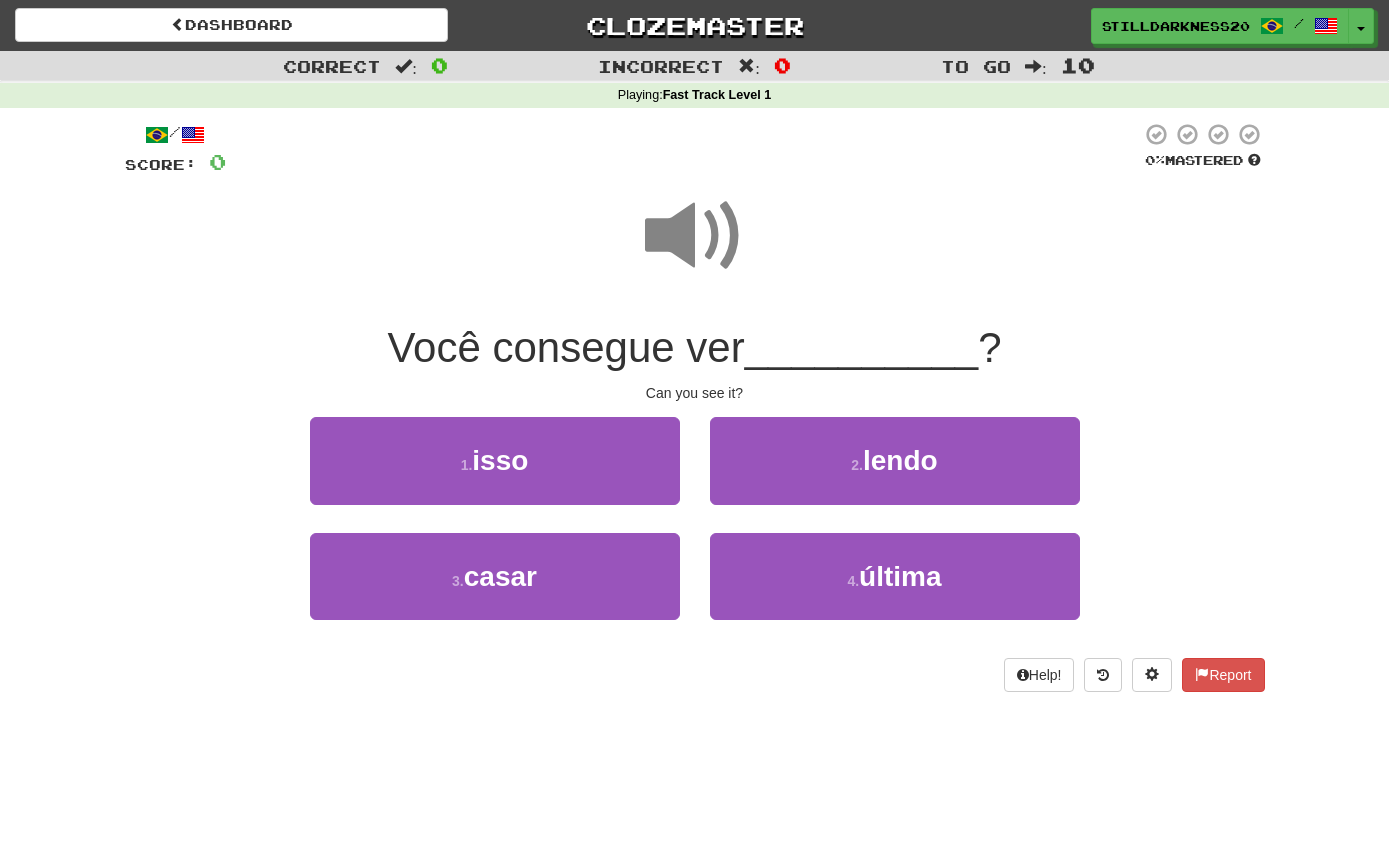 click on "1 .  isso" at bounding box center [495, 460] 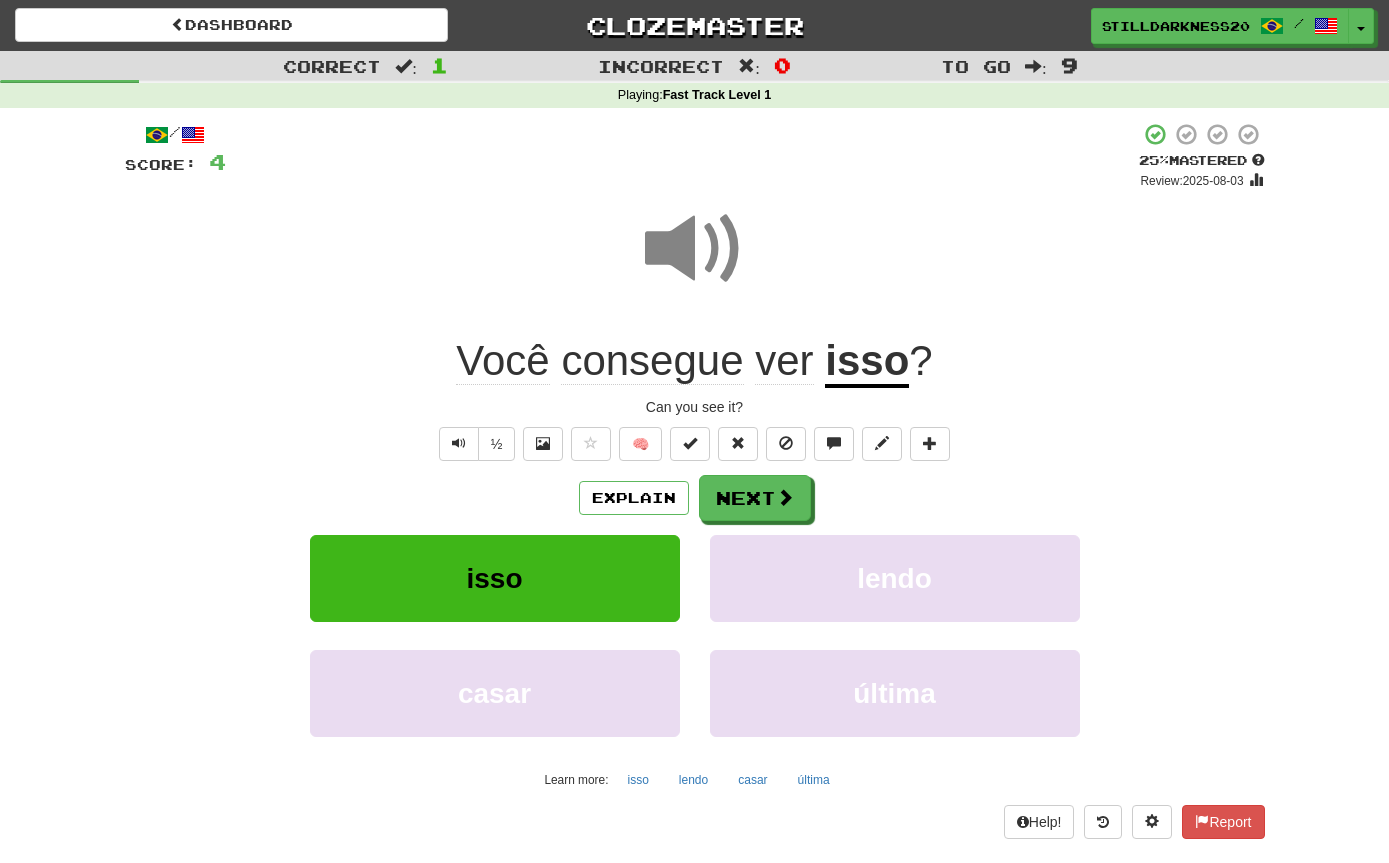 click at bounding box center [785, 497] 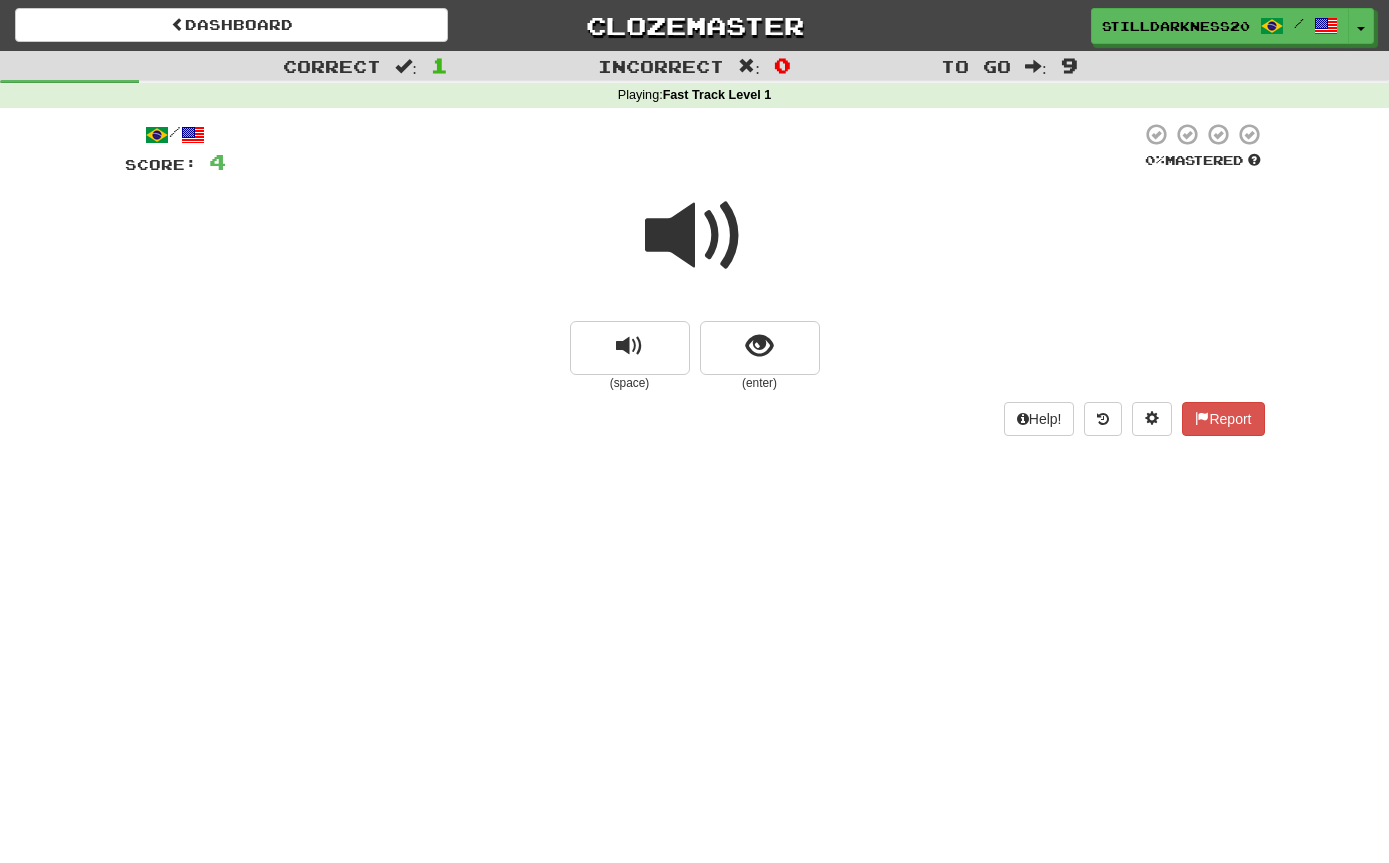 click at bounding box center [695, 236] 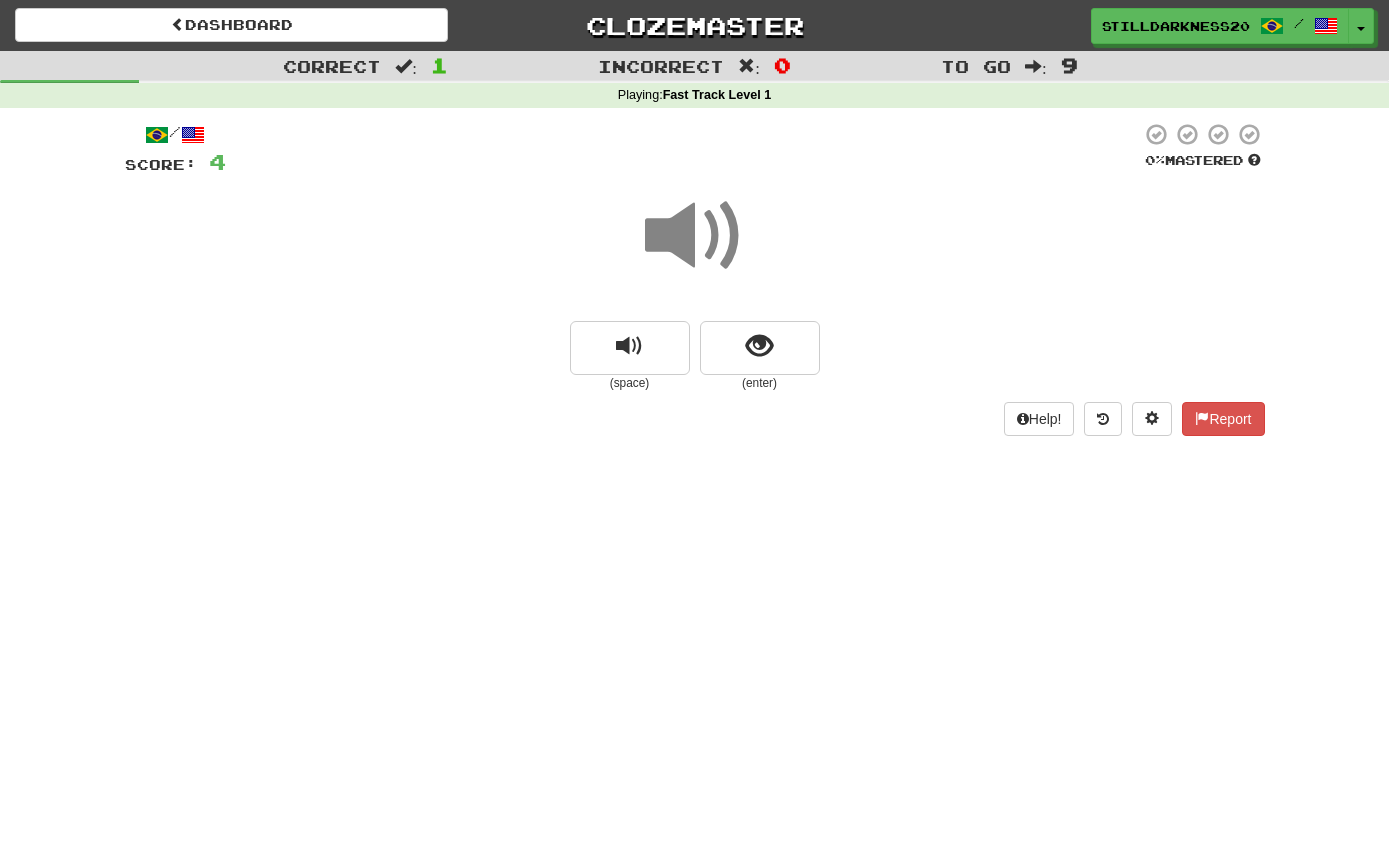 click at bounding box center [760, 348] 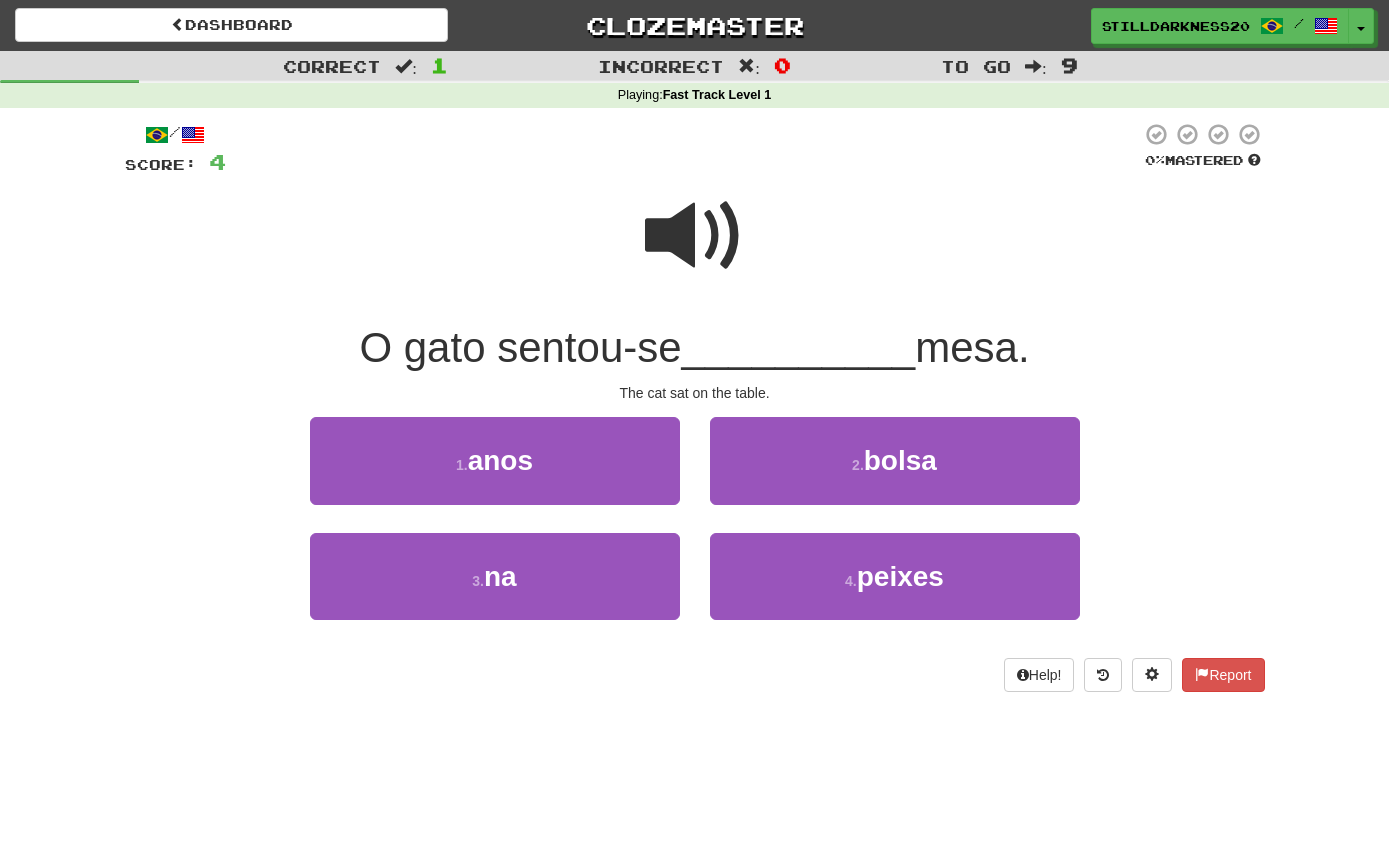 click on "3 .  na" at bounding box center [495, 576] 